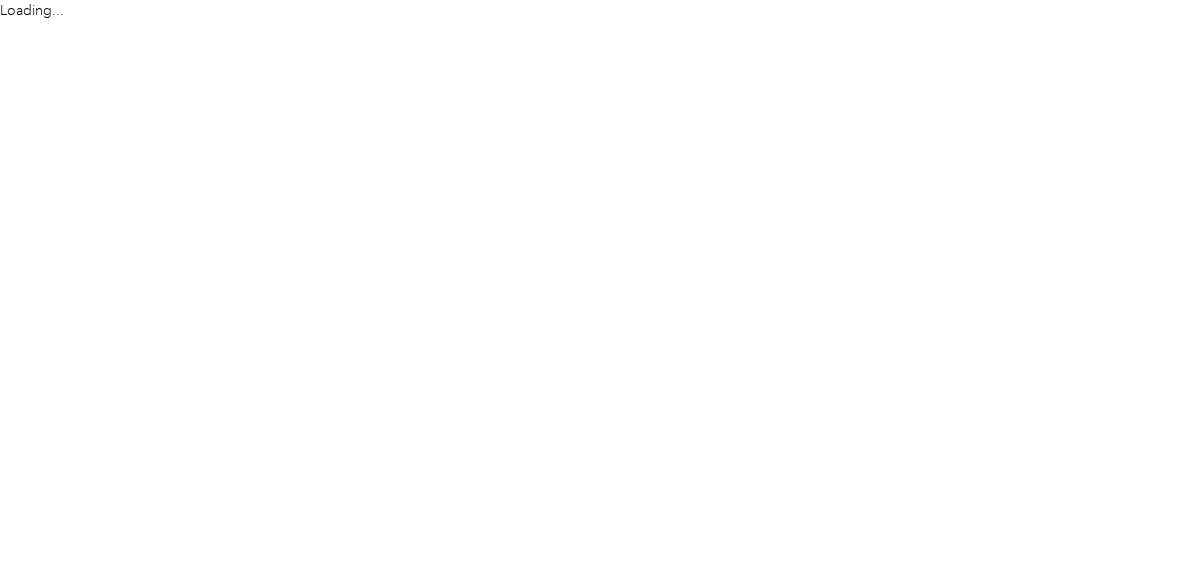 scroll, scrollTop: 0, scrollLeft: 0, axis: both 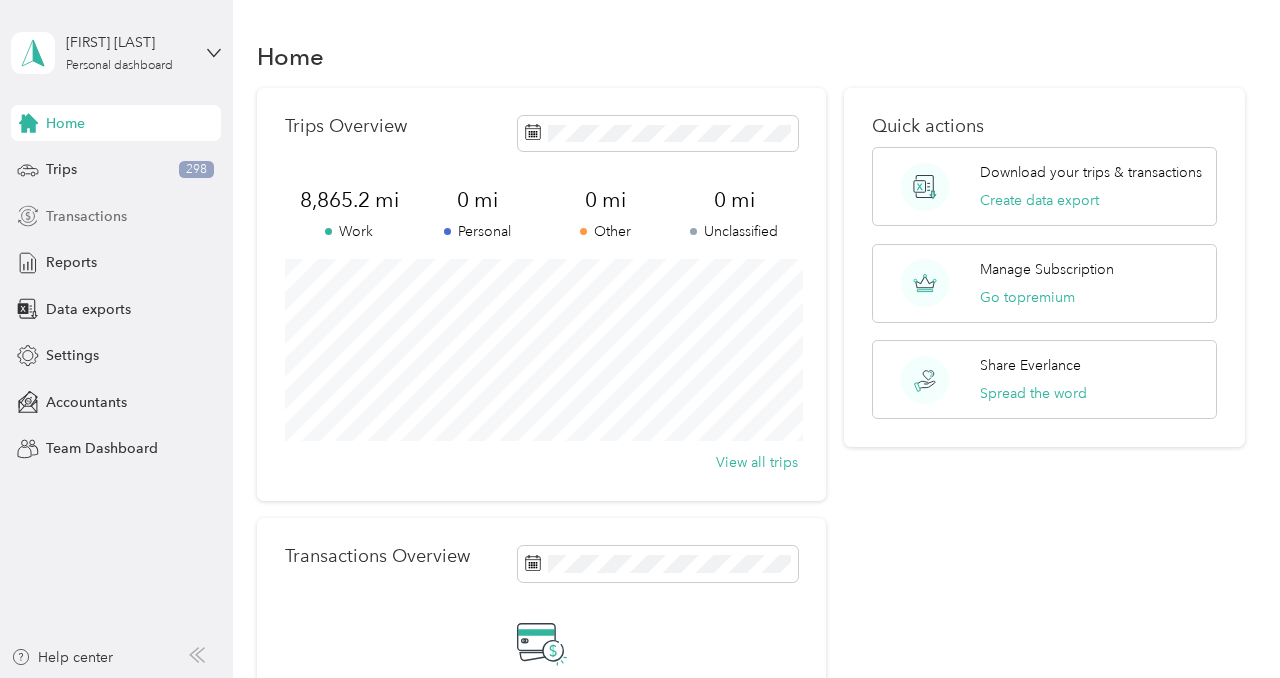 click on "Transactions" at bounding box center (86, 216) 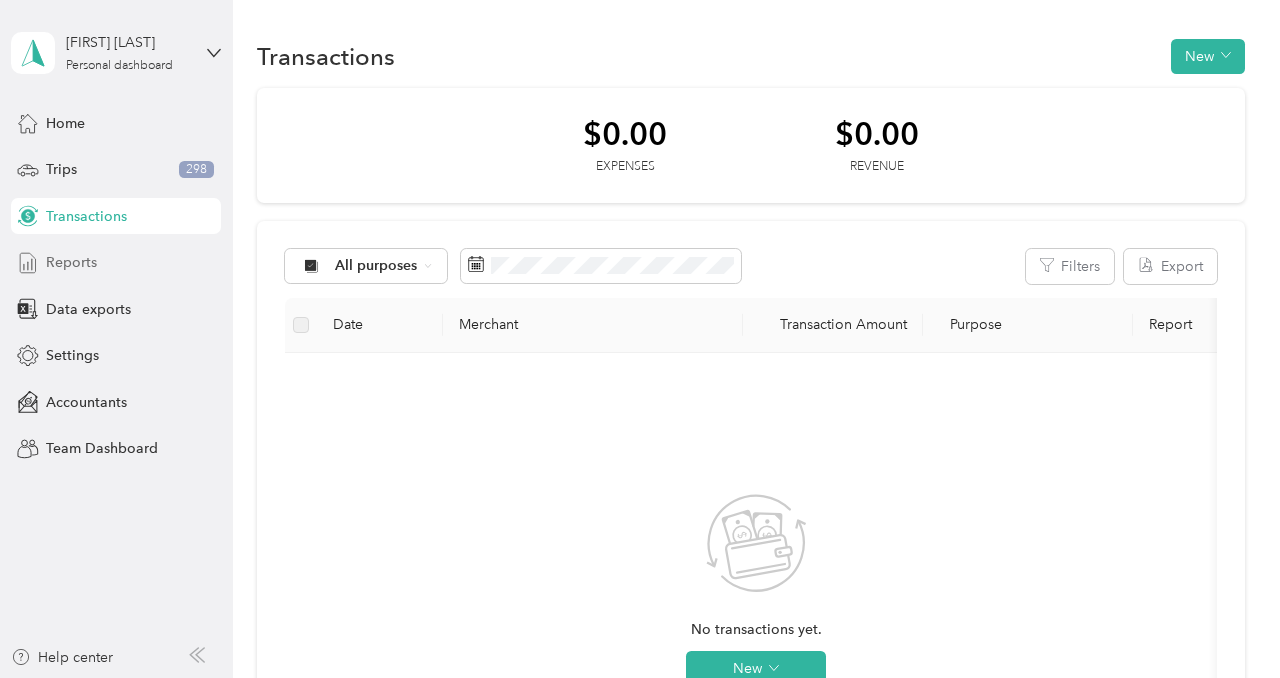 click on "Reports" at bounding box center [71, 262] 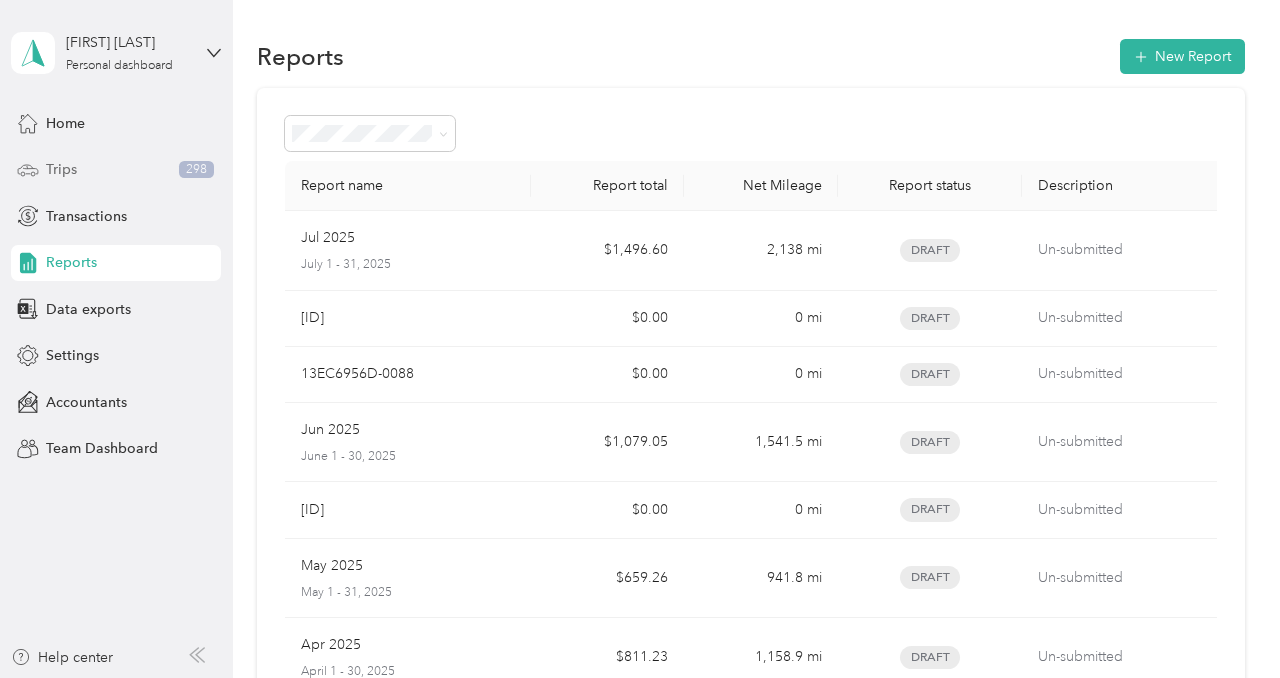 click on "Trips" at bounding box center [61, 169] 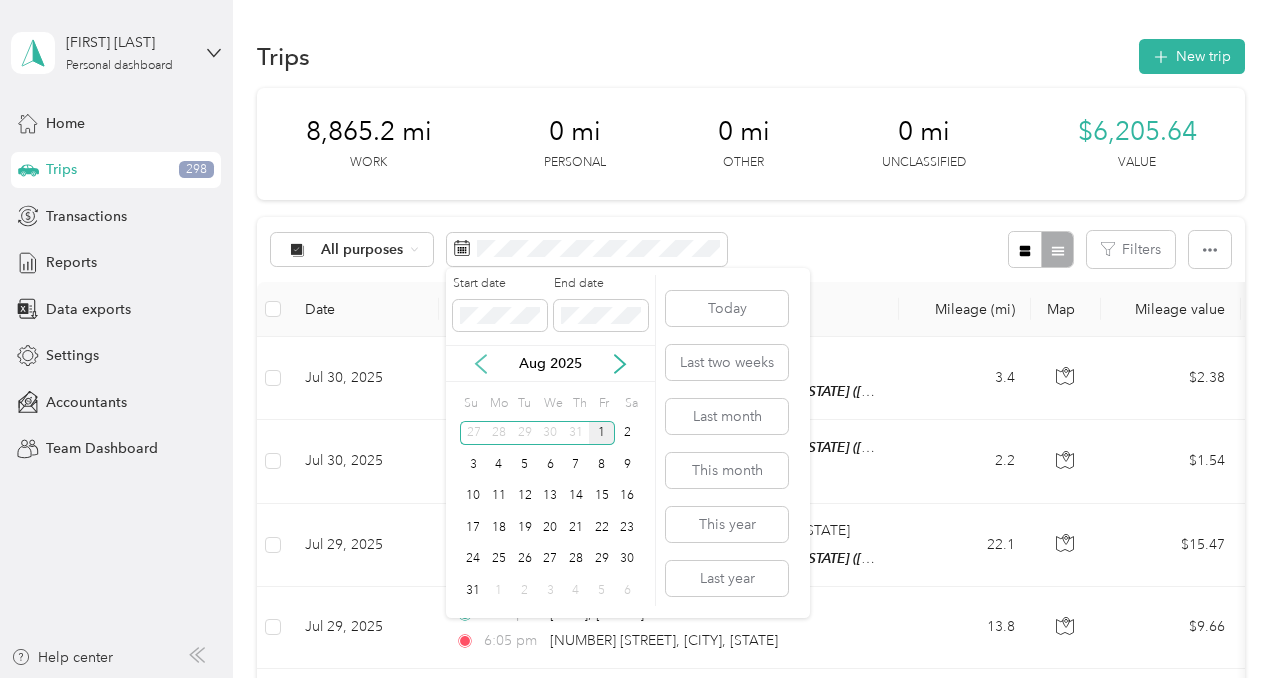 click 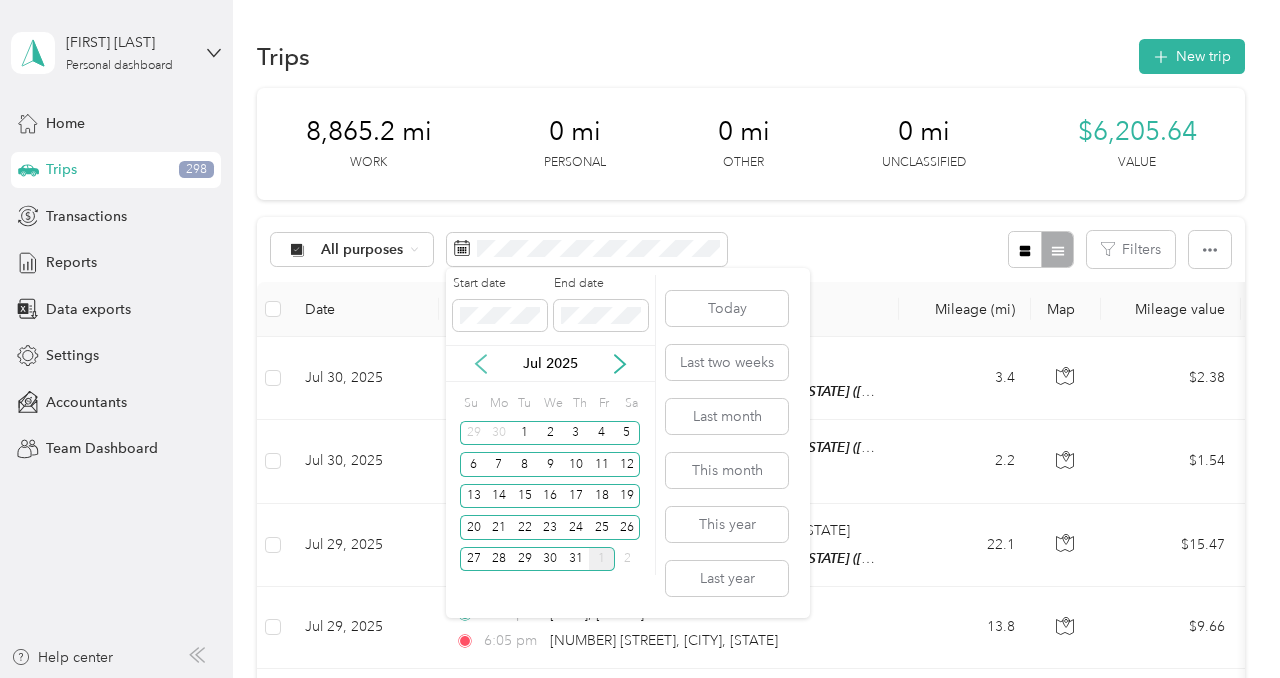 click 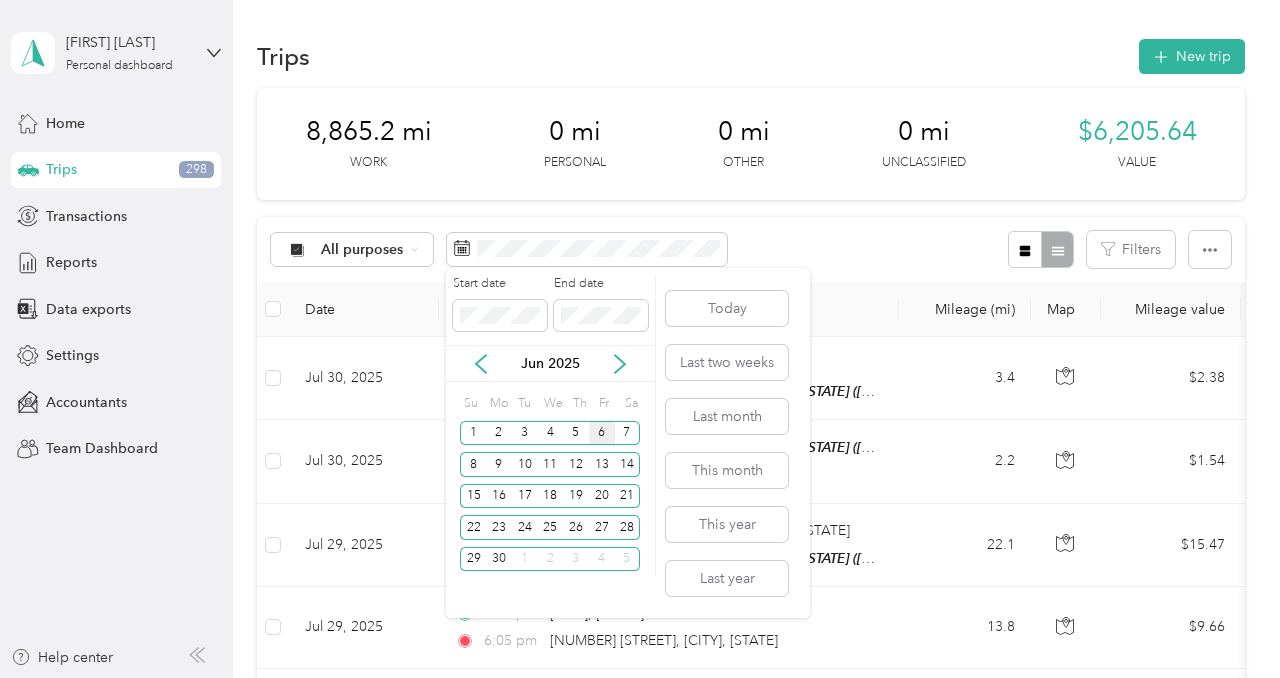 click on "6" at bounding box center [602, 433] 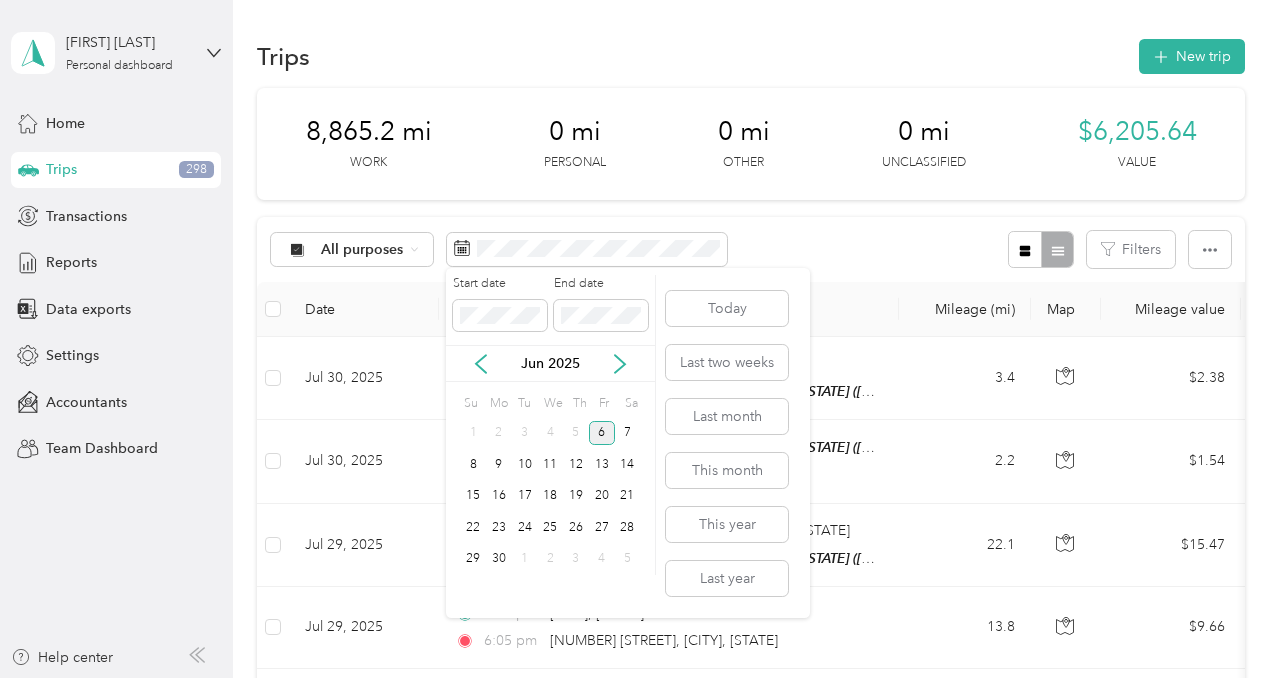 click on "6" at bounding box center [602, 433] 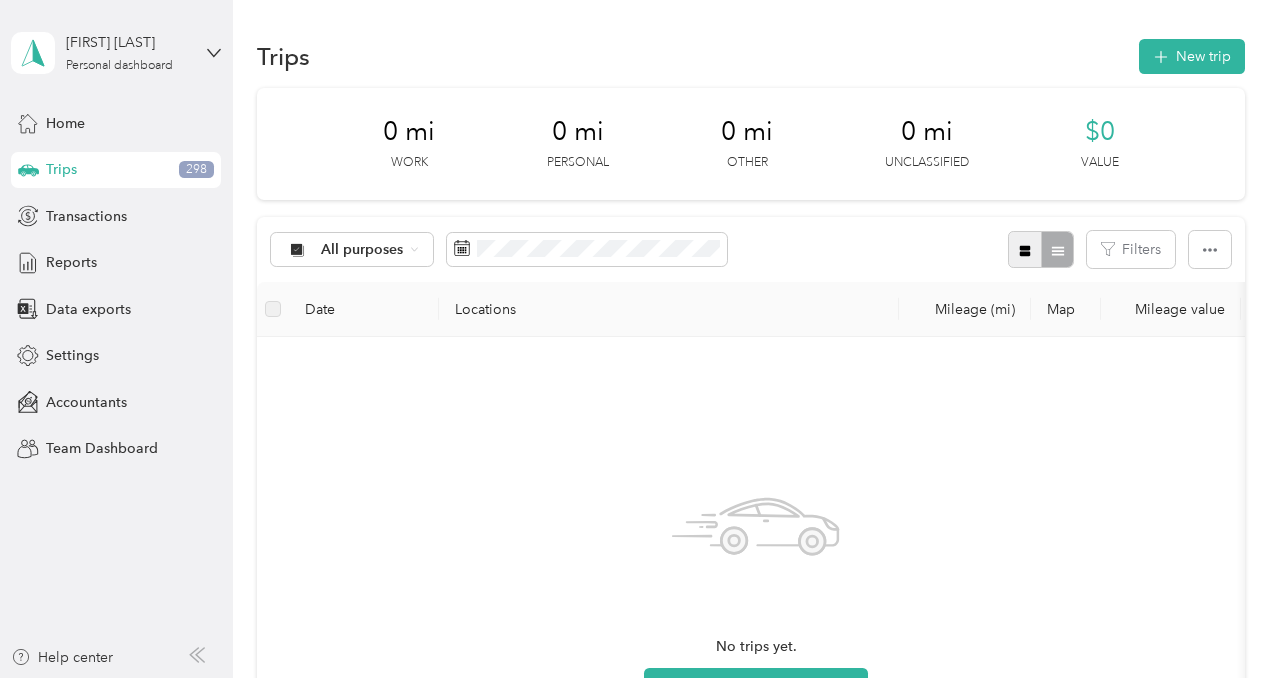 click at bounding box center (1025, 249) 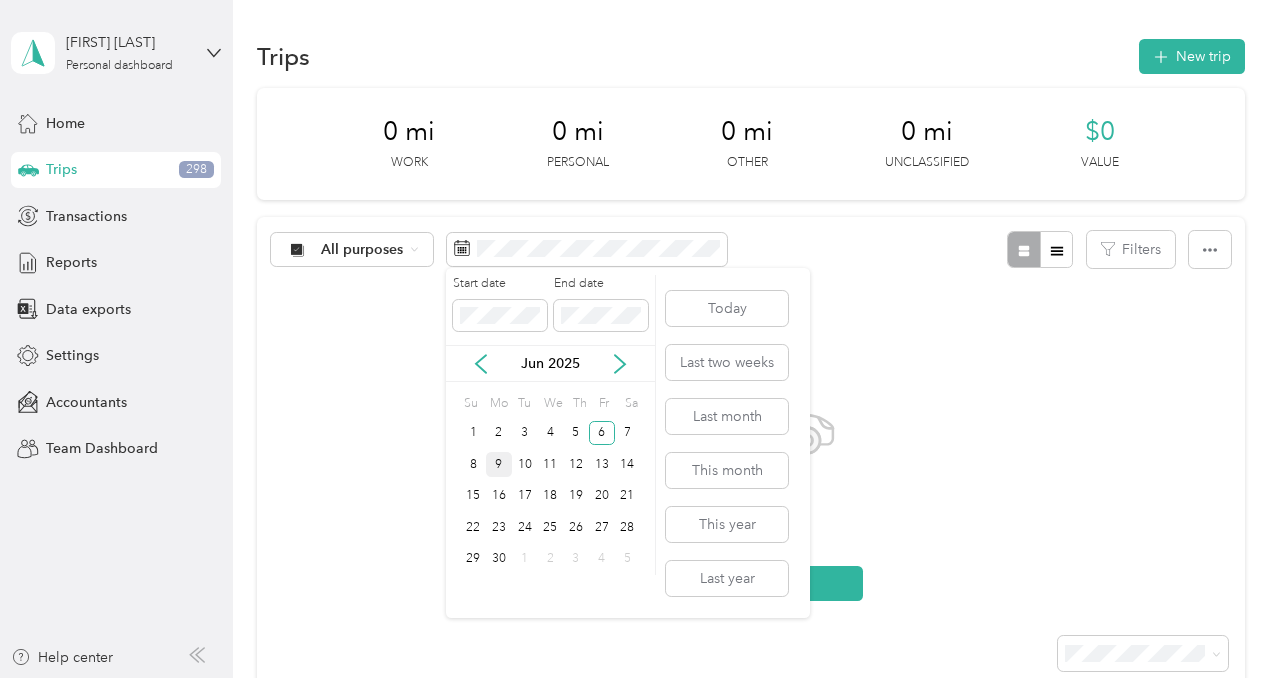 click on "9" at bounding box center [499, 464] 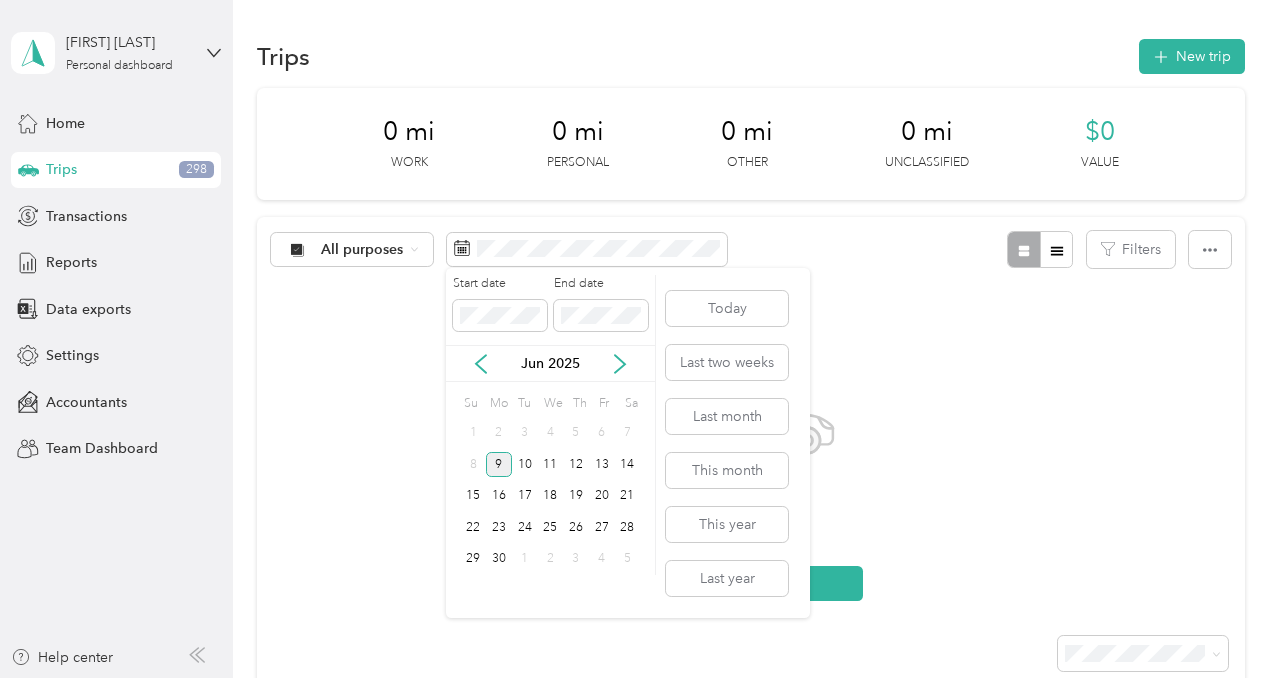 click on "9" at bounding box center [499, 464] 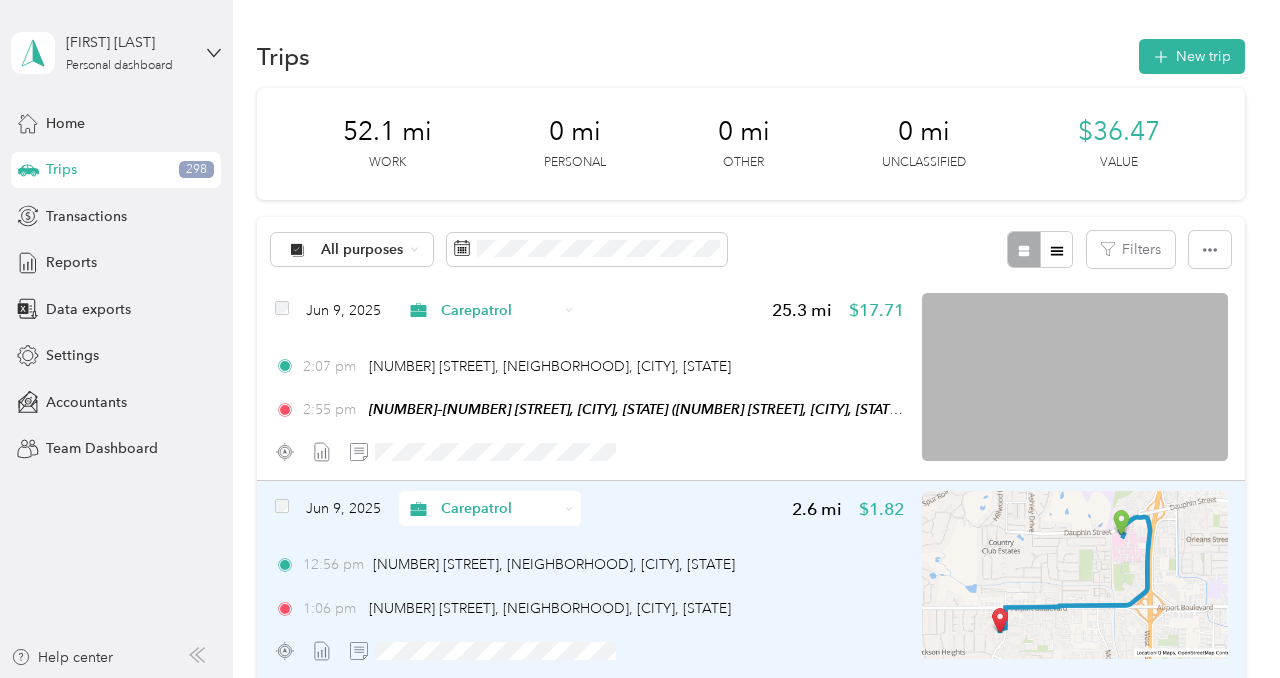 click on "Jun 9, 2025 Carepatrol 2.6   mi $1.82" at bounding box center [590, 508] 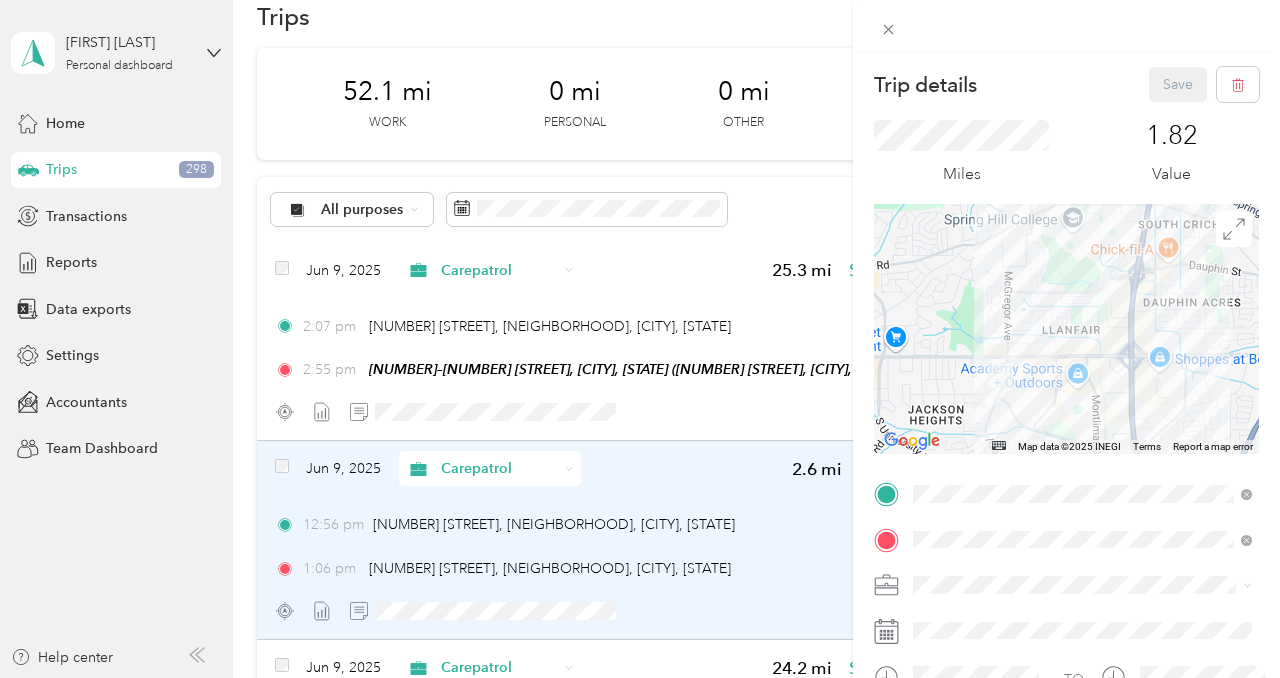scroll, scrollTop: 0, scrollLeft: 0, axis: both 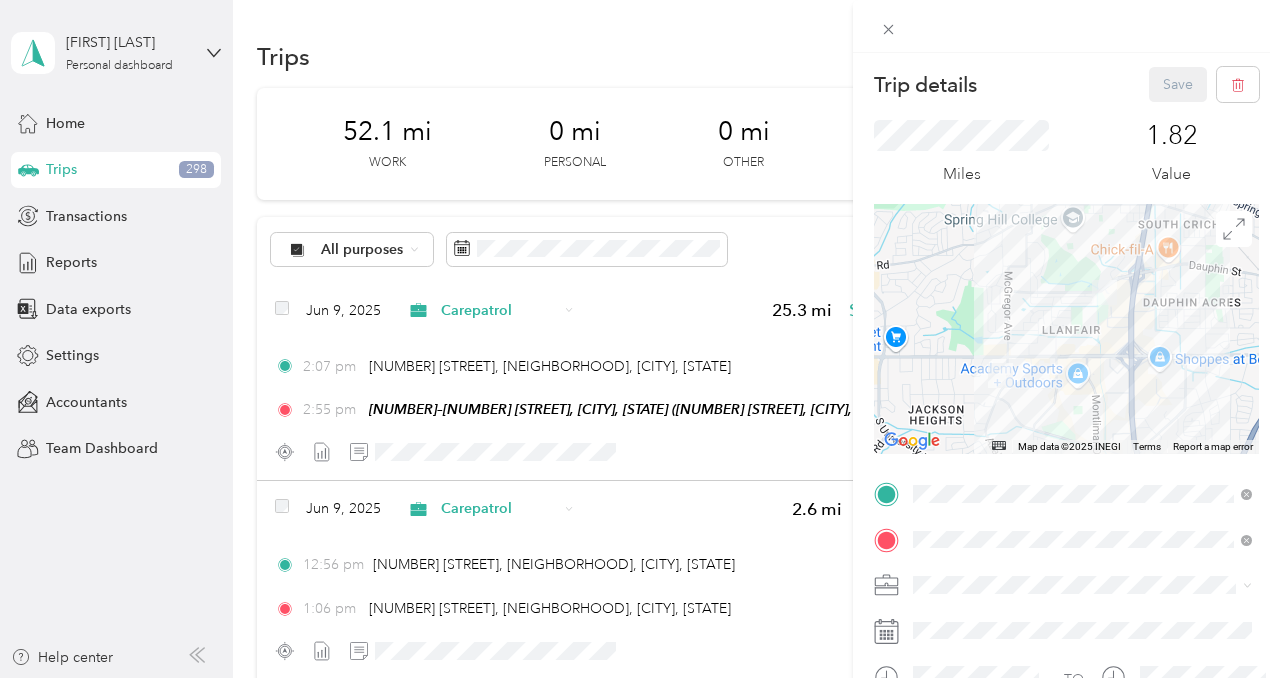click on "Trip details Save This trip cannot be edited because it is either under review, approved, or paid. Contact your Team Manager to edit it. Miles 1.82 Value  ← Move left → Move right ↑ Move up ↓ Move down + Zoom in - Zoom out Home Jump left by 75% End Jump right by 75% Page Up Jump up by 75% Page Down Jump down by 75% Map Data Map data ©2025 INEGI Map data ©2025 INEGI 1 km  Click to toggle between metric and imperial units Terms Report a map error TO Add photo" at bounding box center (640, 339) 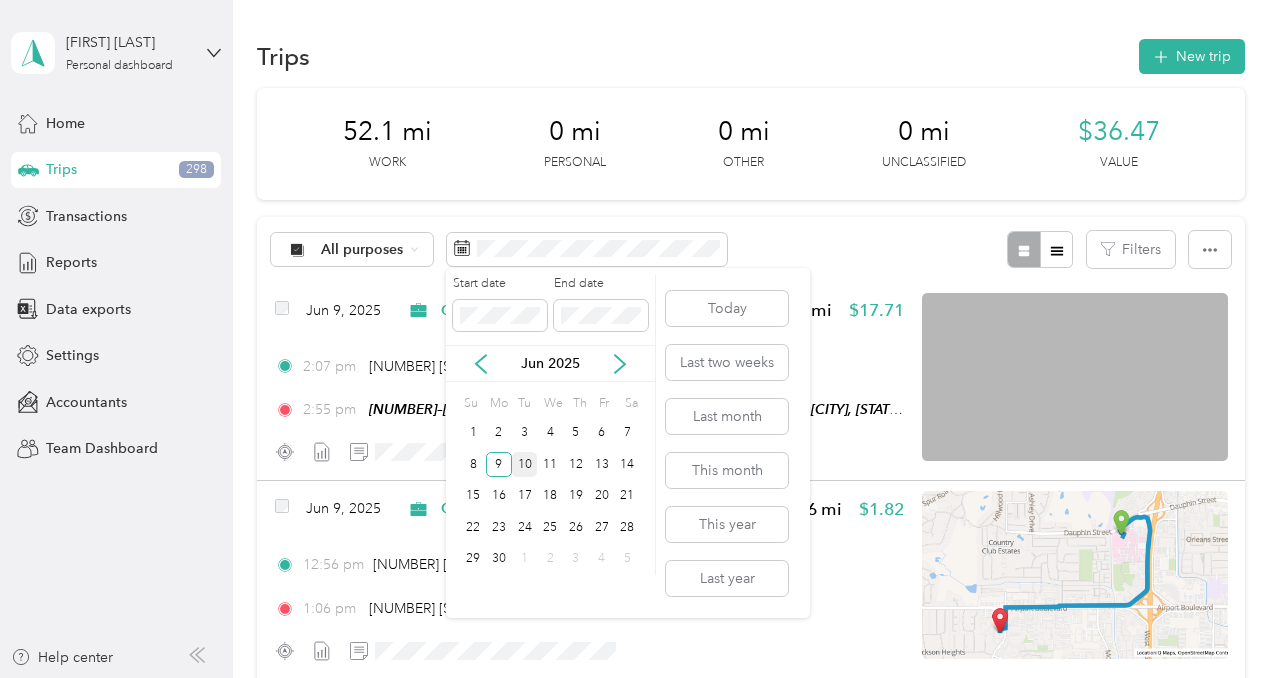 click on "10" at bounding box center (525, 464) 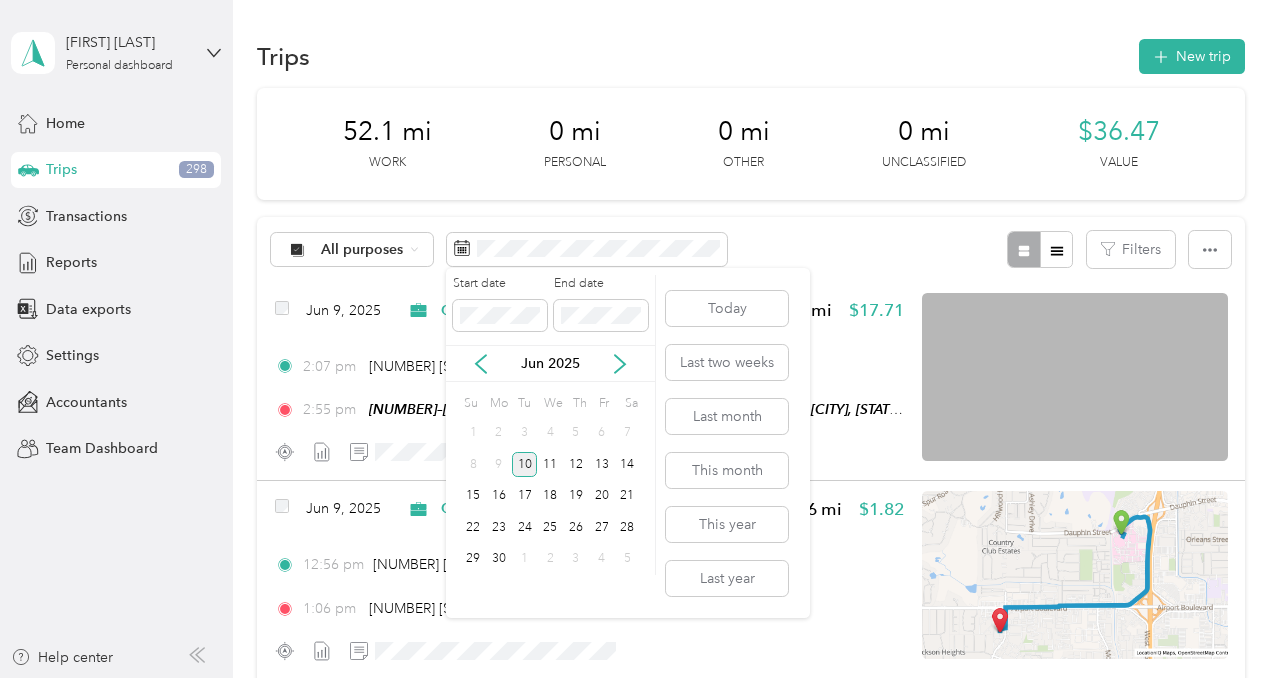 click on "10" at bounding box center (525, 464) 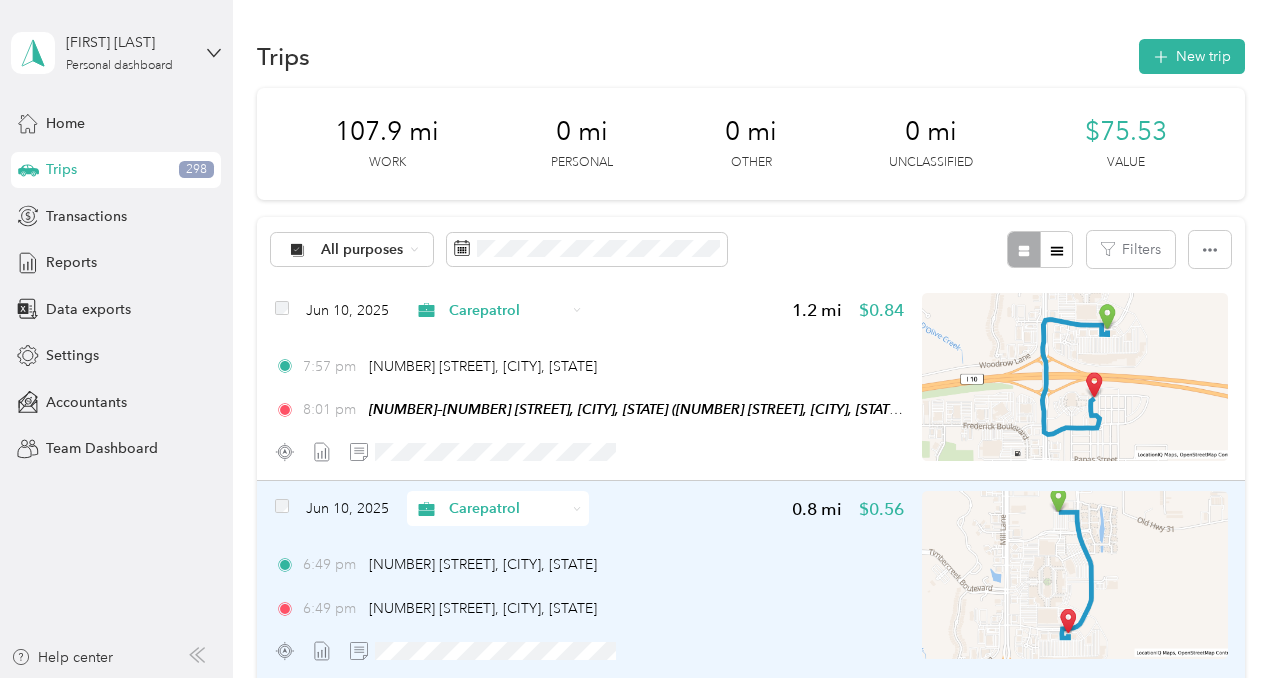 click on "Jun [DAY], [YEAR] Carepatrol [DISTANCE] mi $[PRICE] [TIME] [NUMBER] [STREET], [CITY], [STATE] [TIME] [NUMBER] [STREET], [CITY], [STATE]" at bounding box center [590, 579] 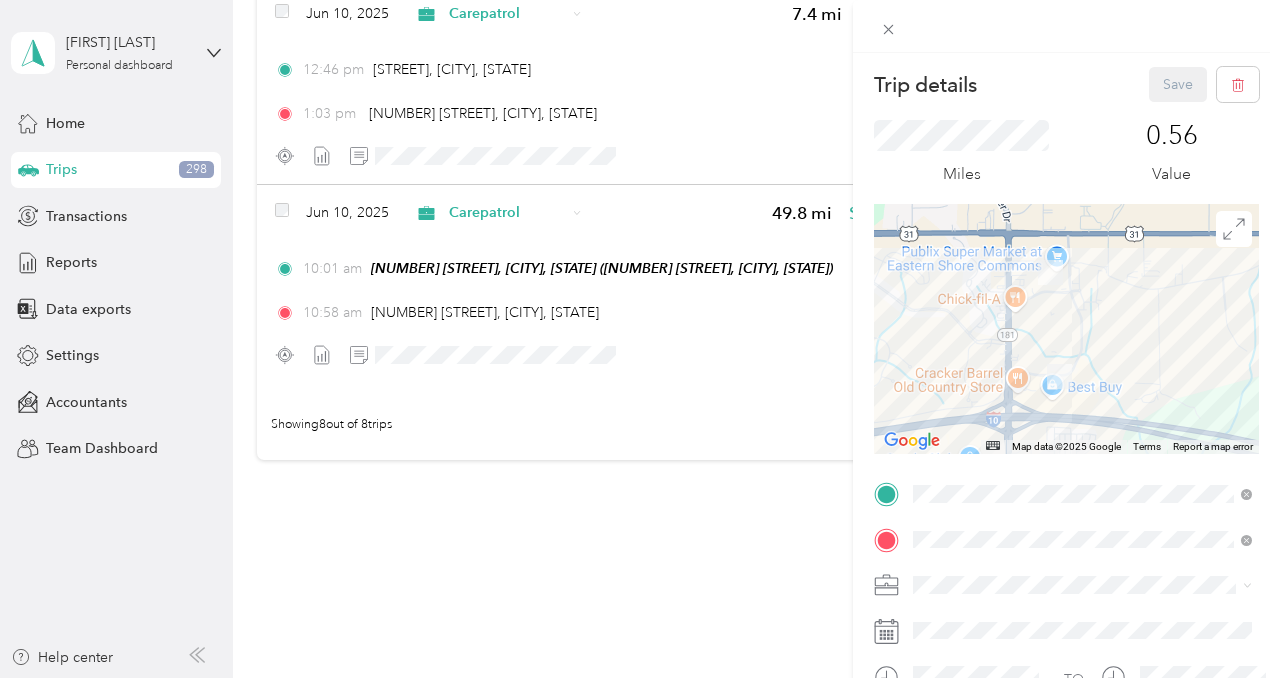 scroll, scrollTop: 1550, scrollLeft: 0, axis: vertical 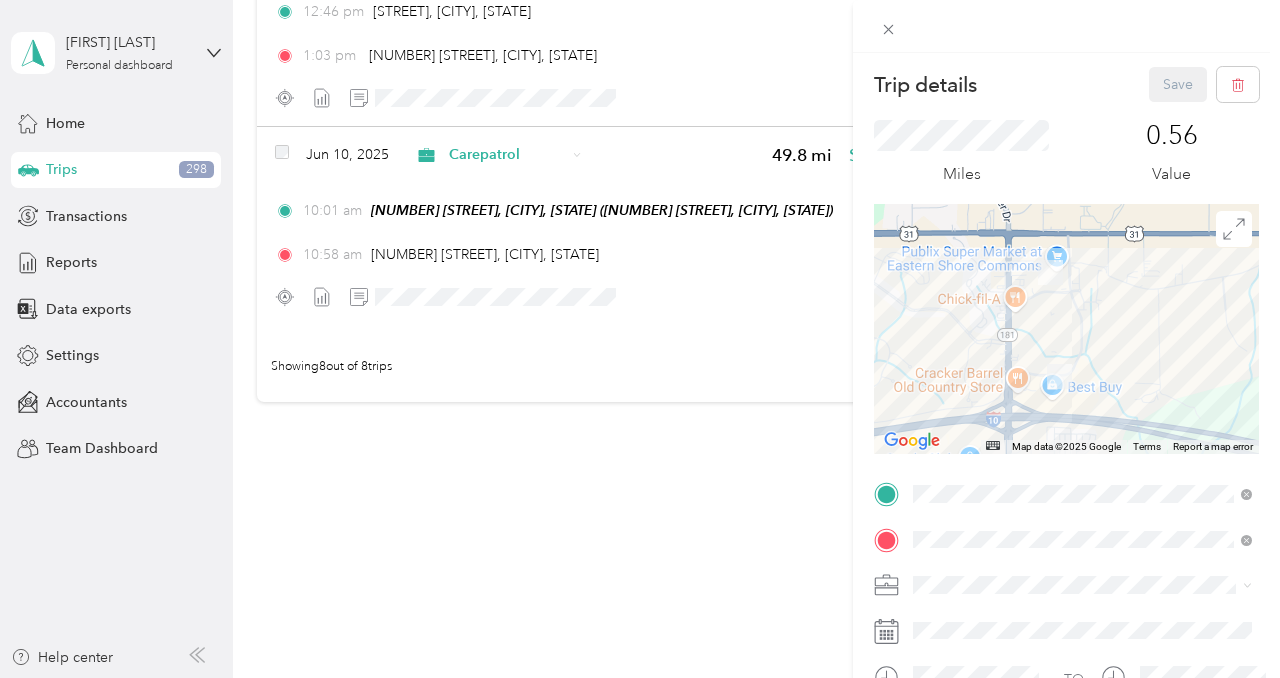 click on "Trip details Save This trip cannot be edited because it is either under review, approved, or paid. Contact your Team Manager to edit it. Miles 0.56 Value  ← Move left → Move right ↑ Move up ↓ Move down + Zoom in - Zoom out Home Jump left by 75% End Jump right by 75% Page Up Jump up by 75% Page Down Jump down by 75% Map Data Map data ©2025 Google Map data ©2025 Google 500 m  Click to toggle between metric and imperial units Terms Report a map error TO Add photo" at bounding box center (640, 339) 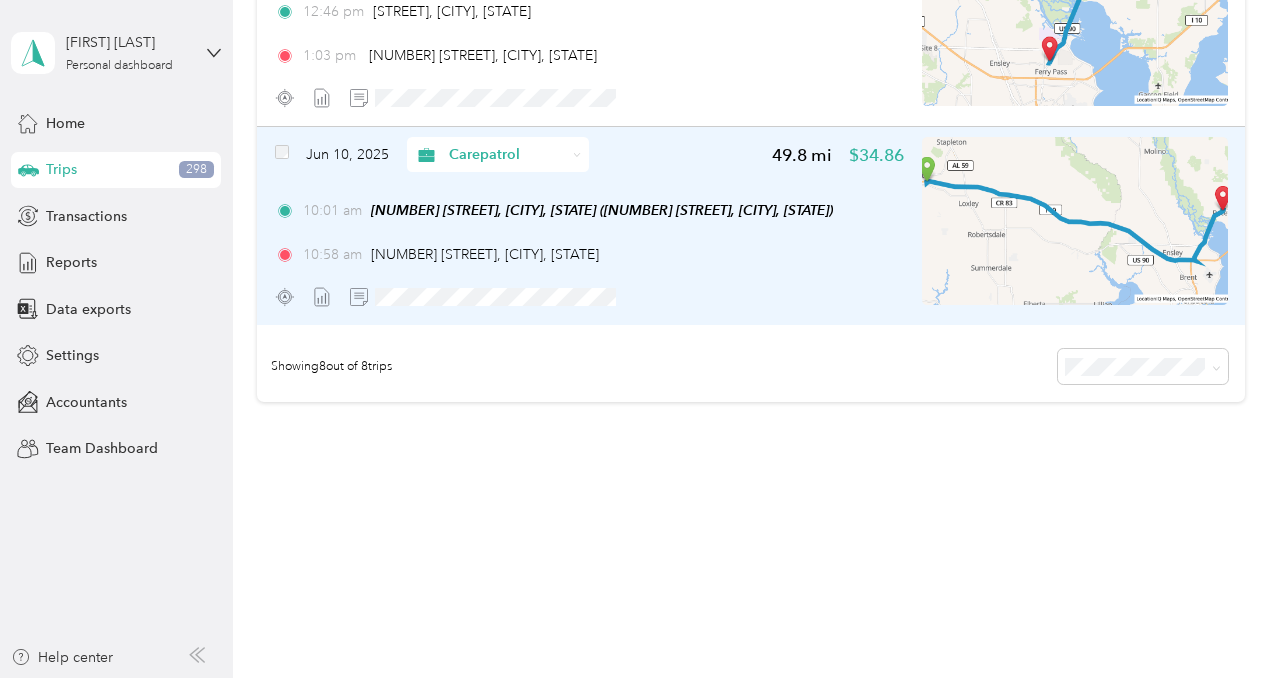 click at bounding box center (1075, 221) 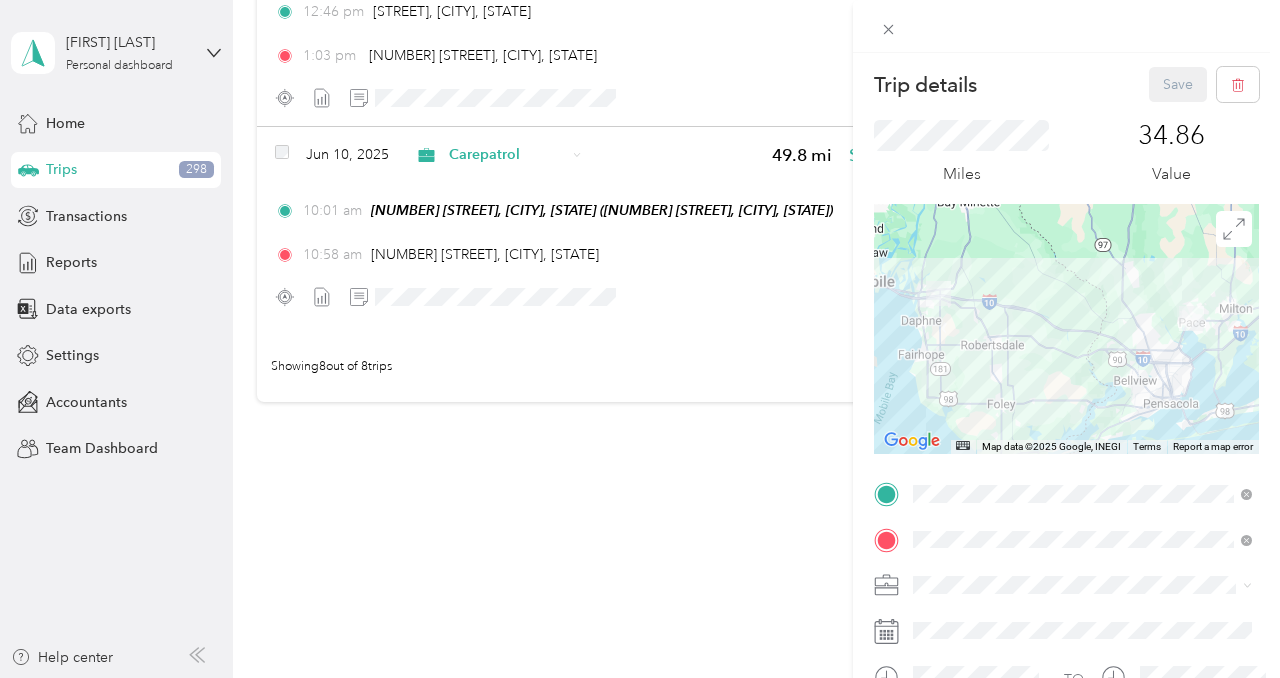 click at bounding box center [1066, 329] 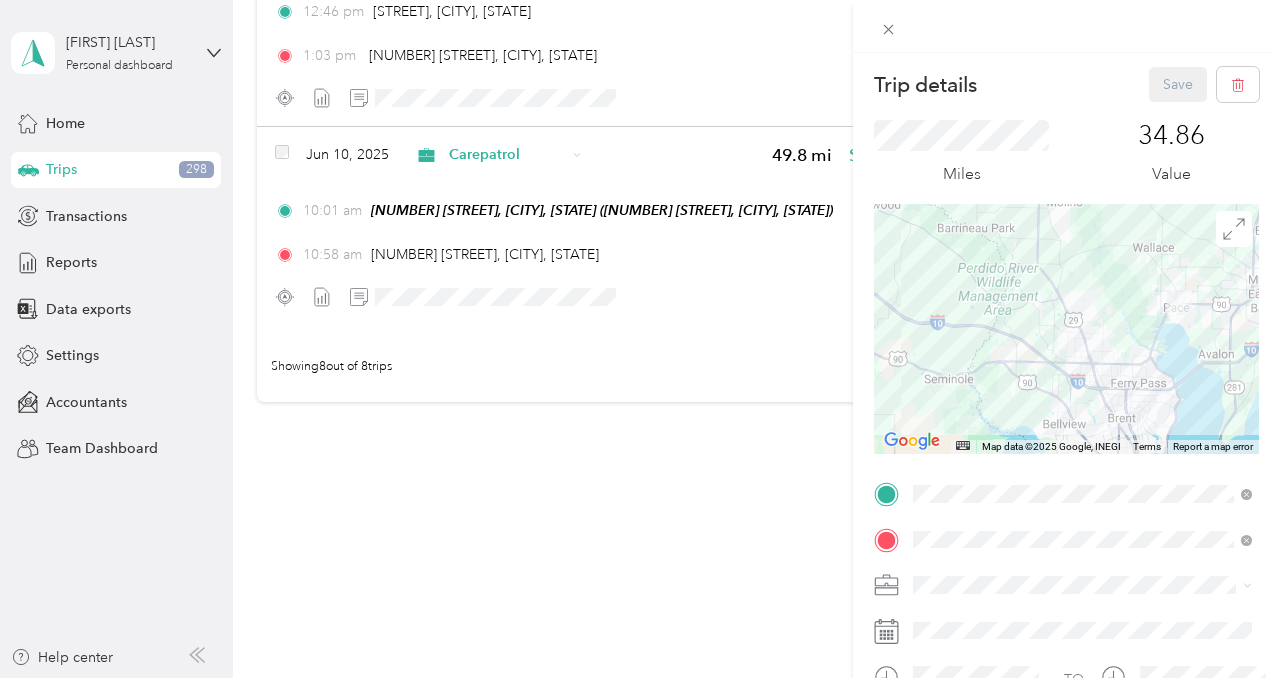 click at bounding box center (1066, 329) 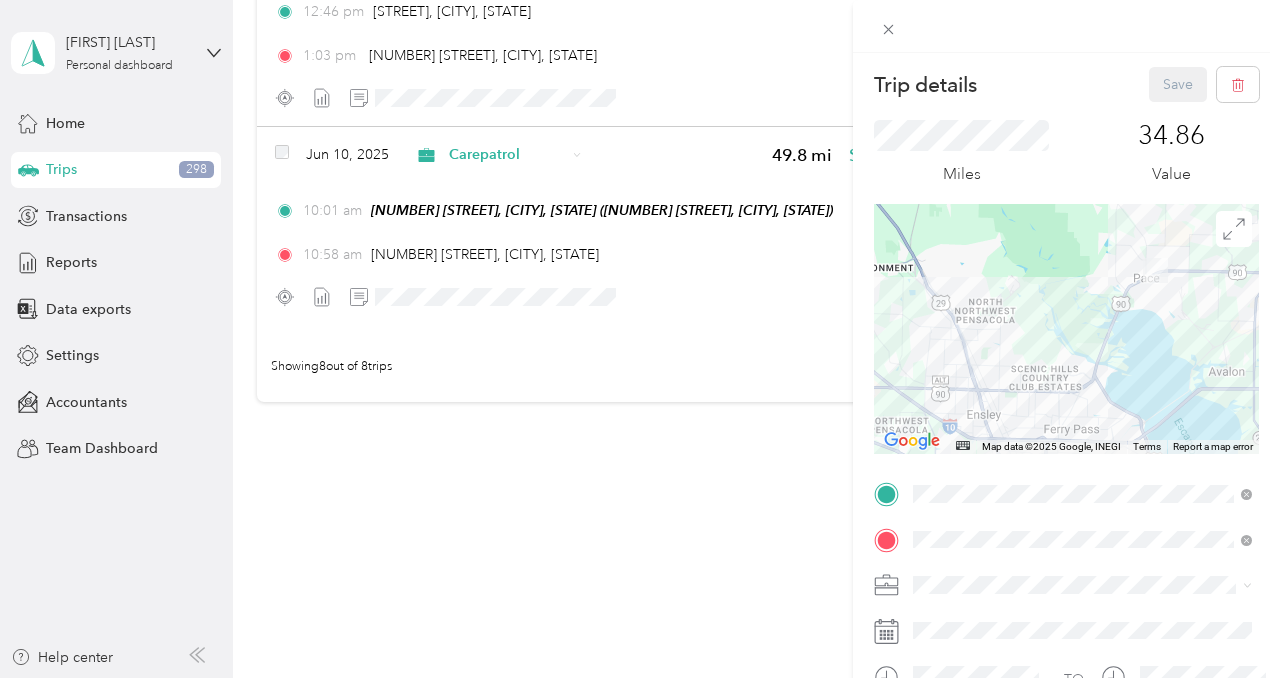 click at bounding box center [1066, 329] 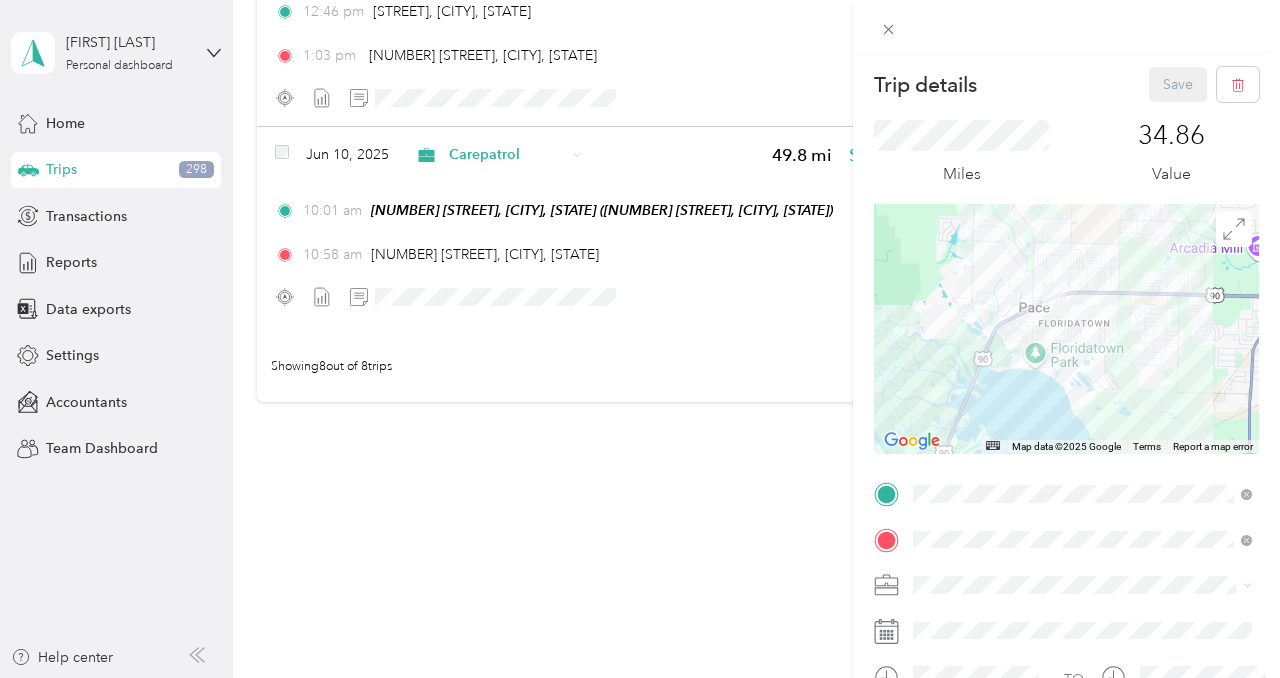 drag, startPoint x: 1180, startPoint y: 304, endPoint x: 1103, endPoint y: 369, distance: 100.76706 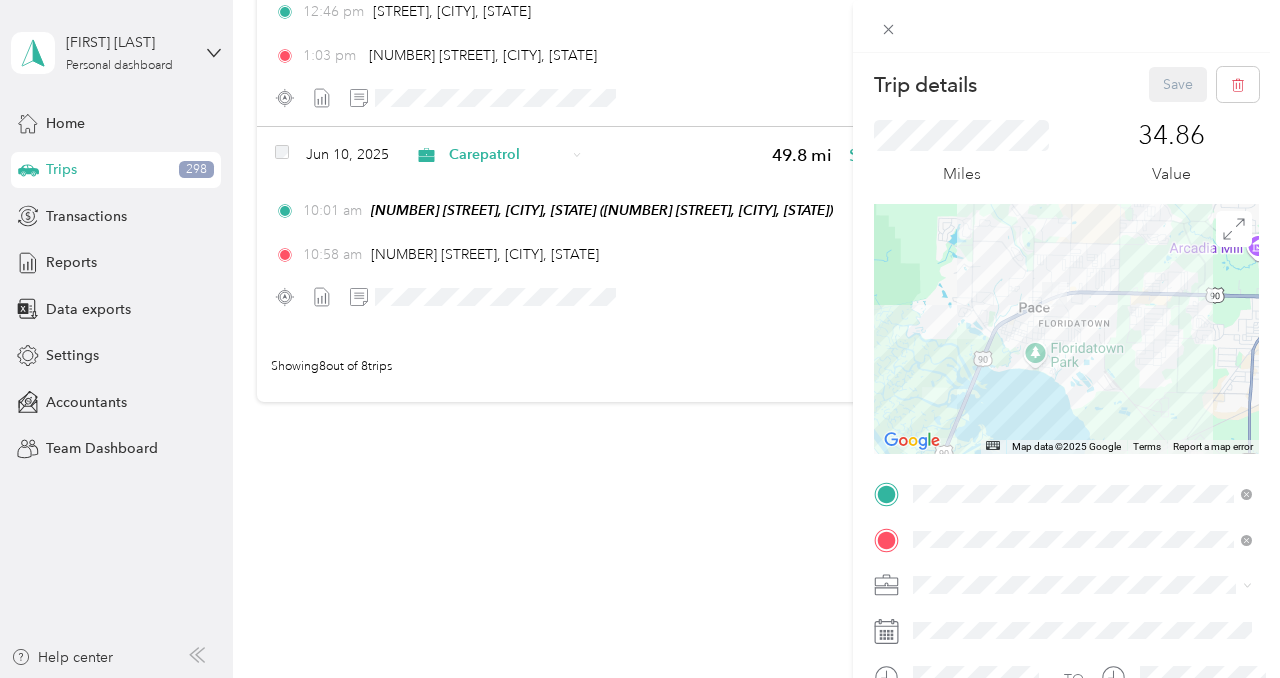 click at bounding box center [1066, 329] 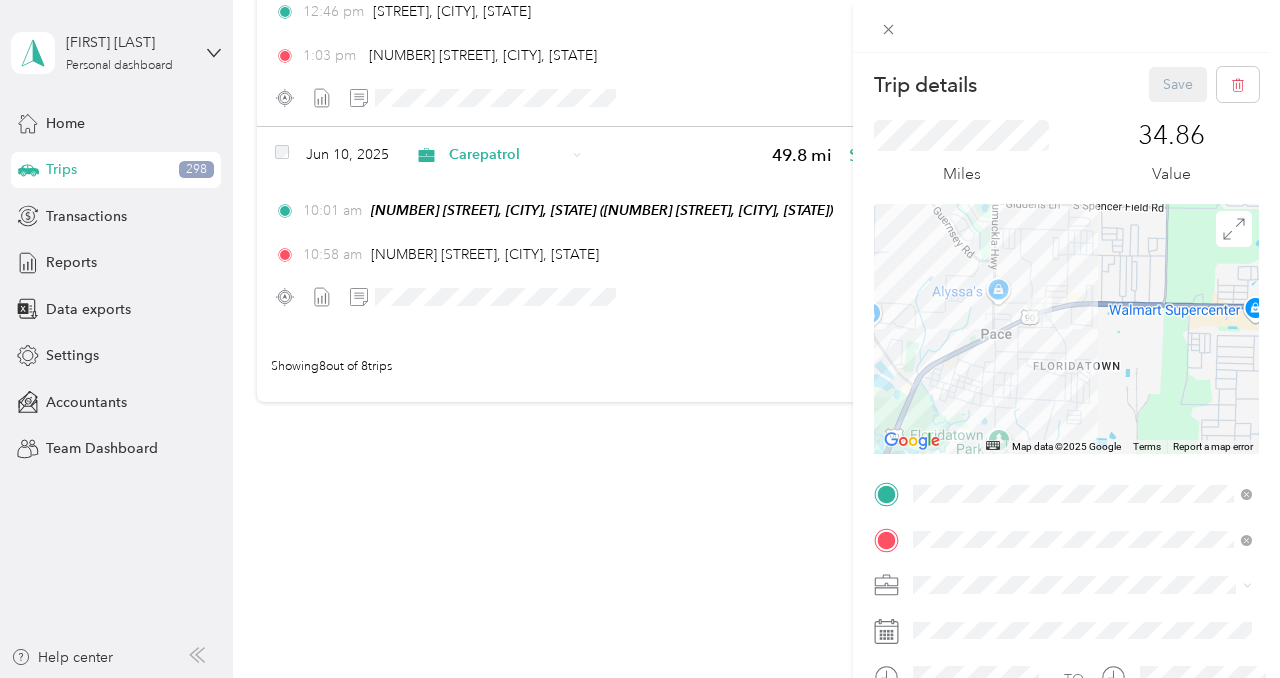 drag, startPoint x: 1072, startPoint y: 307, endPoint x: 1145, endPoint y: 369, distance: 95.77578 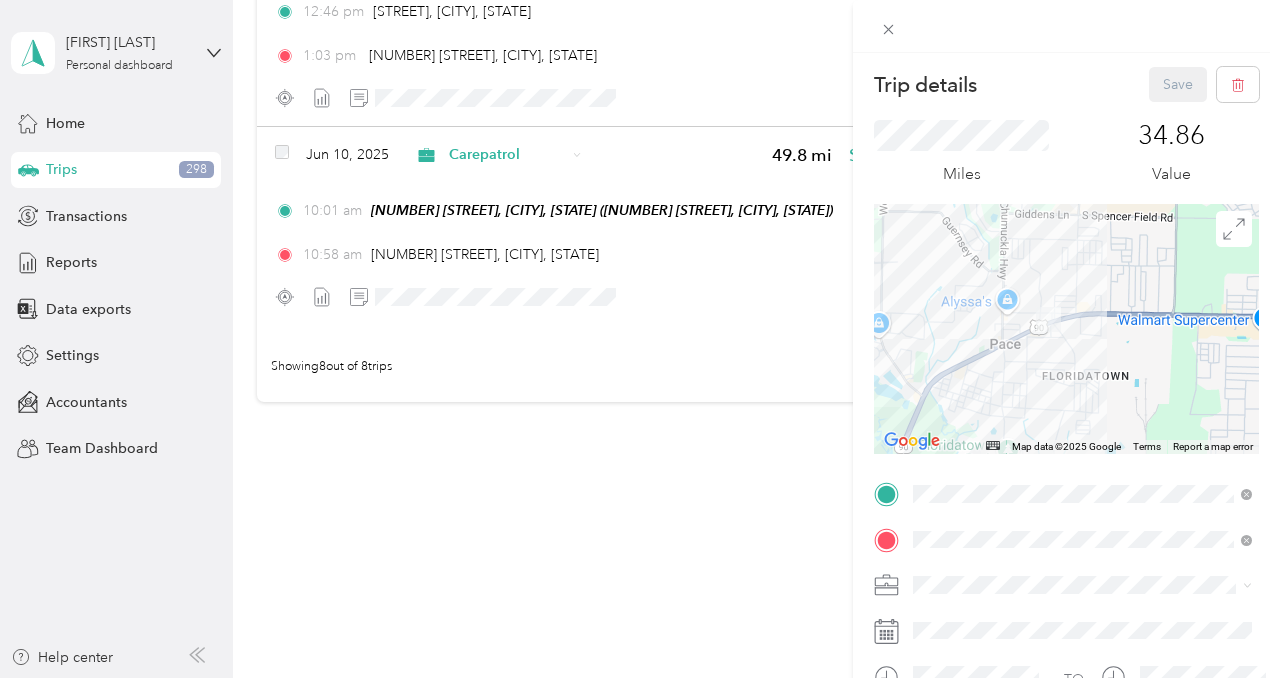 click at bounding box center (1066, 329) 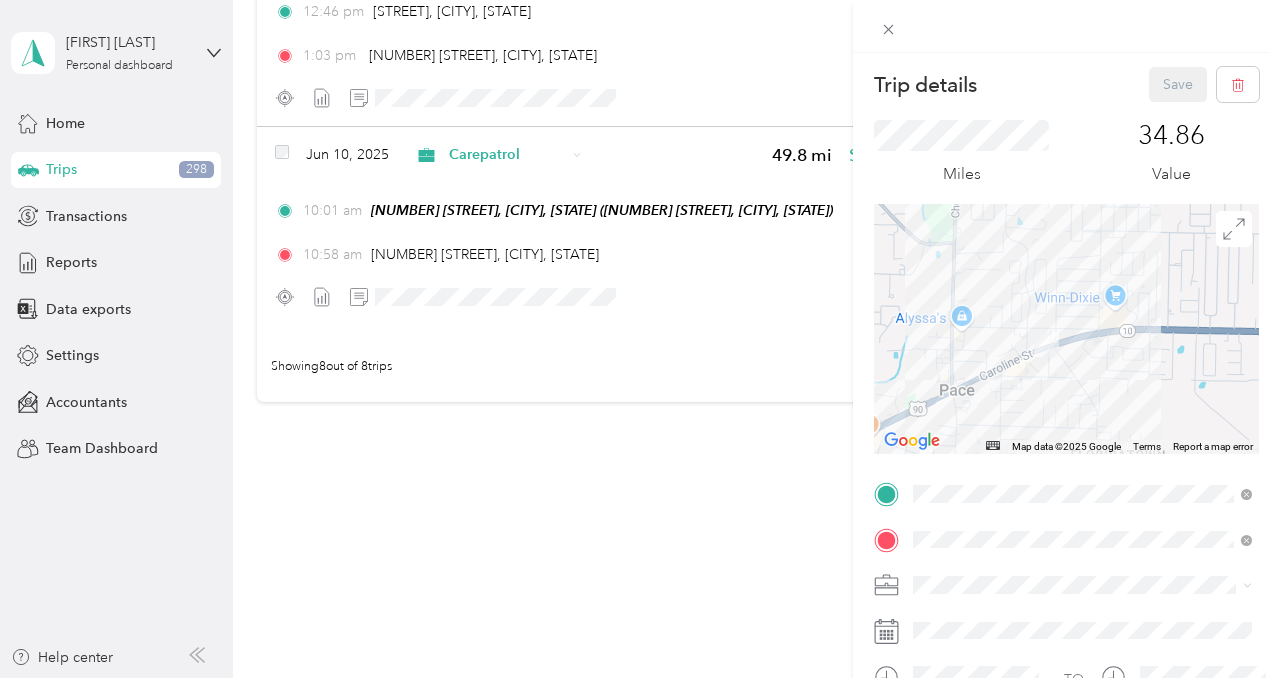drag, startPoint x: 1049, startPoint y: 333, endPoint x: 1093, endPoint y: 391, distance: 72.8011 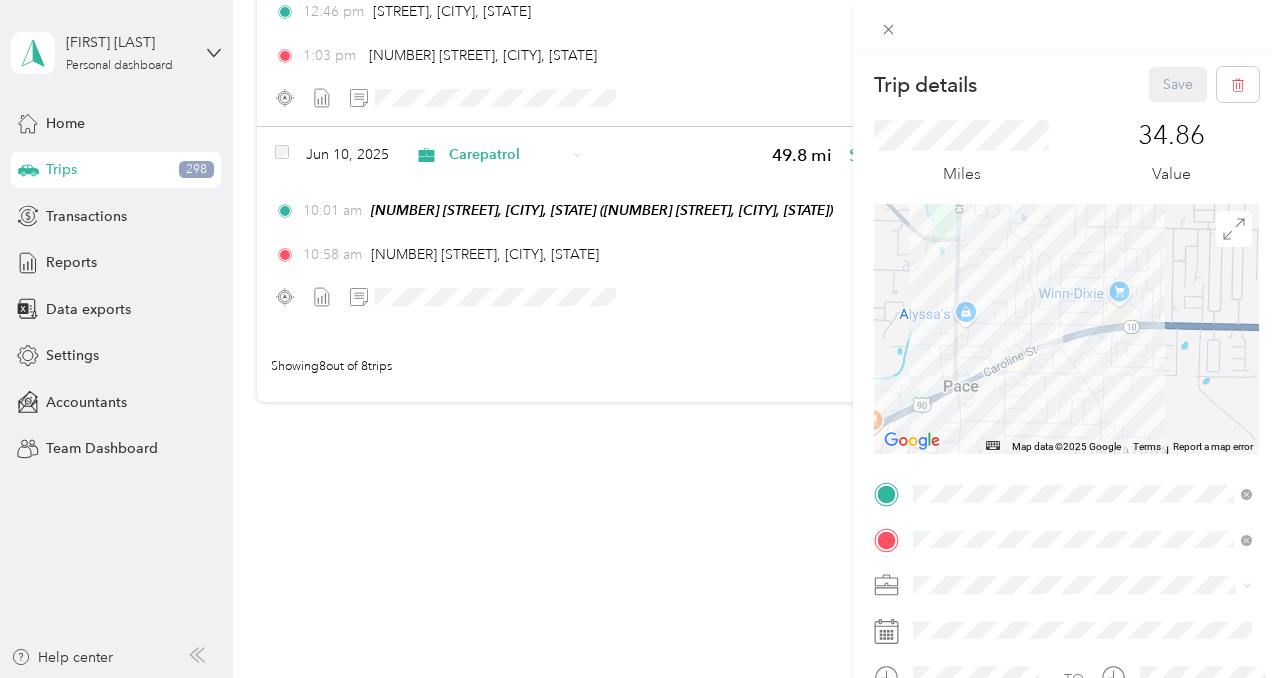 click at bounding box center (1066, 329) 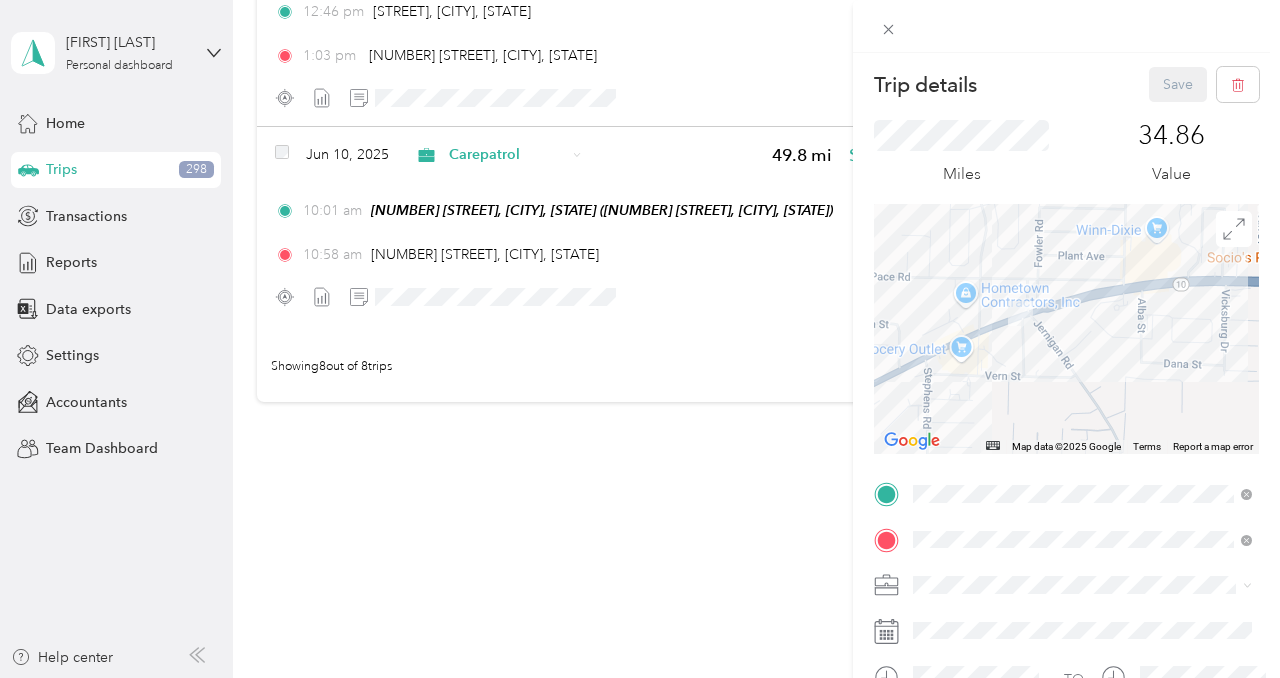 click at bounding box center (1066, 329) 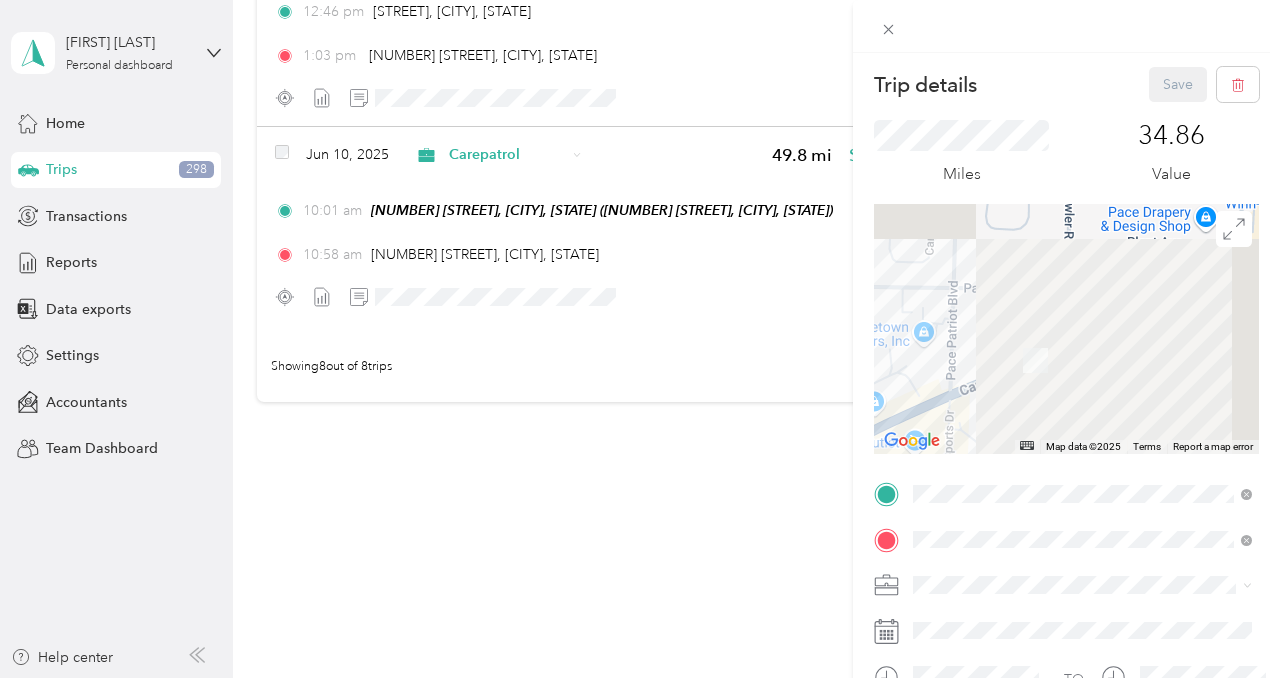 drag, startPoint x: 1065, startPoint y: 329, endPoint x: 1139, endPoint y: 419, distance: 116.51609 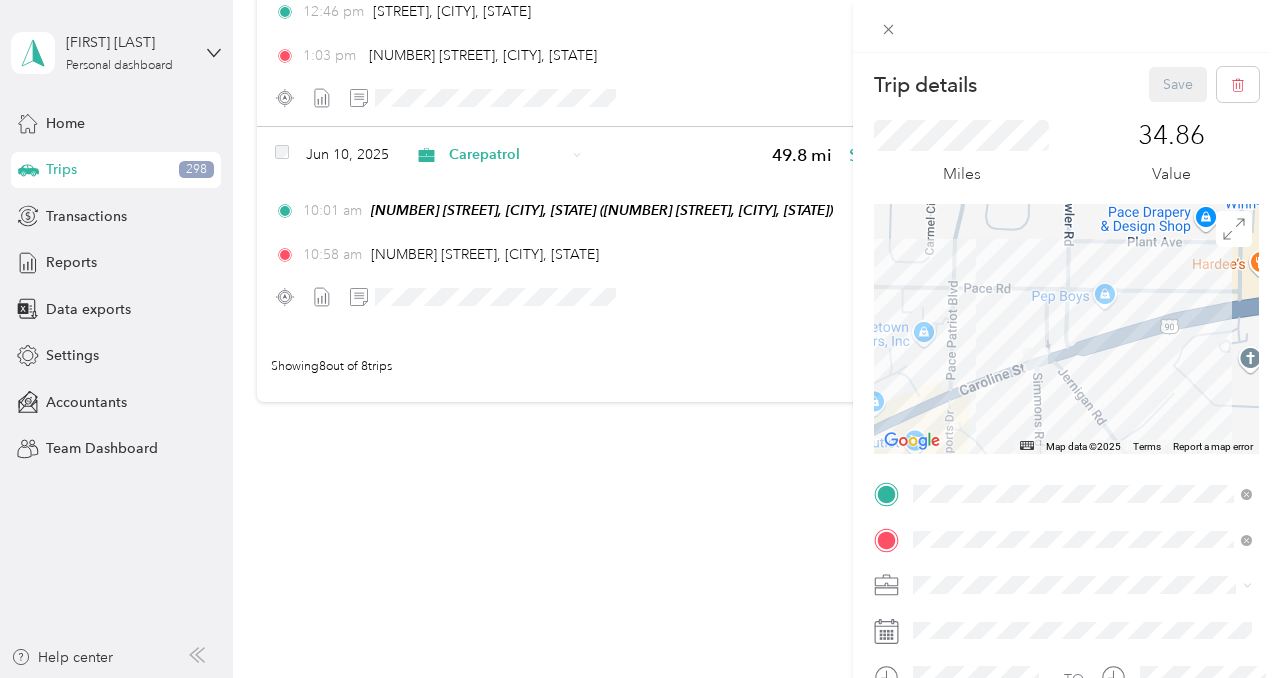 click at bounding box center [1066, 329] 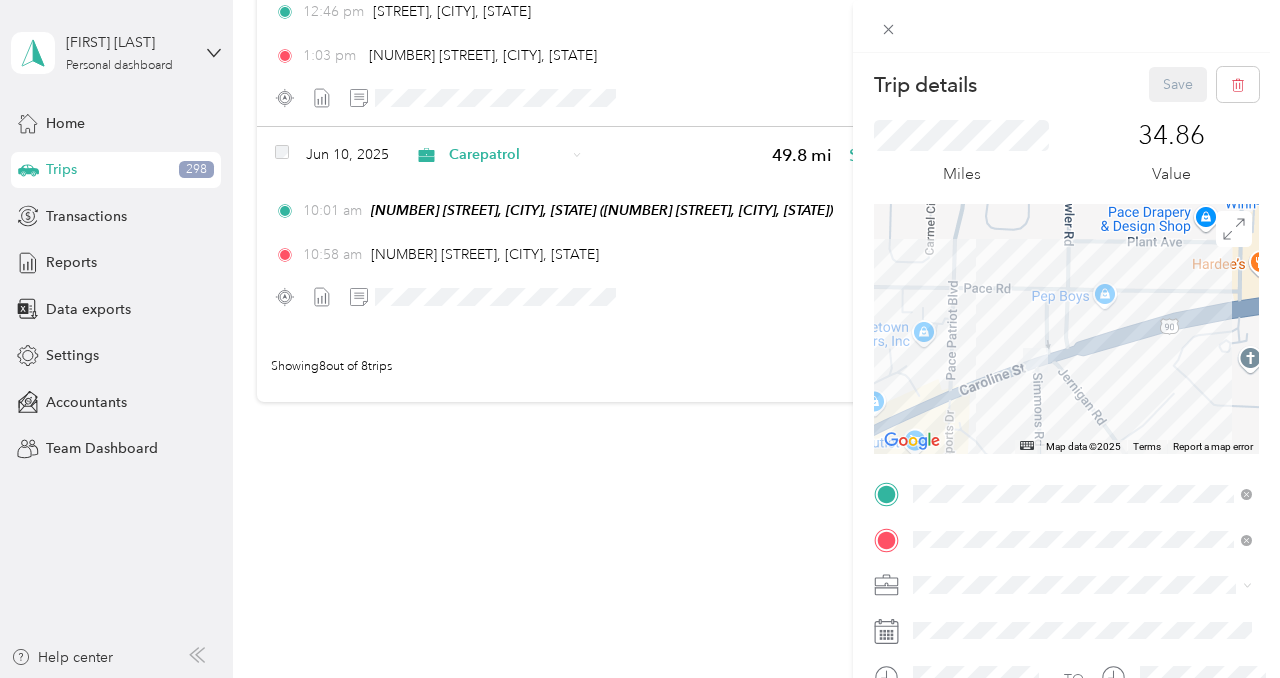 click at bounding box center [1066, 329] 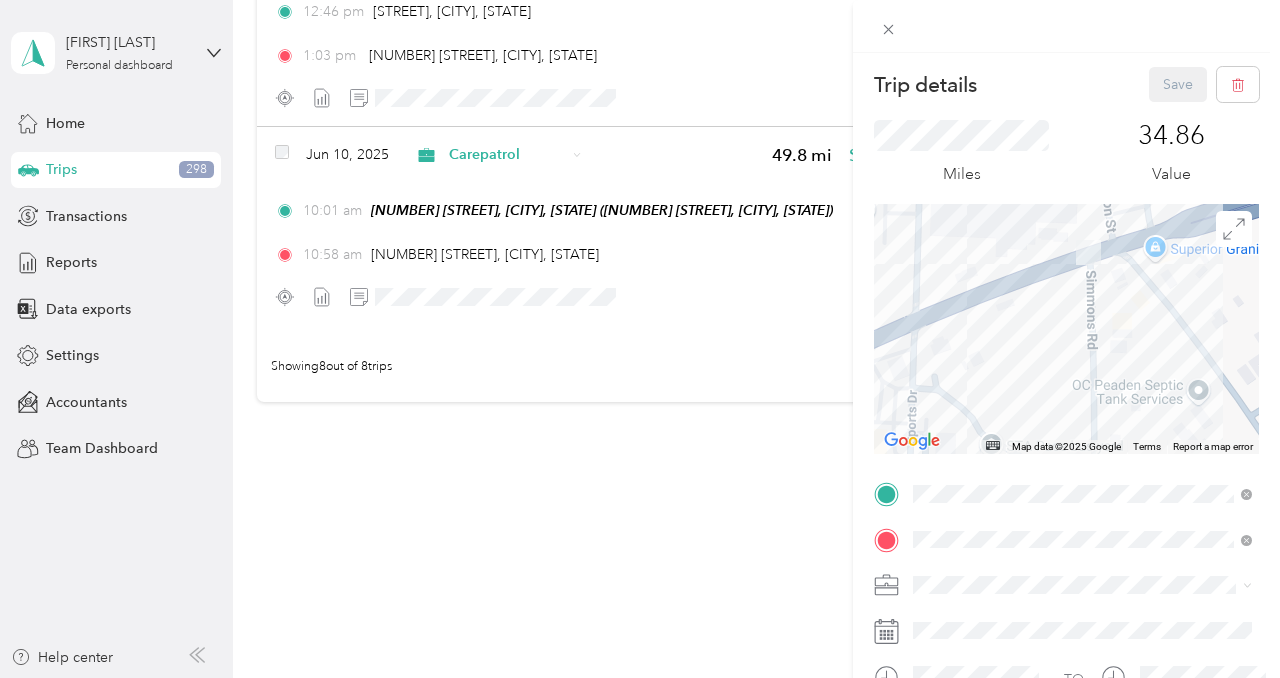 drag, startPoint x: 1029, startPoint y: 373, endPoint x: 1158, endPoint y: 285, distance: 156.15697 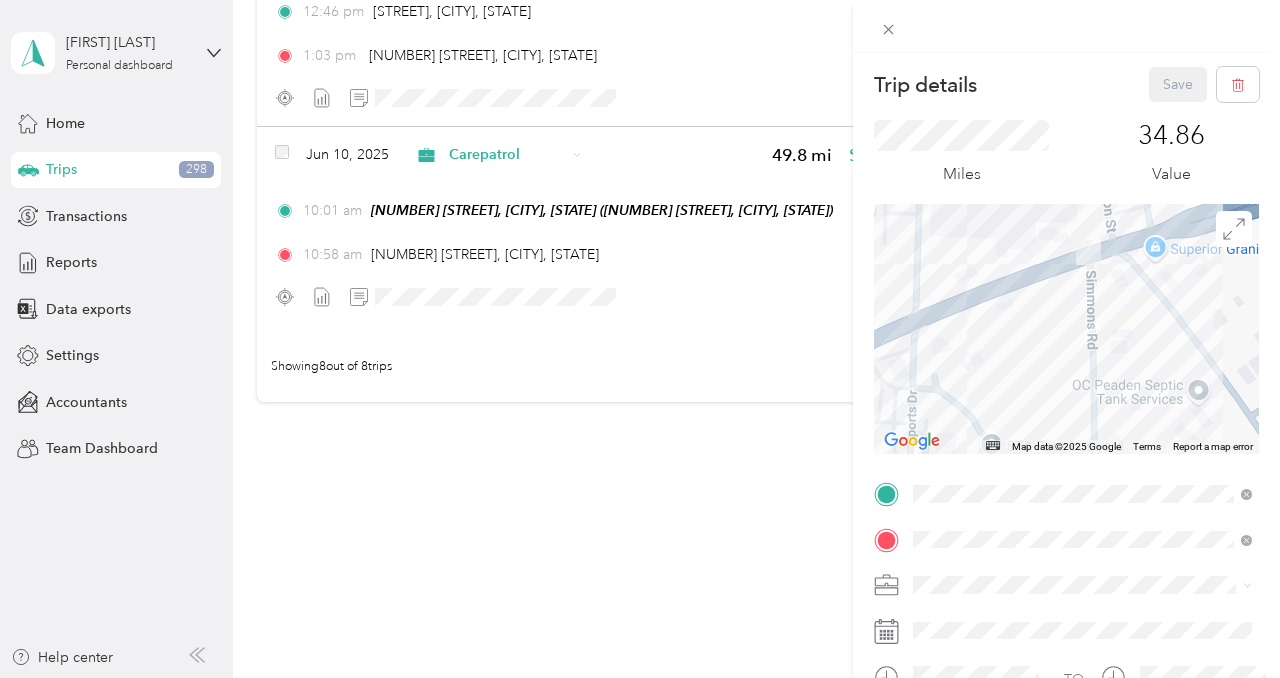 click at bounding box center (1066, 329) 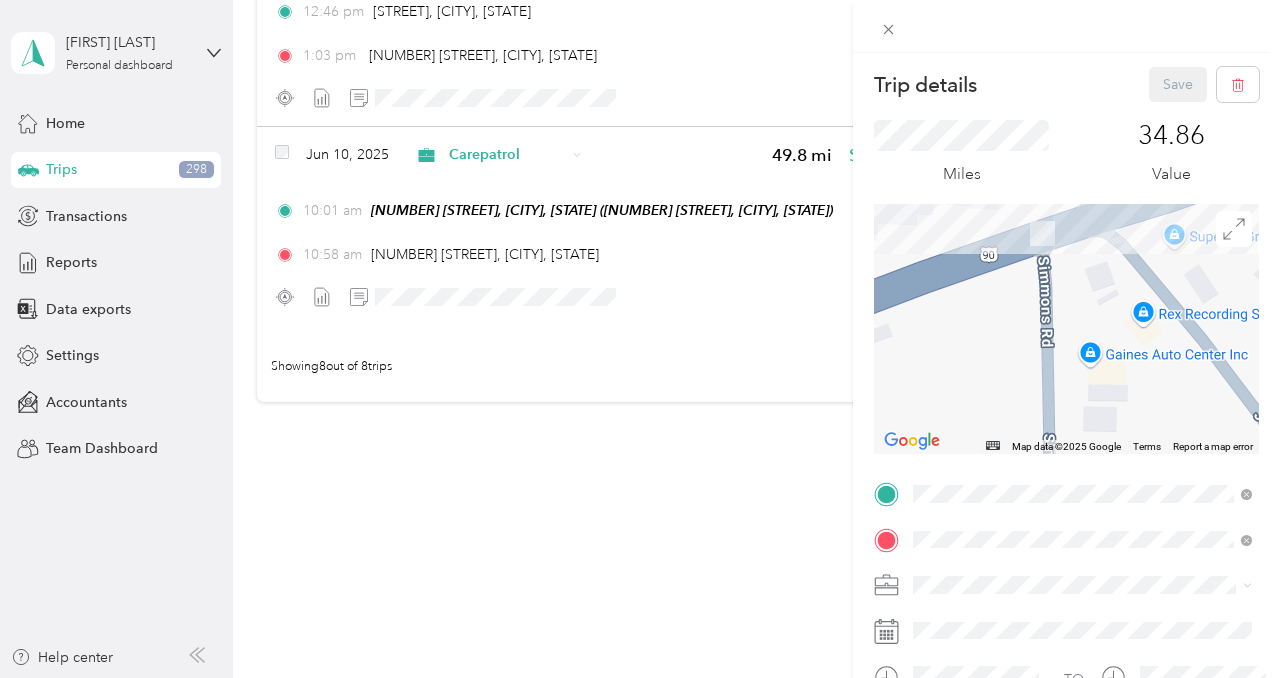 drag, startPoint x: 1124, startPoint y: 287, endPoint x: 1119, endPoint y: 329, distance: 42.296574 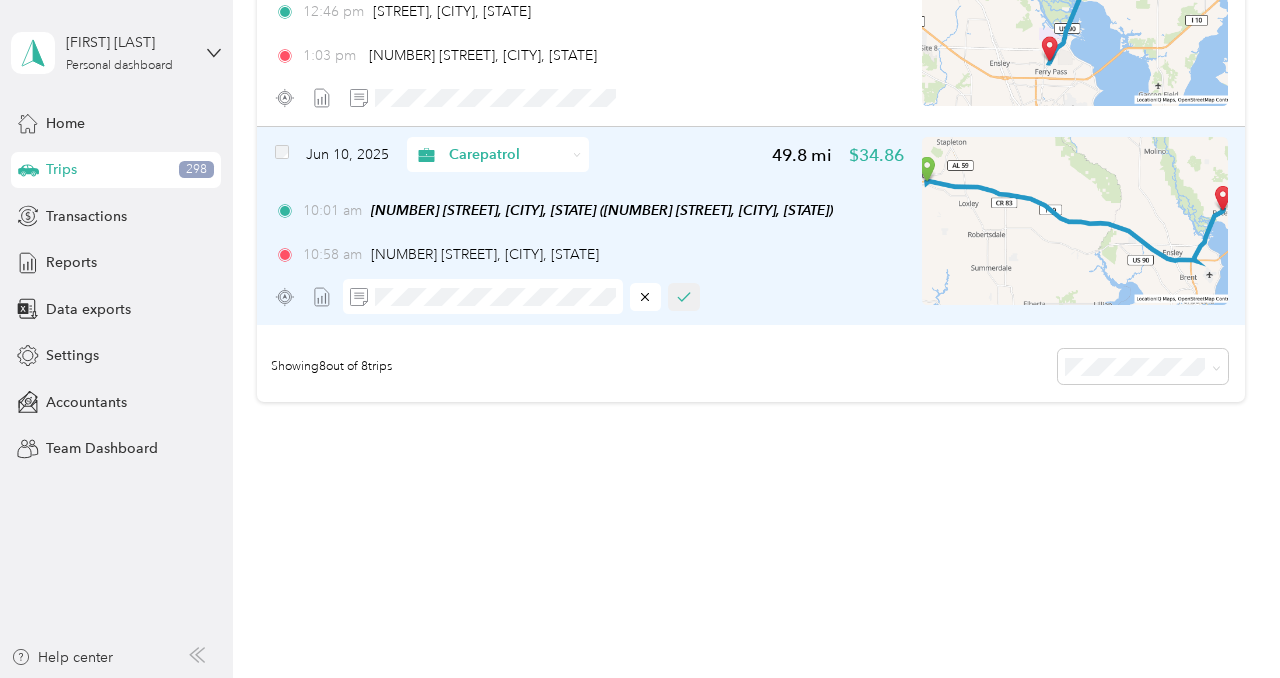 click 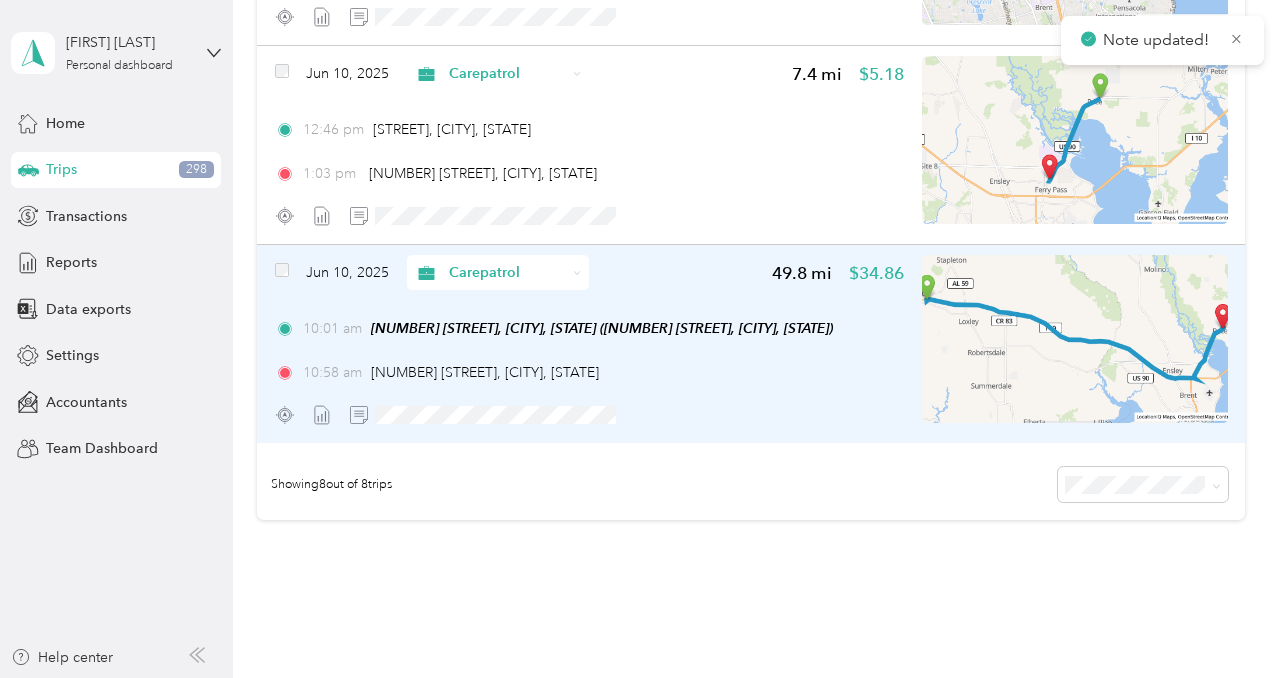 scroll, scrollTop: 1390, scrollLeft: 0, axis: vertical 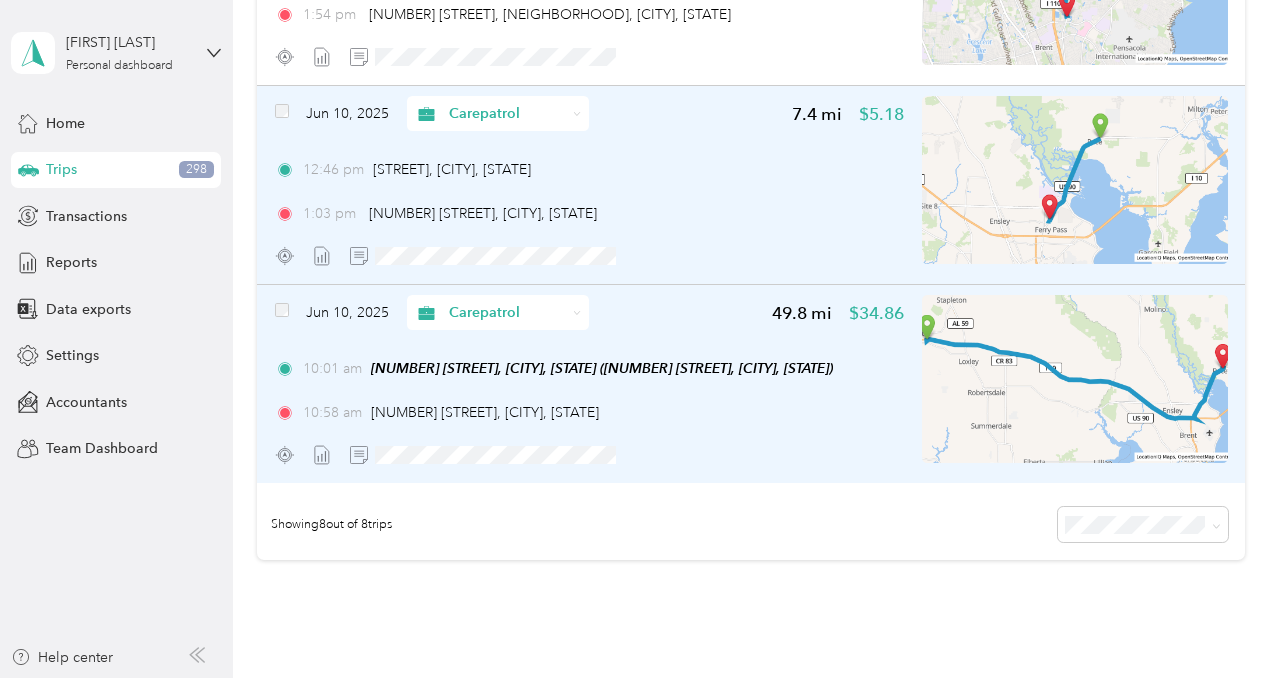 click at bounding box center [1075, 180] 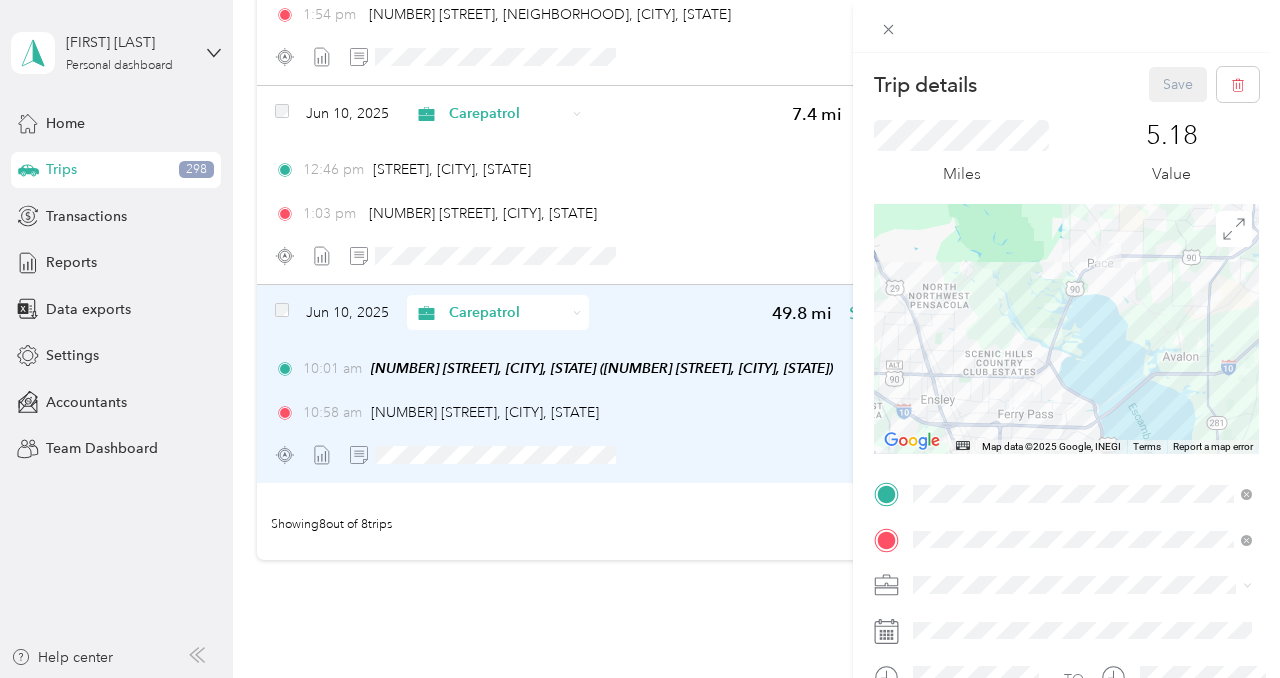 click at bounding box center (1066, 329) 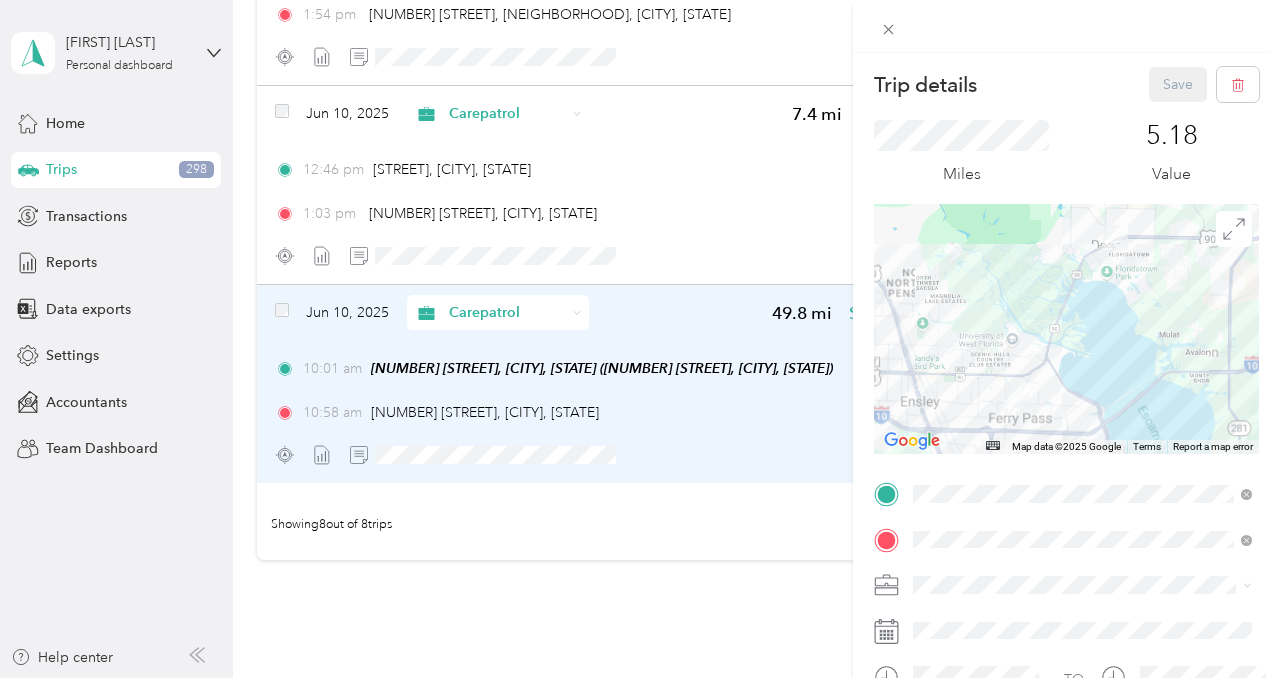 click at bounding box center (1066, 329) 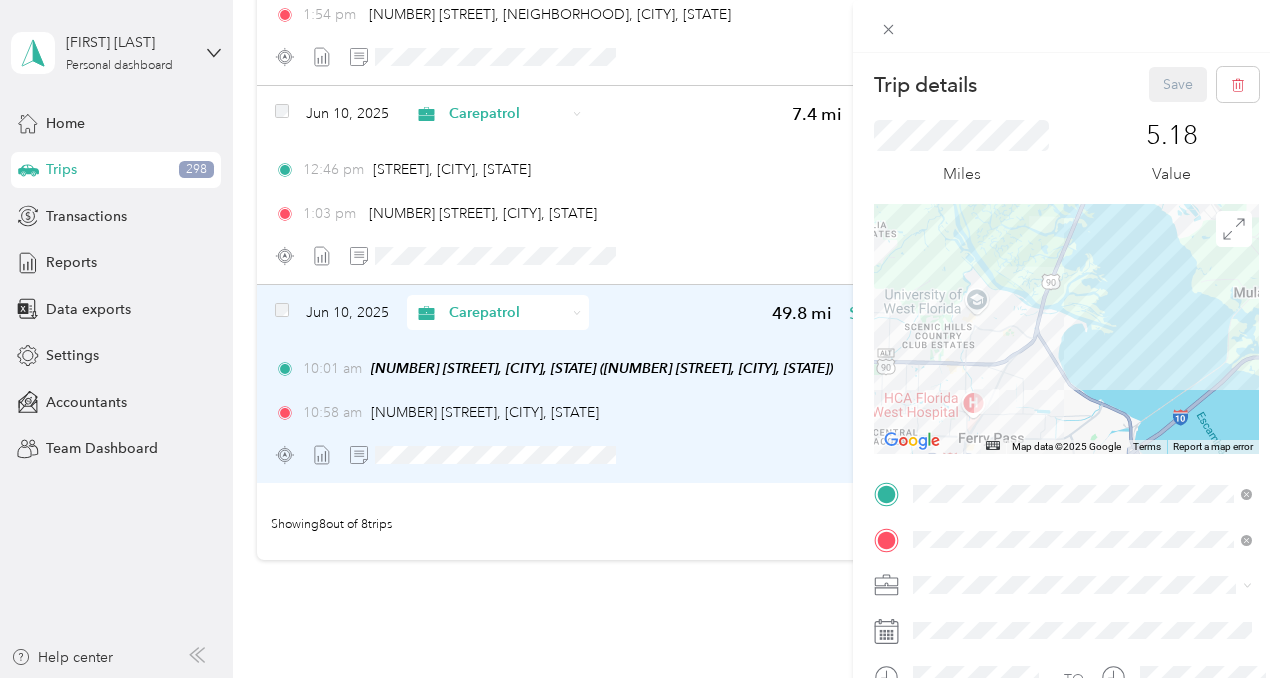 click at bounding box center [1066, 329] 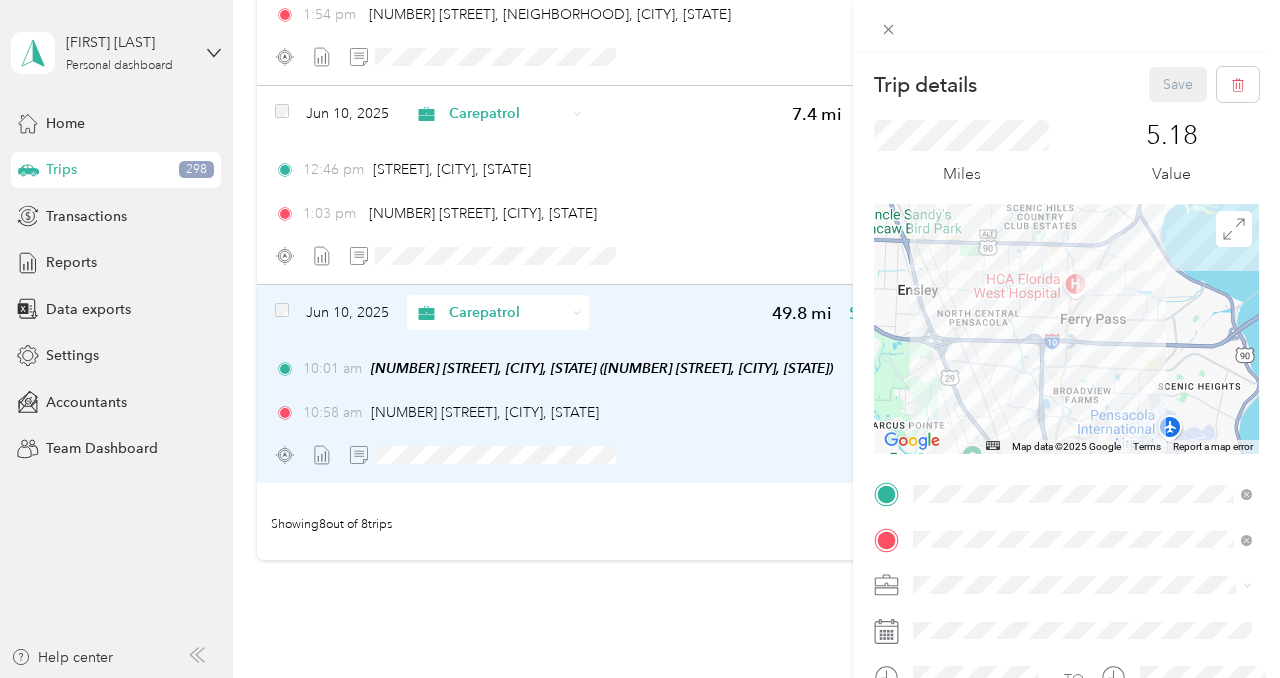 drag, startPoint x: 1036, startPoint y: 404, endPoint x: 1148, endPoint y: 267, distance: 176.9548 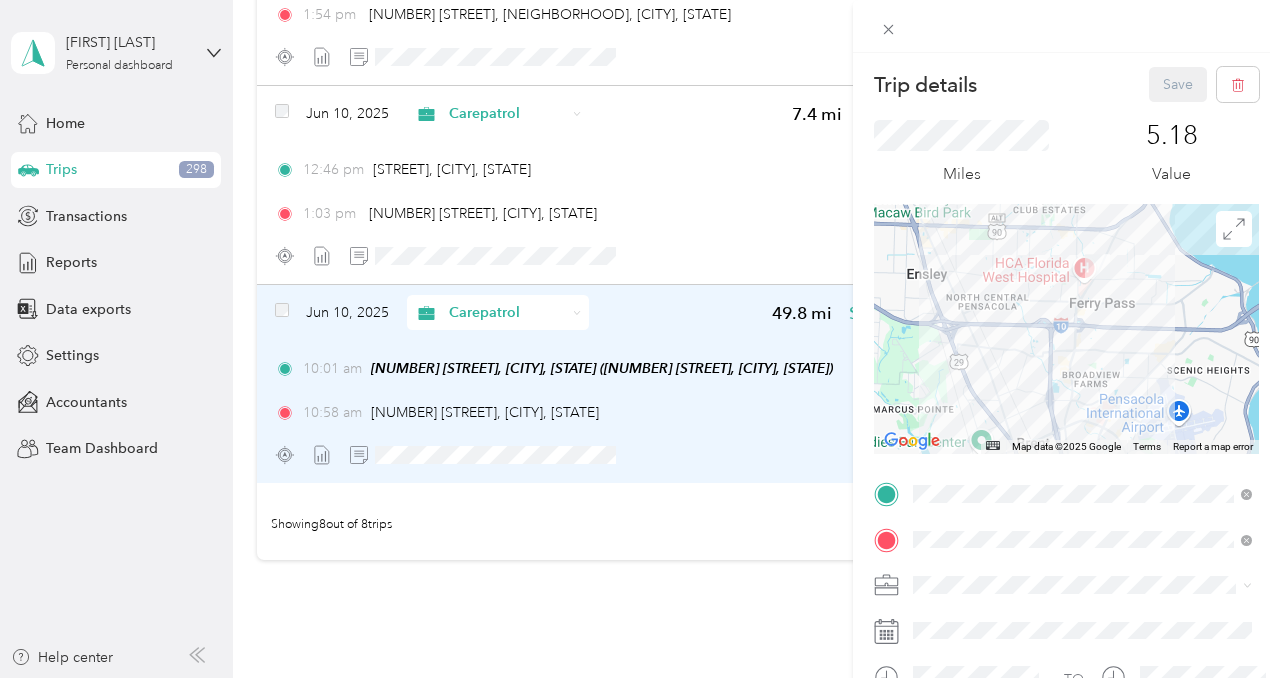 click at bounding box center (1066, 329) 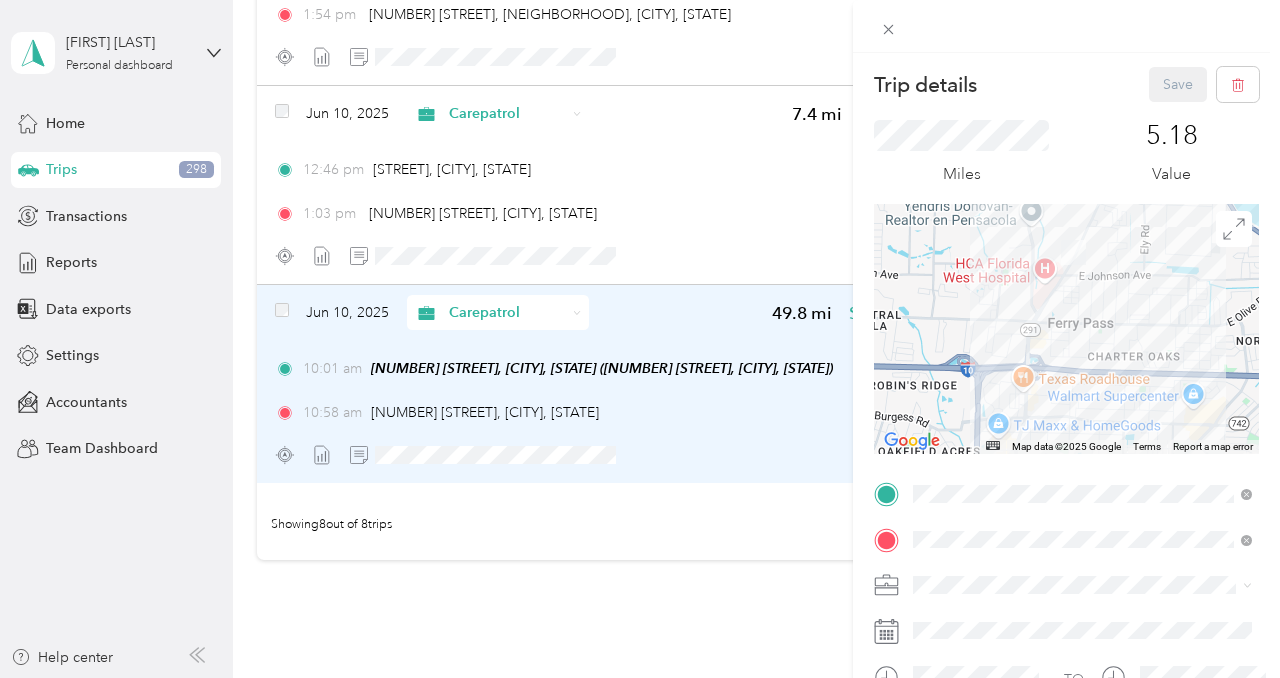 drag, startPoint x: 1126, startPoint y: 277, endPoint x: 1134, endPoint y: 259, distance: 19.697716 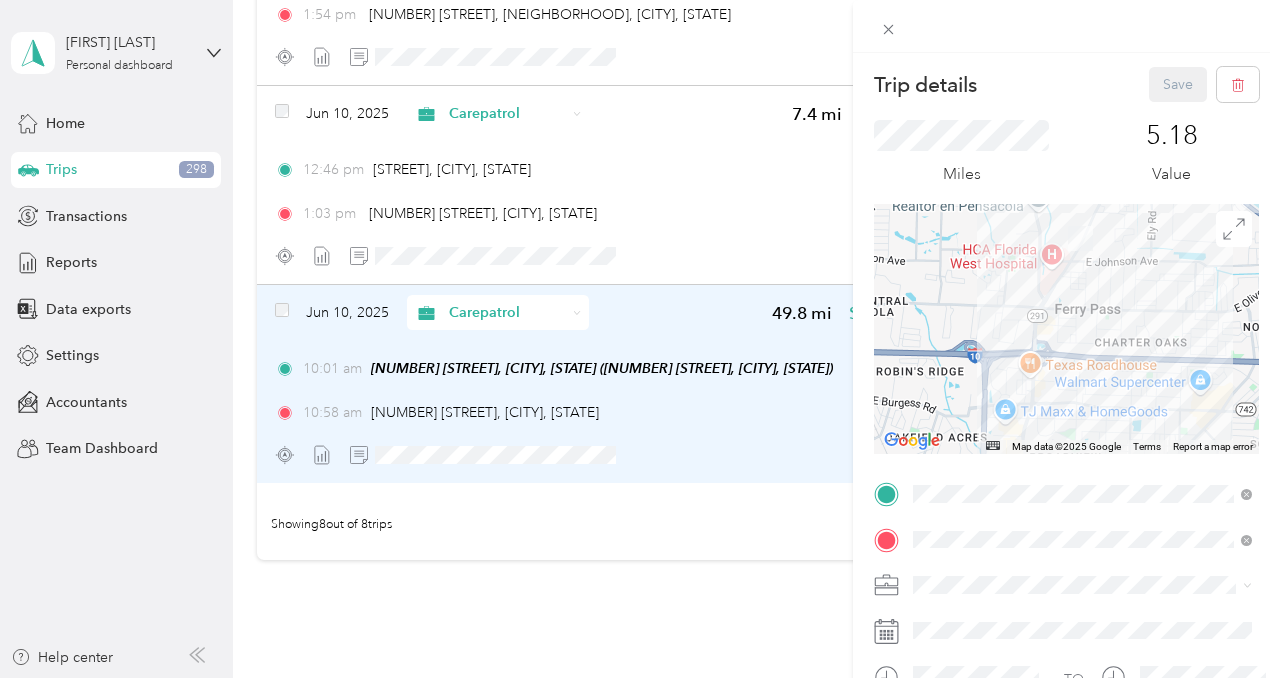 click at bounding box center [1066, 329] 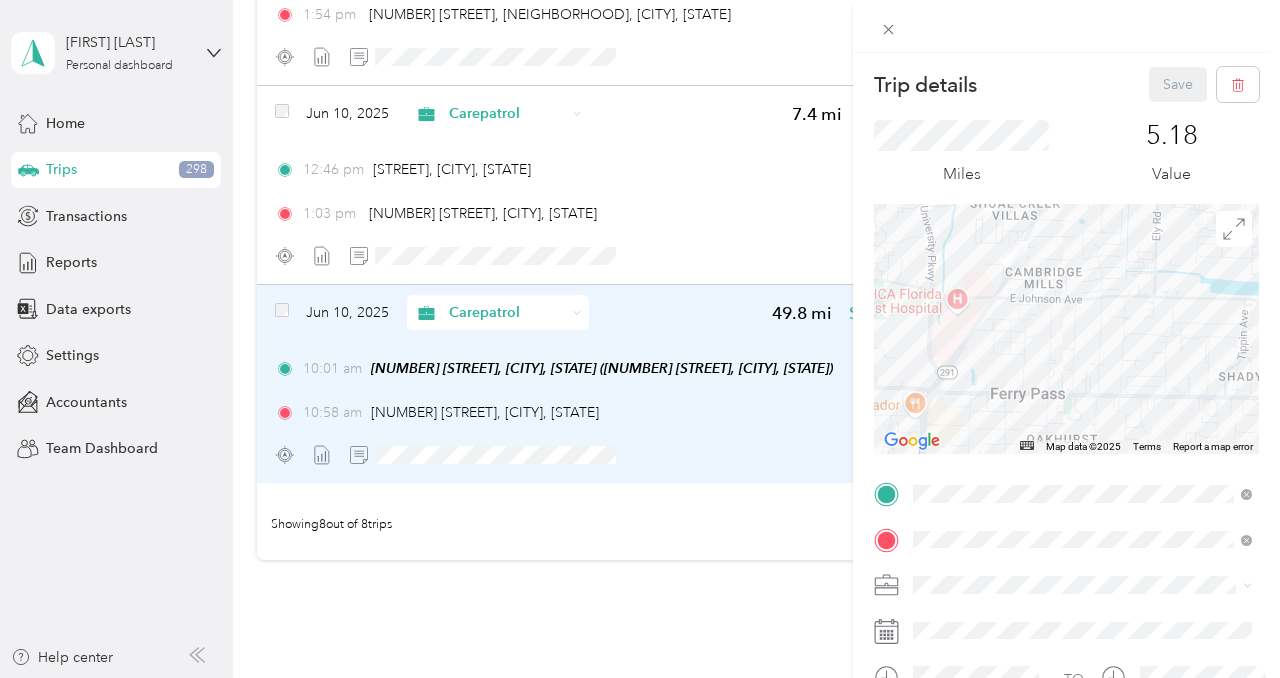 drag, startPoint x: 1098, startPoint y: 287, endPoint x: 1070, endPoint y: 322, distance: 44.82187 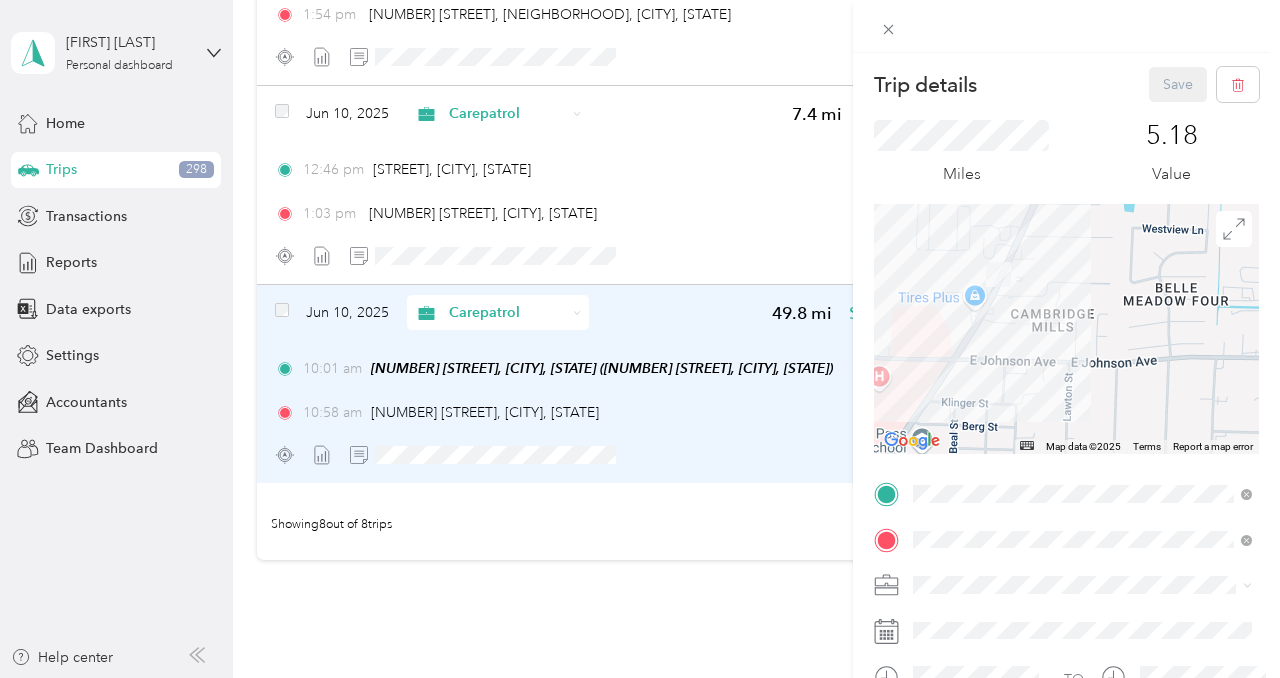 drag, startPoint x: 1061, startPoint y: 259, endPoint x: 1097, endPoint y: 350, distance: 97.862144 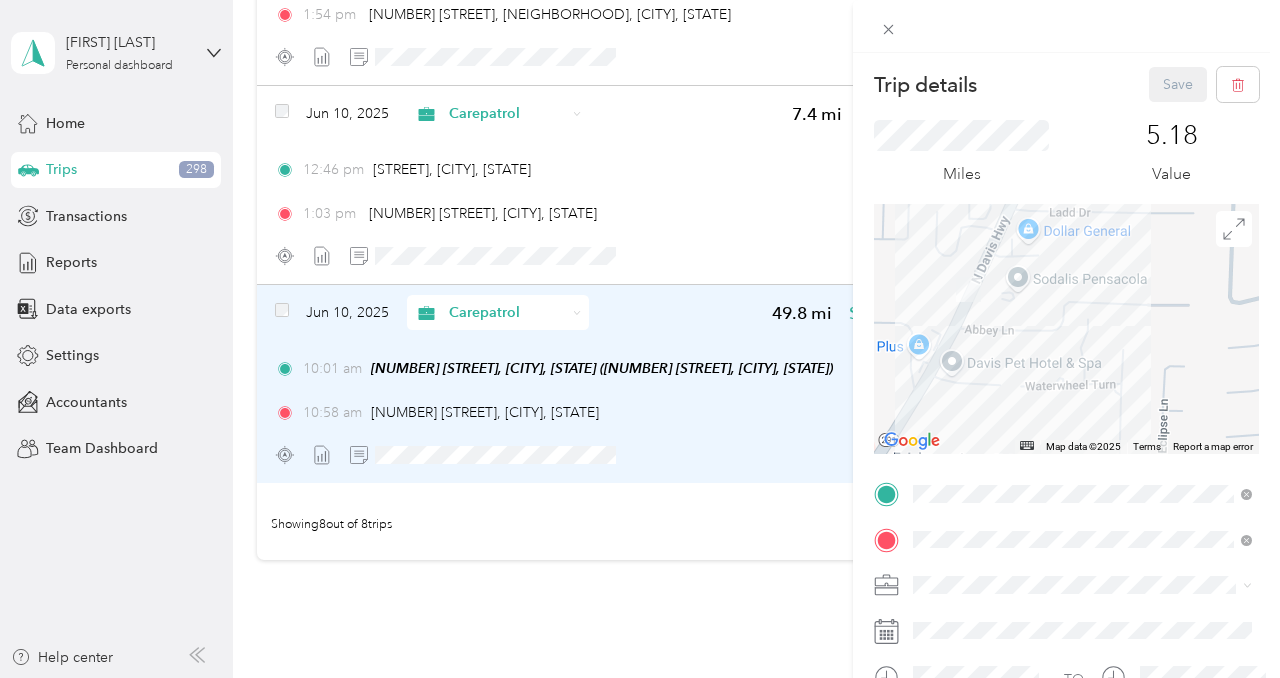 drag, startPoint x: 1019, startPoint y: 281, endPoint x: 1047, endPoint y: 300, distance: 33.83785 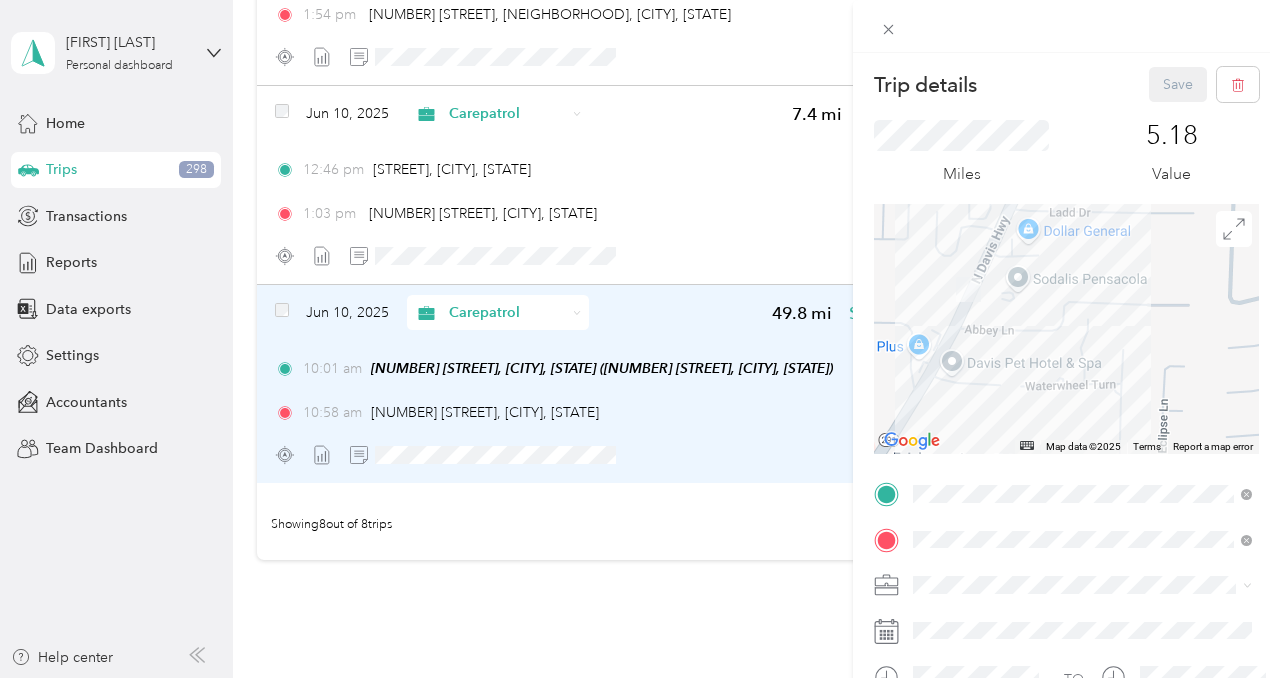 click on "Trip details Save This trip cannot be edited because it is either under review, approved, or paid. Contact your Team Manager to edit it. Miles 5.18 Value  ← Move left → Move right ↑ Move up ↓ Move down + Zoom in - Zoom out Home Jump left by 75% End Jump right by 75% Page Up Jump up by 75% Page Down Jump down by 75% Map Data Map data ©2025 Map data ©2025 100 m  Click to toggle between metric and imperial units Terms Report a map error TO Add photo" at bounding box center (640, 339) 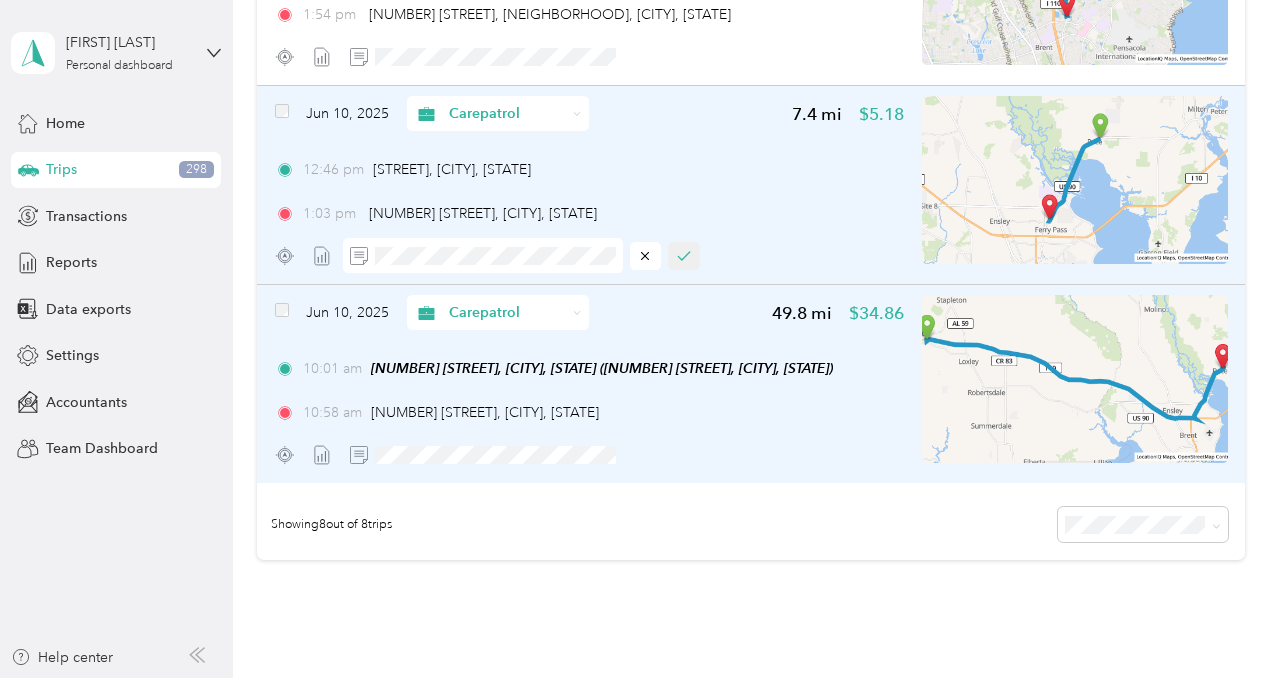 click 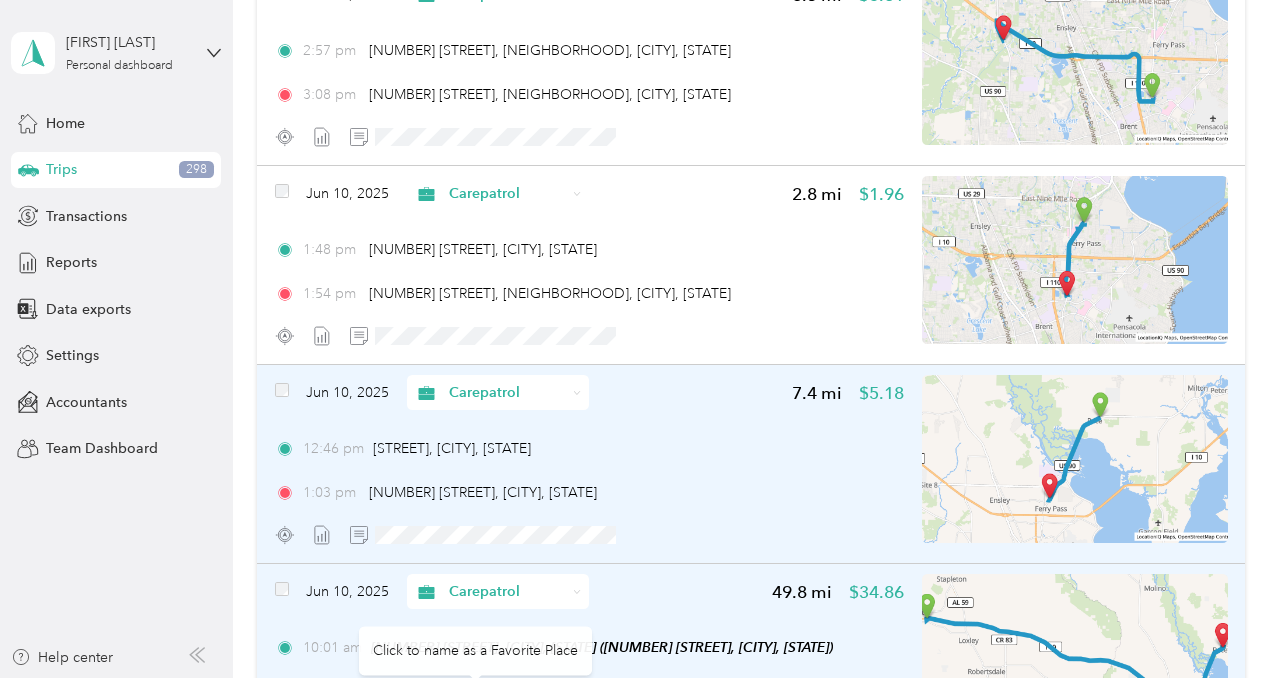 scroll, scrollTop: 1110, scrollLeft: 0, axis: vertical 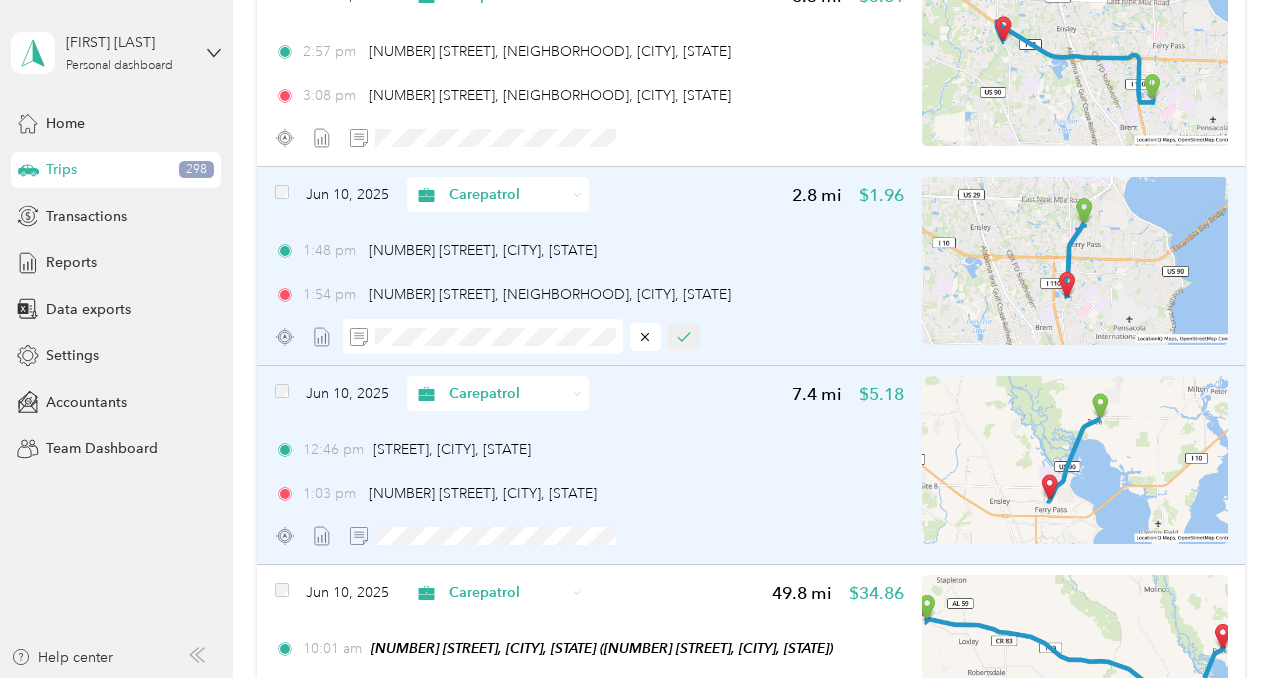 click 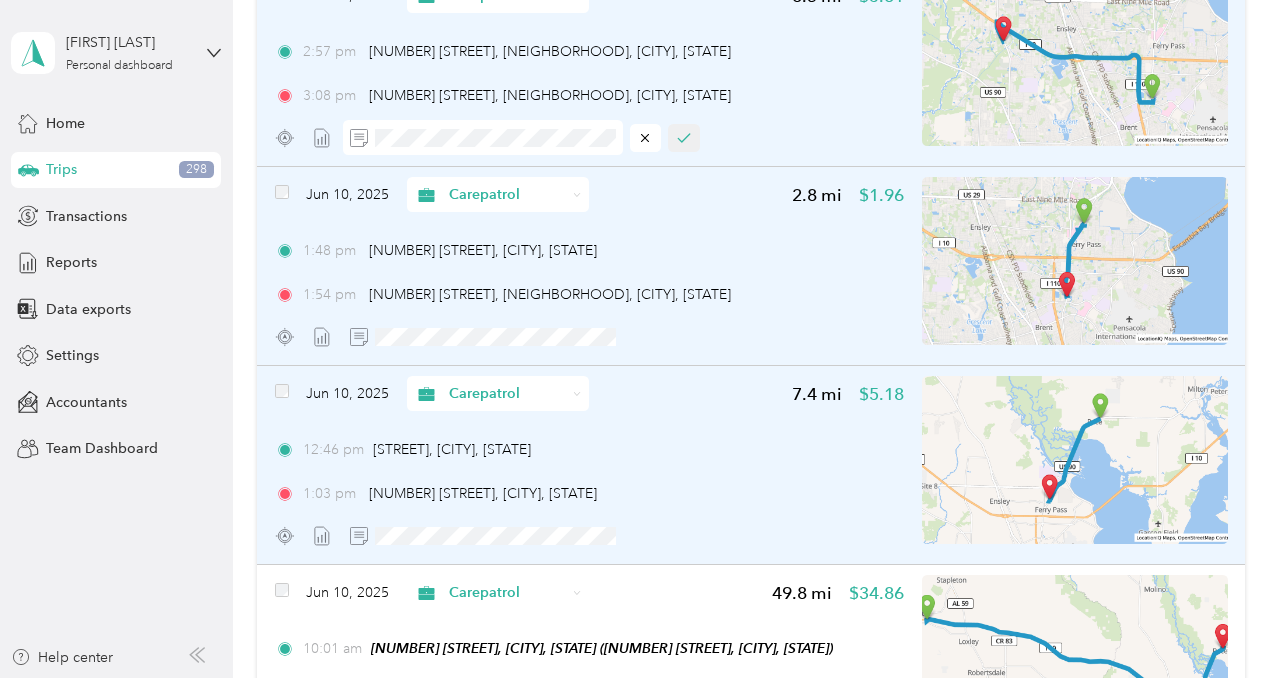 click 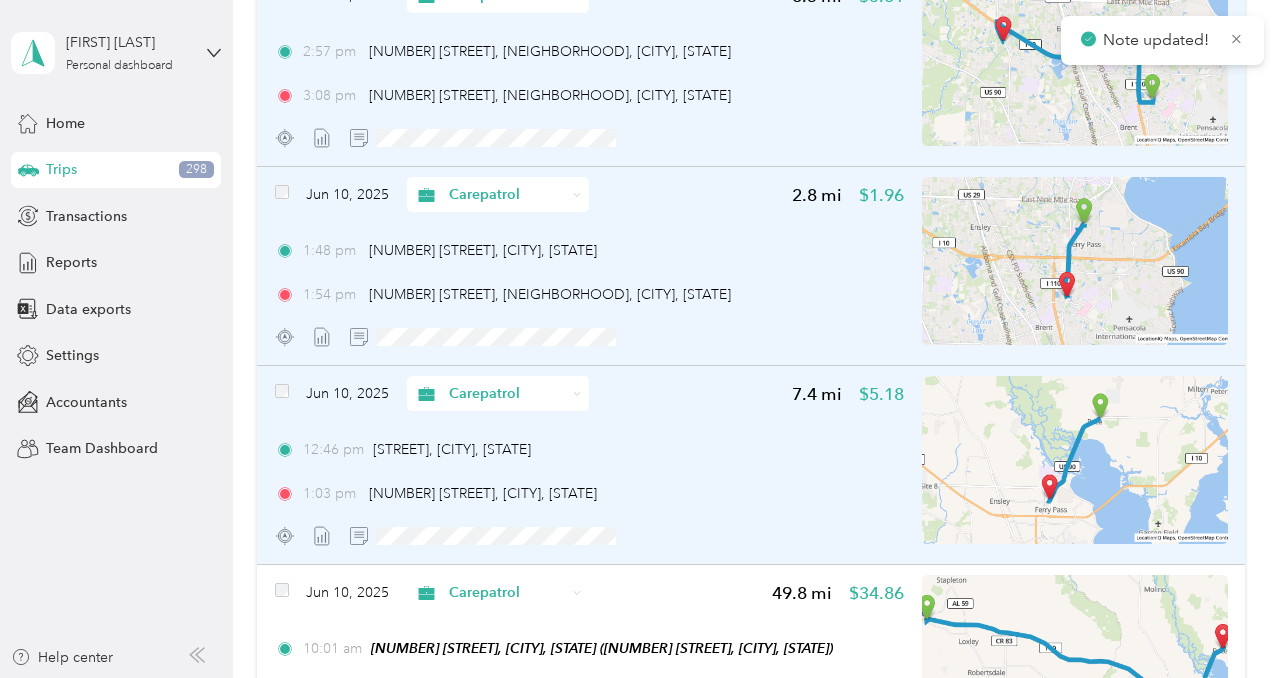 click on "[TIME] [NUMBER] [STREET], [NEIGHBORHOOD], [CITY], [STATE]" at bounding box center [590, 95] 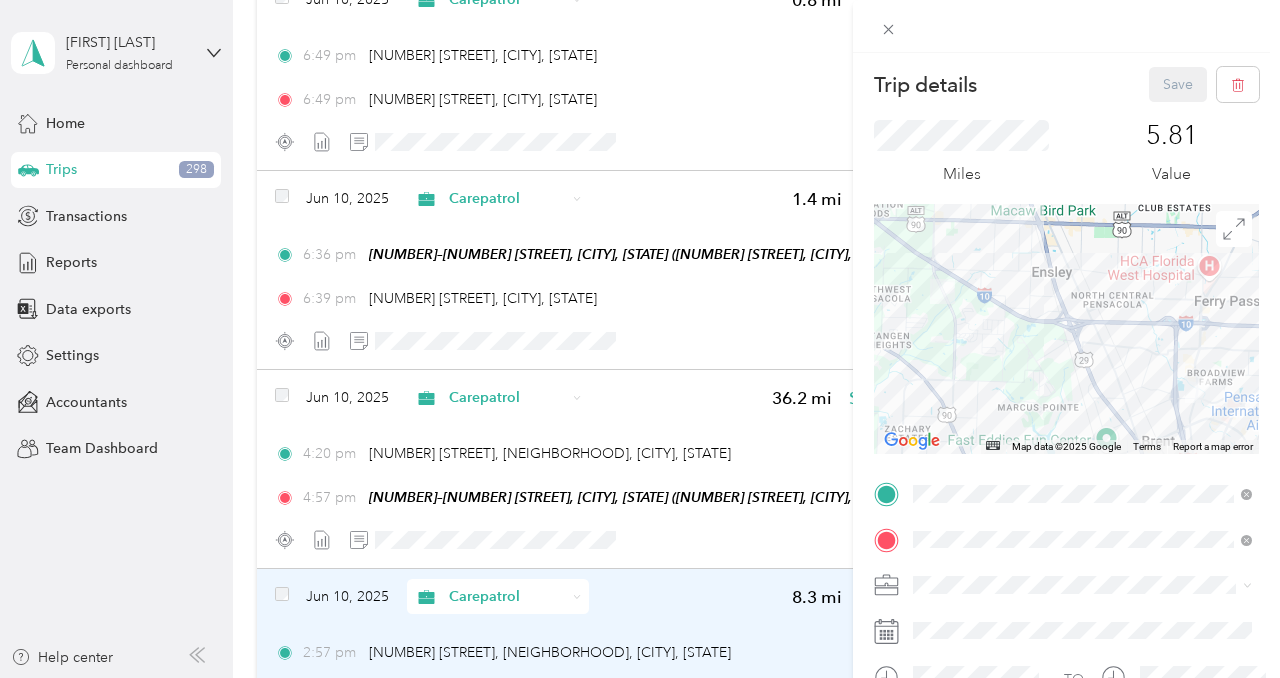 scroll, scrollTop: 470, scrollLeft: 0, axis: vertical 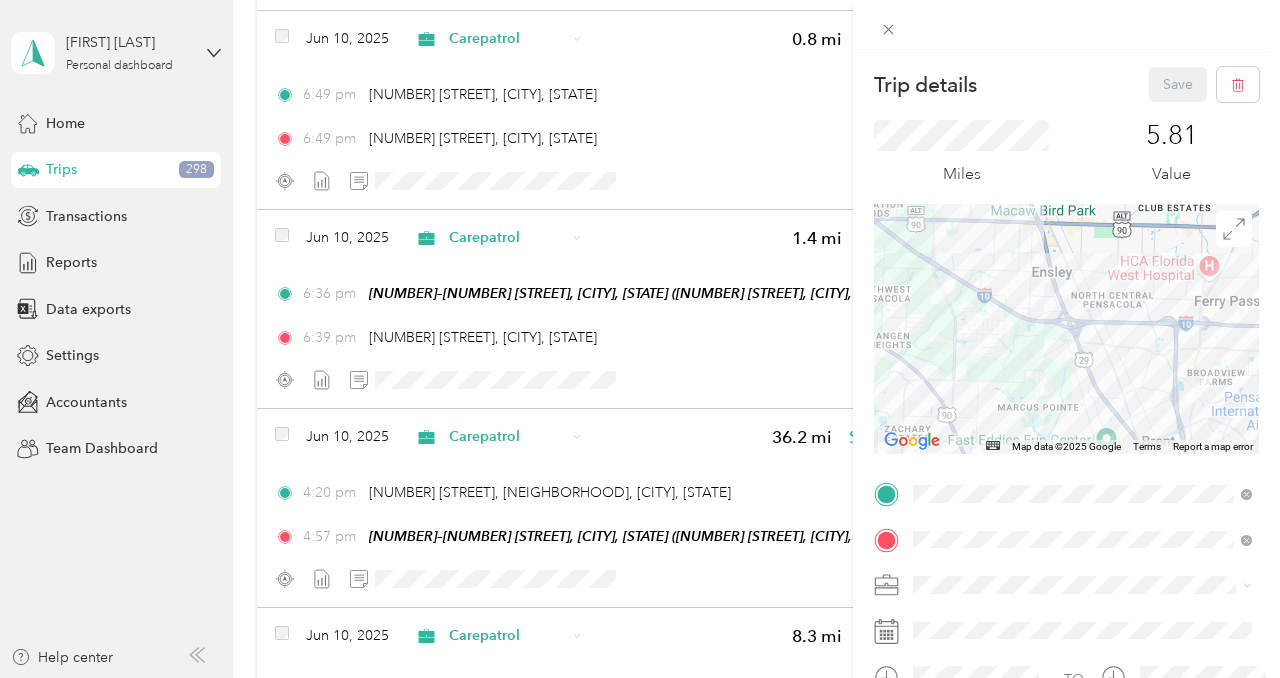 click on "Trip details Save This trip cannot be edited because it is either under review, approved, or paid. Contact your Team Manager to edit it. Miles 5.81 Value  ← Move left → Move right ↑ Move up ↓ Move down + Zoom in - Zoom out Home Jump left by 75% End Jump right by 75% Page Up Jump up by 75% Page Down Jump down by 75% Map Data Map data ©2025 Google Map data ©2025 Google 2 km  Click to toggle between metric and imperial units Terms Report a map error TO Add photo" at bounding box center [640, 339] 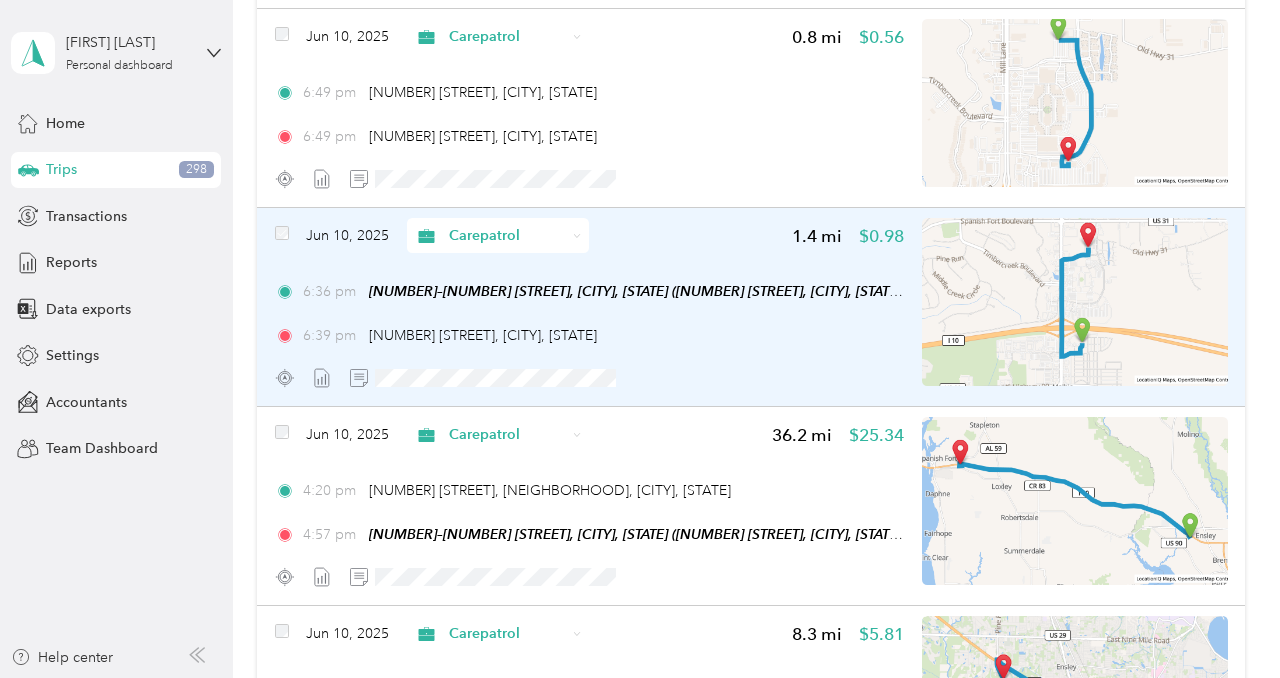 scroll, scrollTop: 468, scrollLeft: 0, axis: vertical 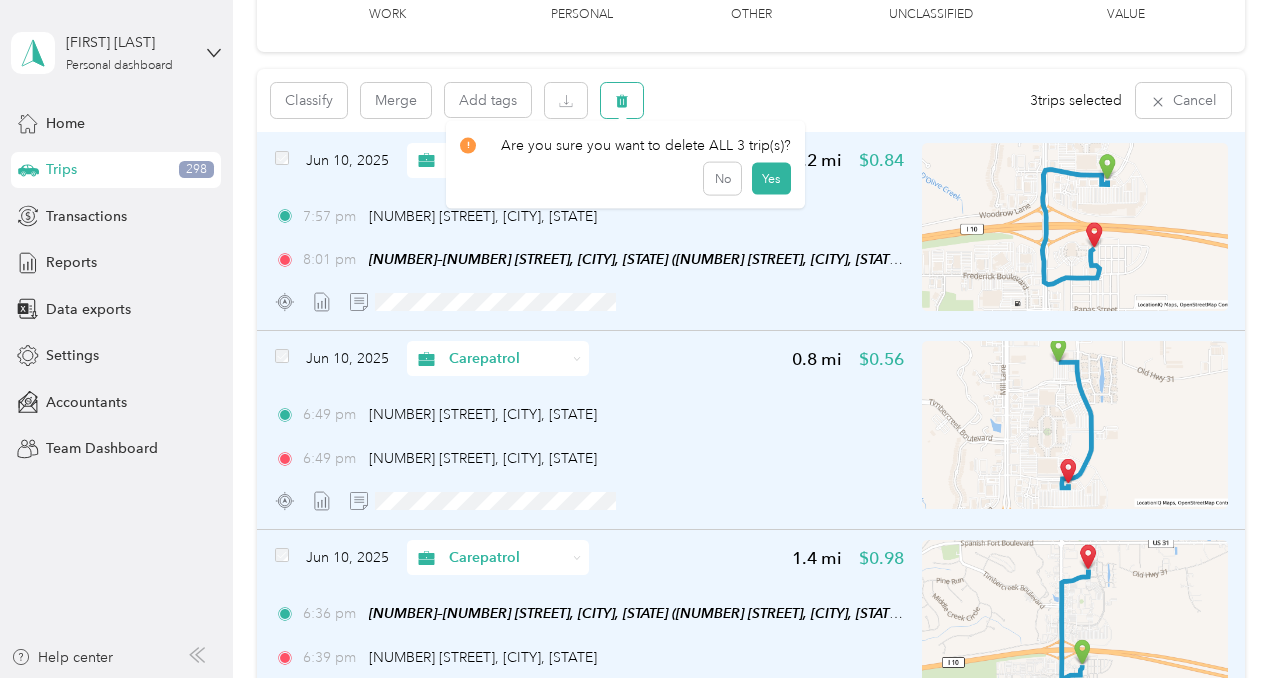 click 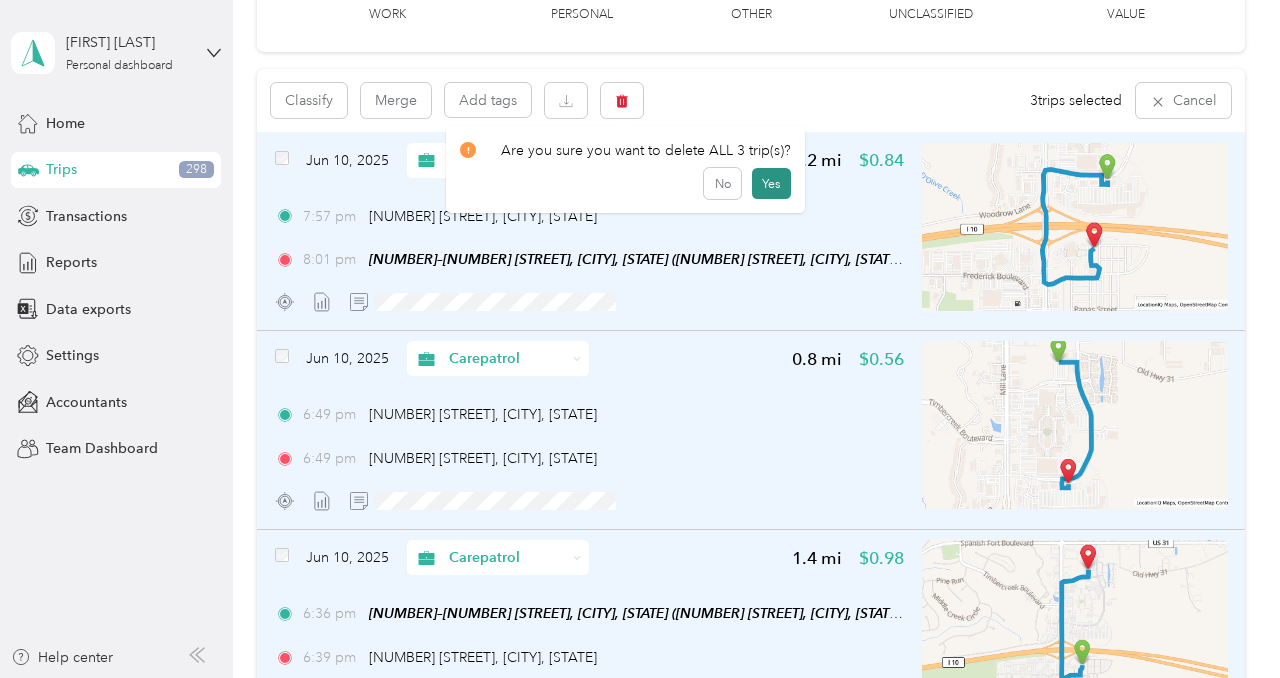 click on "Yes" at bounding box center (771, 184) 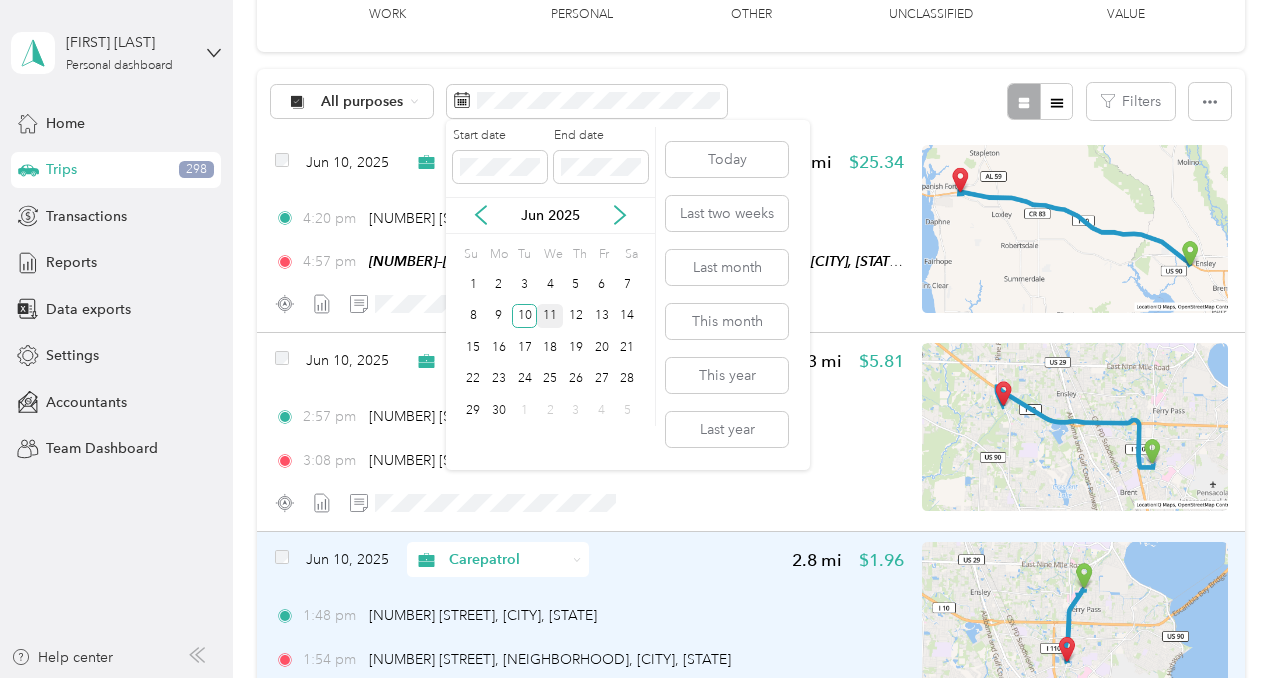 click on "11" at bounding box center [550, 316] 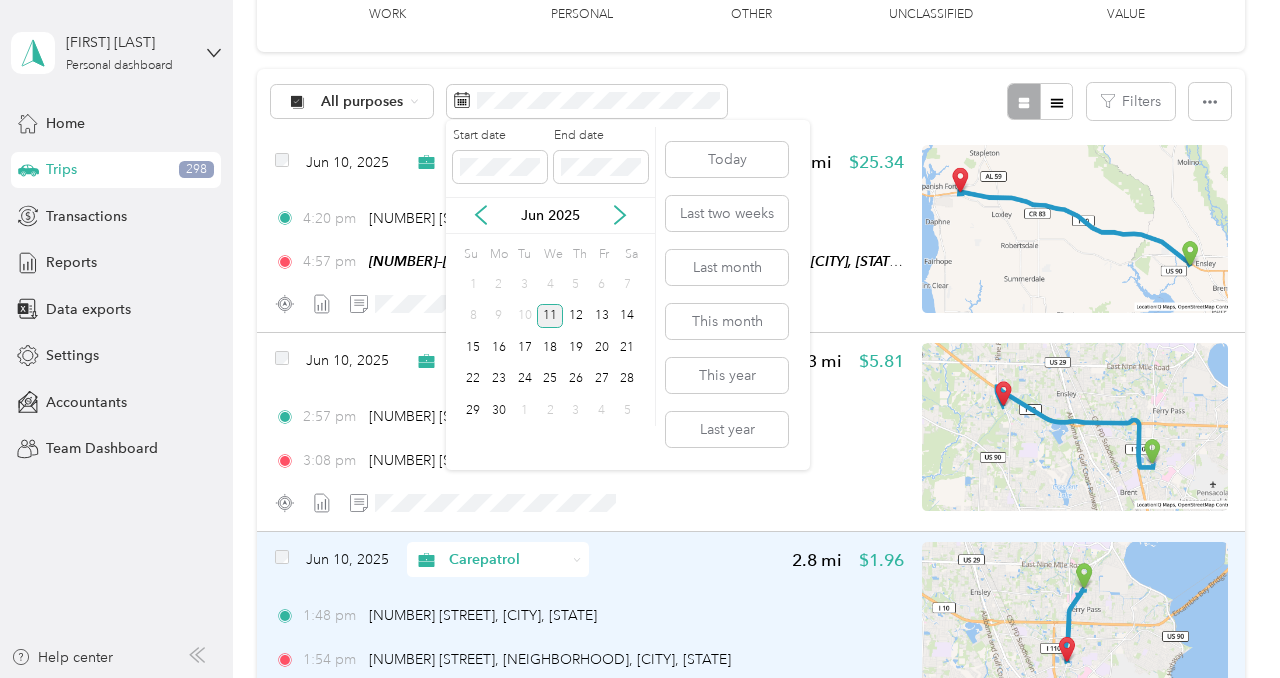 click on "11" at bounding box center [550, 316] 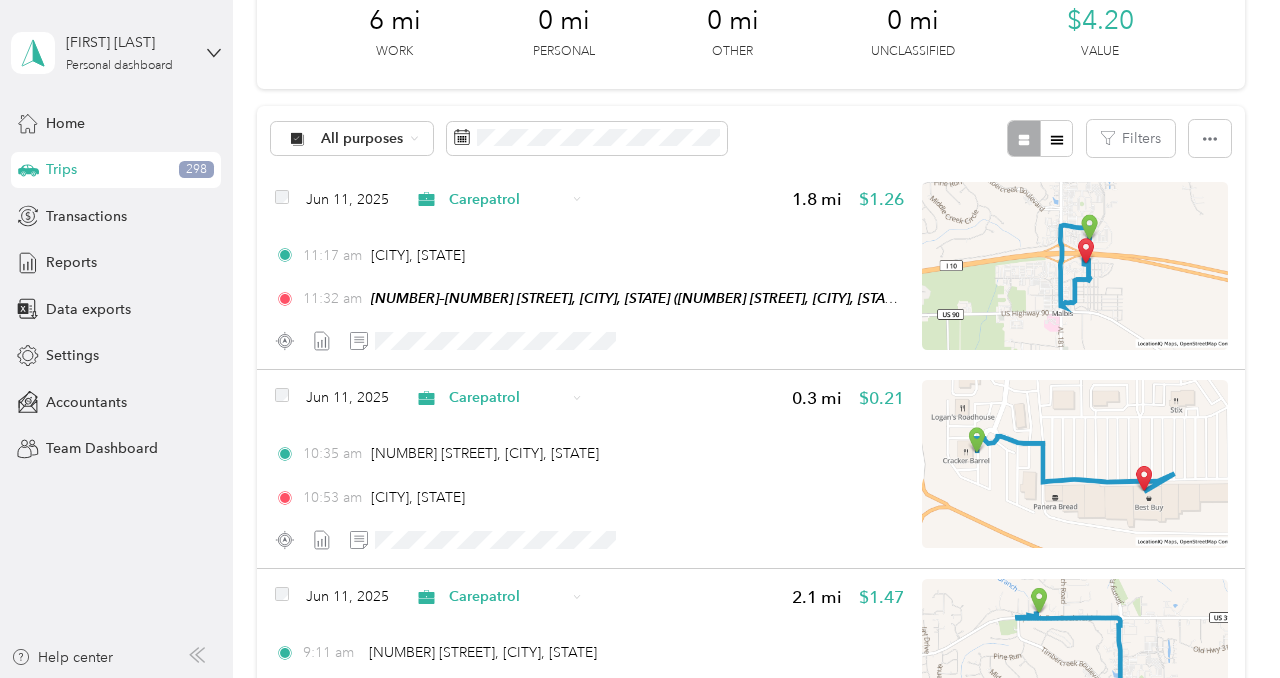 scroll, scrollTop: 148, scrollLeft: 0, axis: vertical 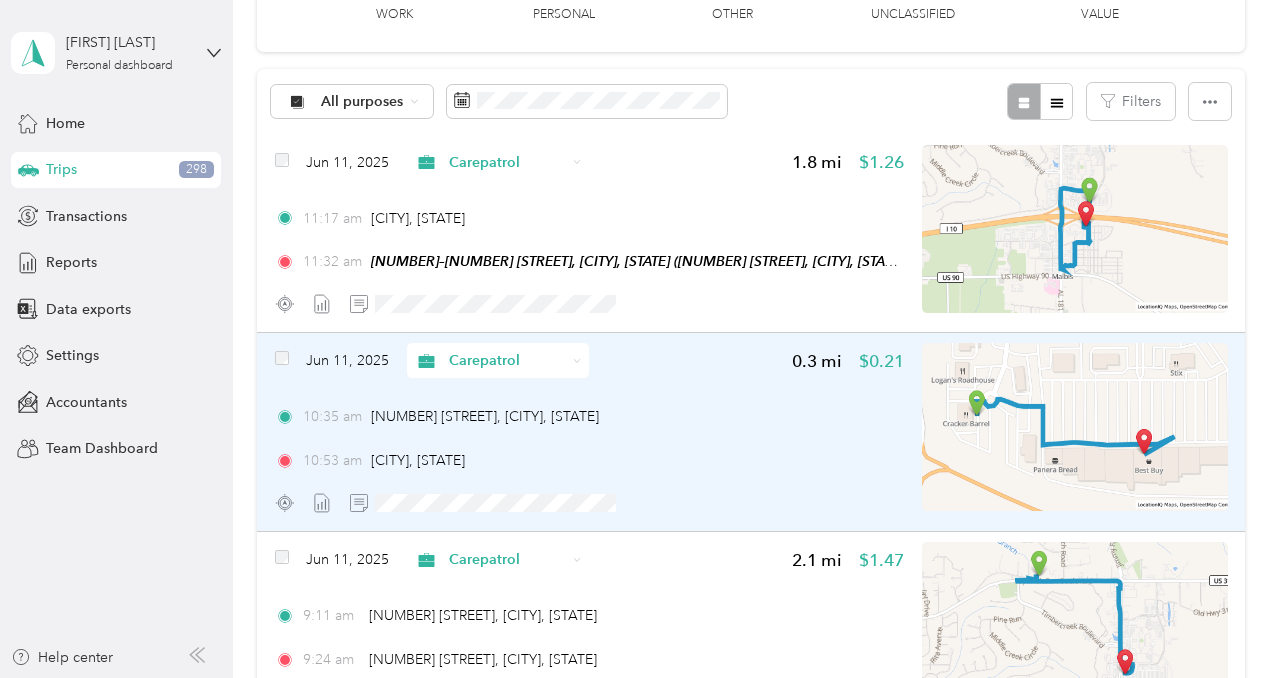 click on "[TIME] [CITY], [STATE]" at bounding box center [590, 460] 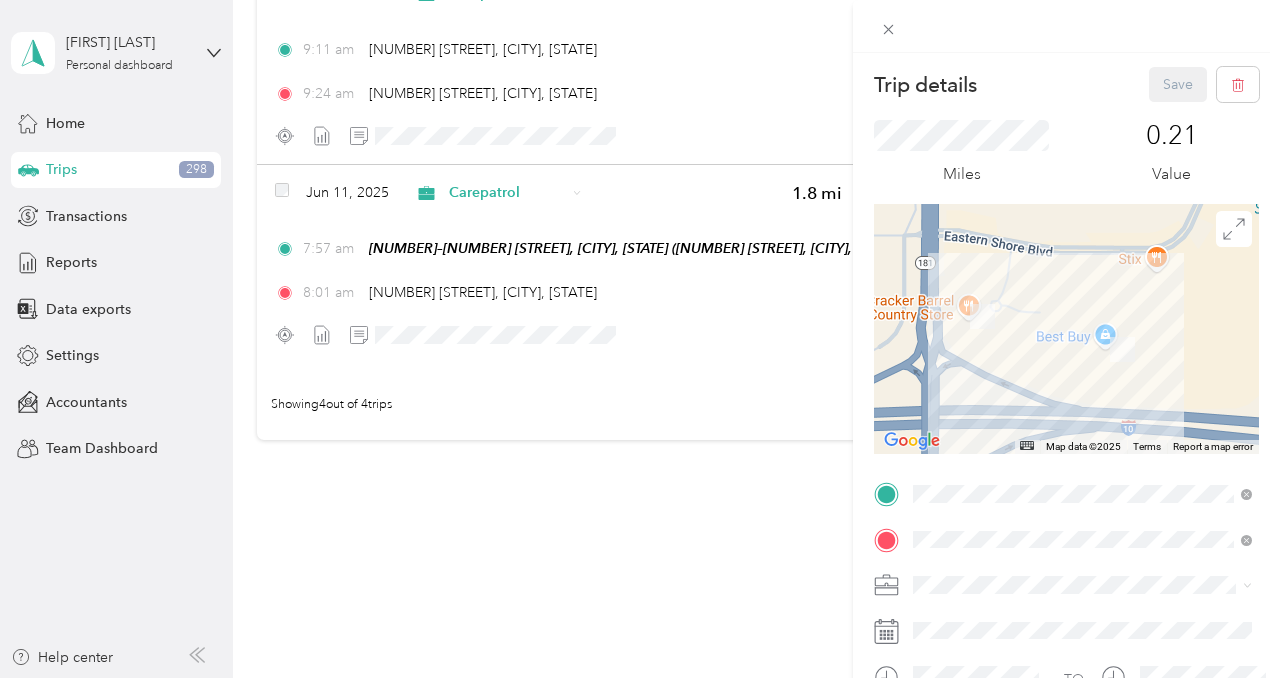 scroll, scrollTop: 748, scrollLeft: 0, axis: vertical 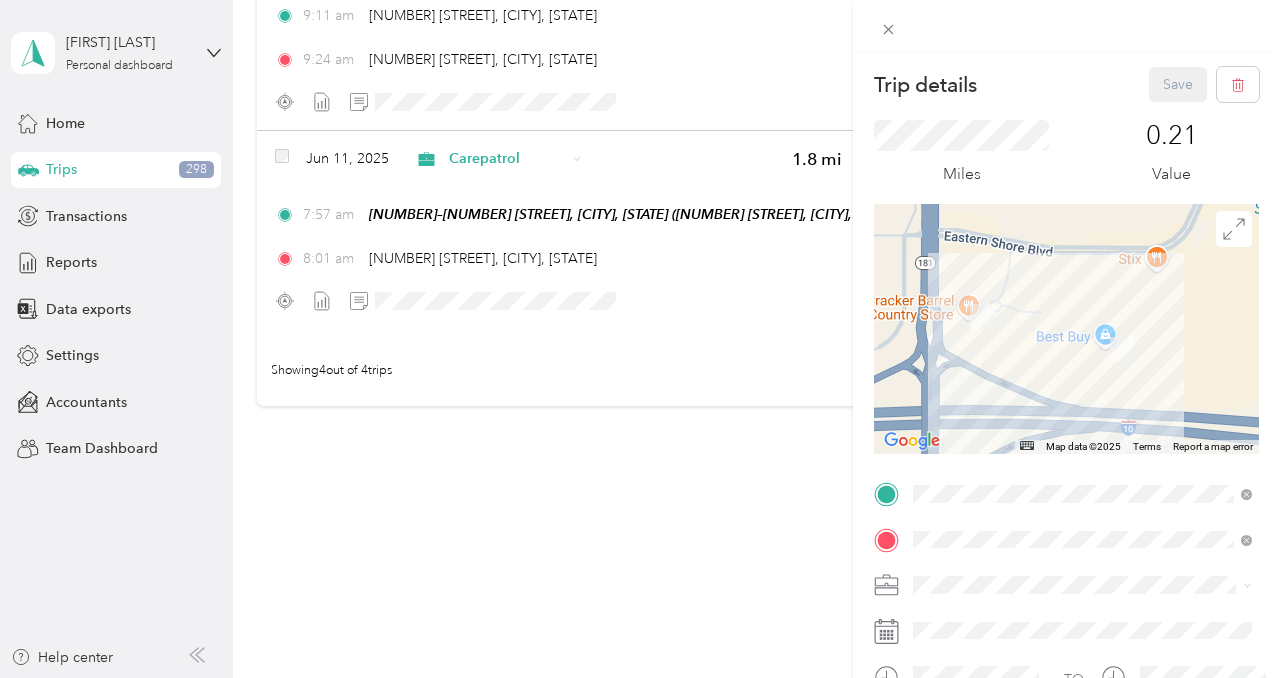 click on "Trip details Save This trip cannot be edited because it is either under review, approved, or paid. Contact your Team Manager to edit it. Miles 0.21 Value  ← Move left → Move right ↑ Move up ↓ Move down + Zoom in - Zoom out Home Jump left by 75% End Jump right by 75% Page Up Jump up by 75% Page Down Jump down by 75% Map Data Map data ©2025 Map data ©2025 100 m  Click to toggle between metric and imperial units Terms Report a map error TO Add photo" at bounding box center [640, 339] 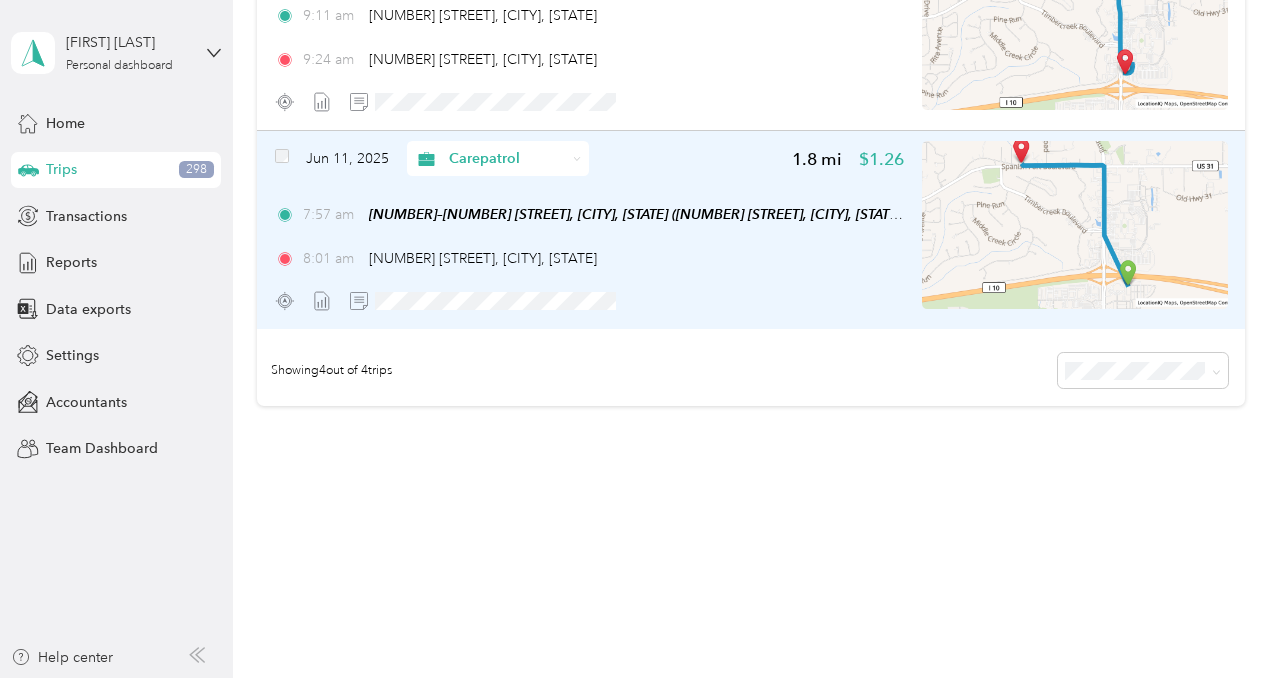 click at bounding box center [1075, 225] 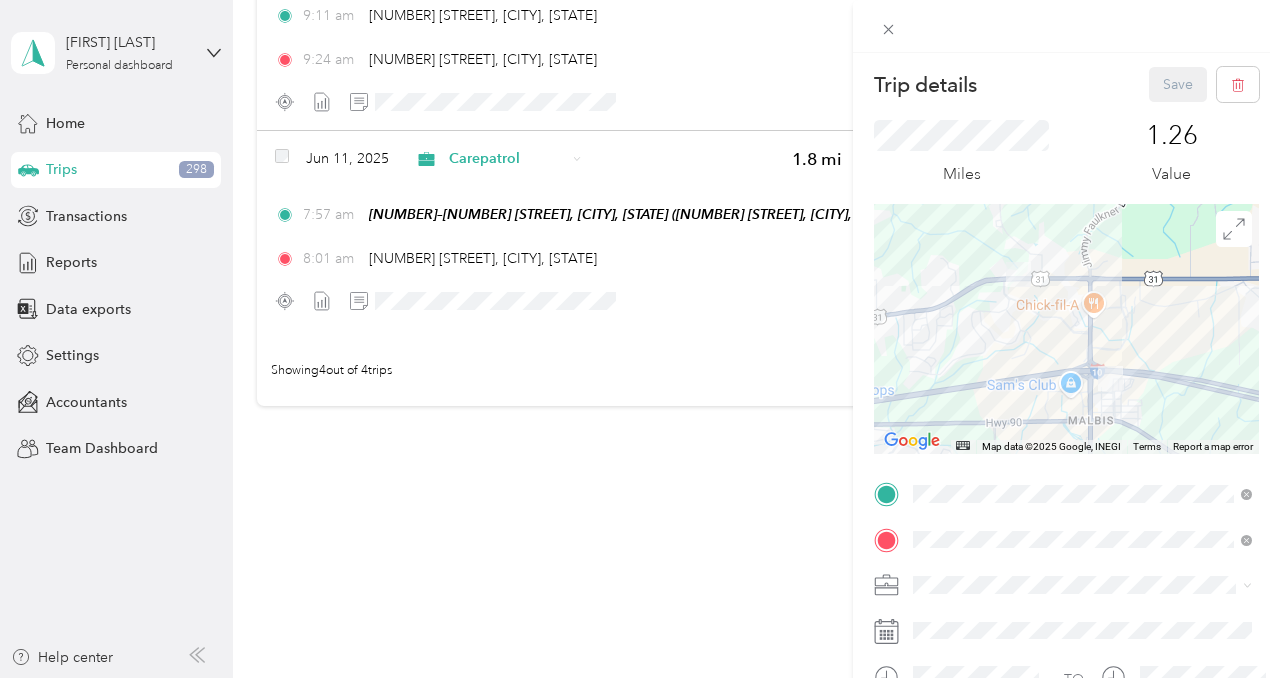 click at bounding box center [1066, 329] 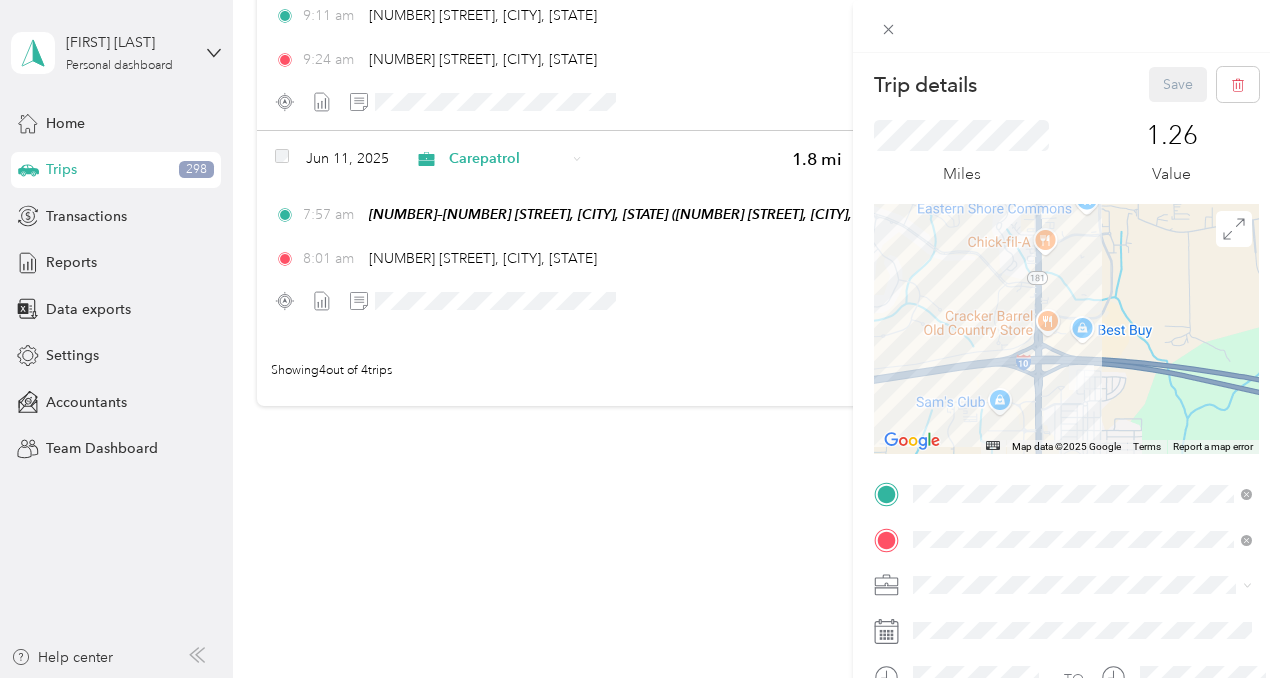 click at bounding box center [1066, 329] 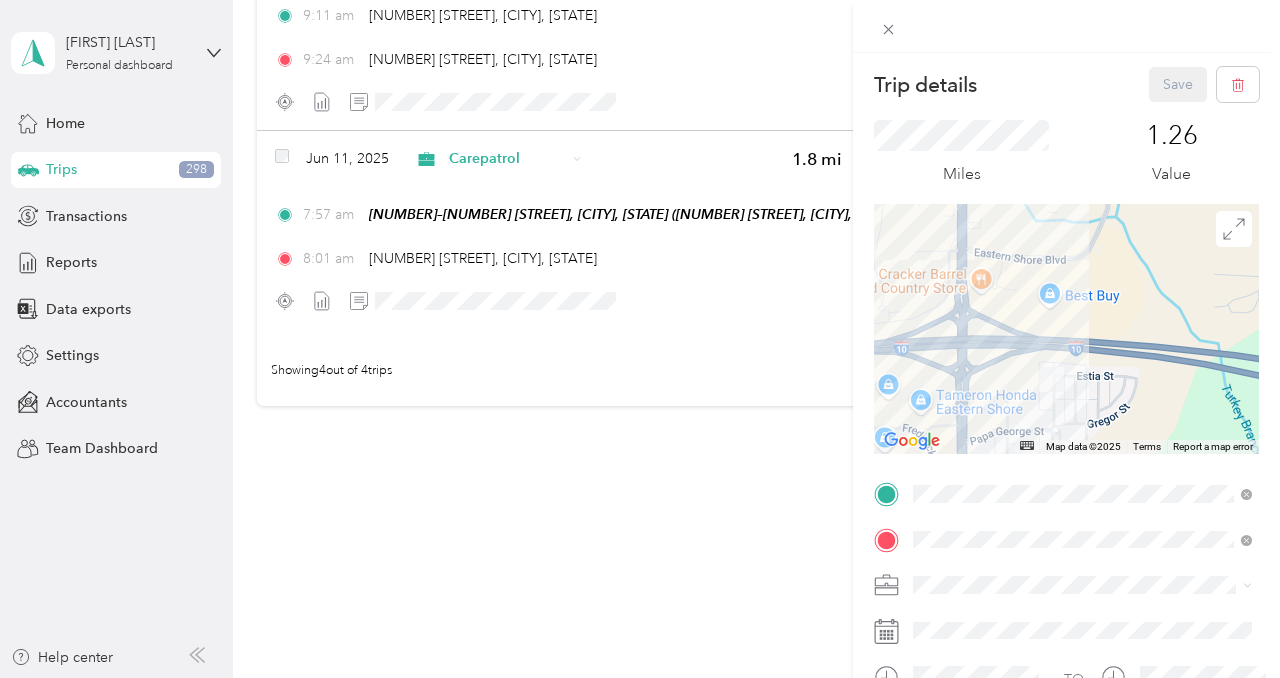 click at bounding box center [1066, 329] 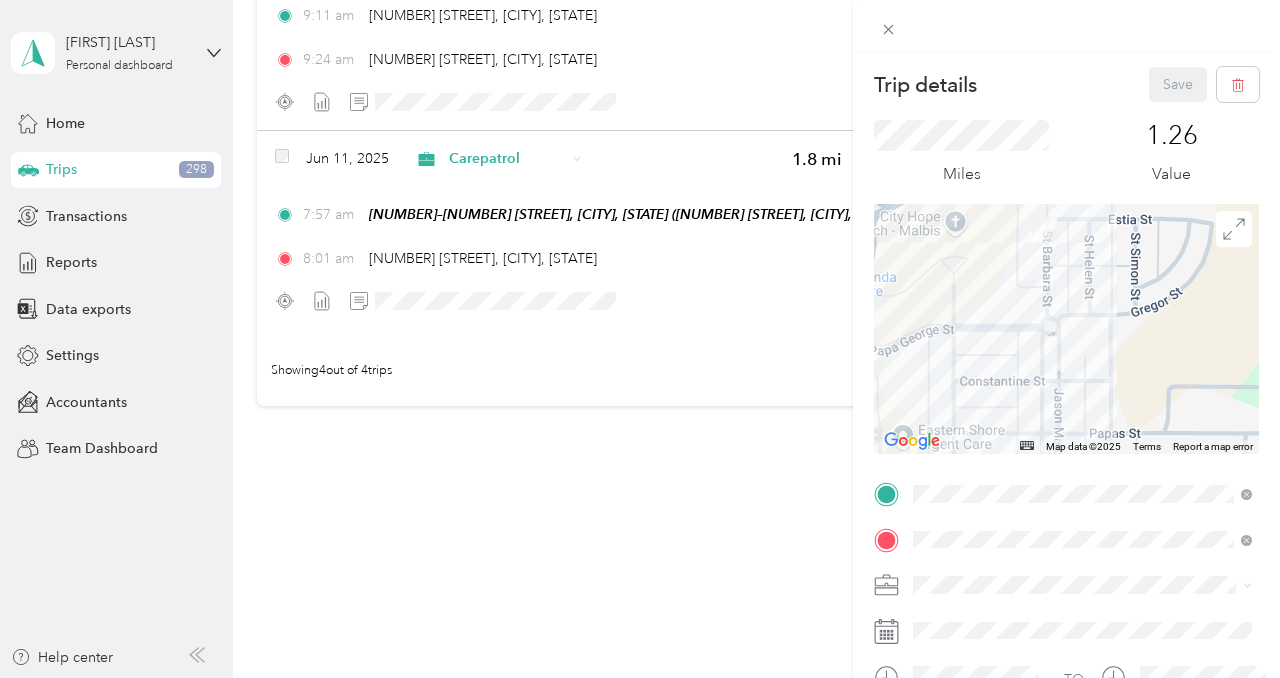 drag, startPoint x: 1093, startPoint y: 396, endPoint x: 1146, endPoint y: 239, distance: 165.70456 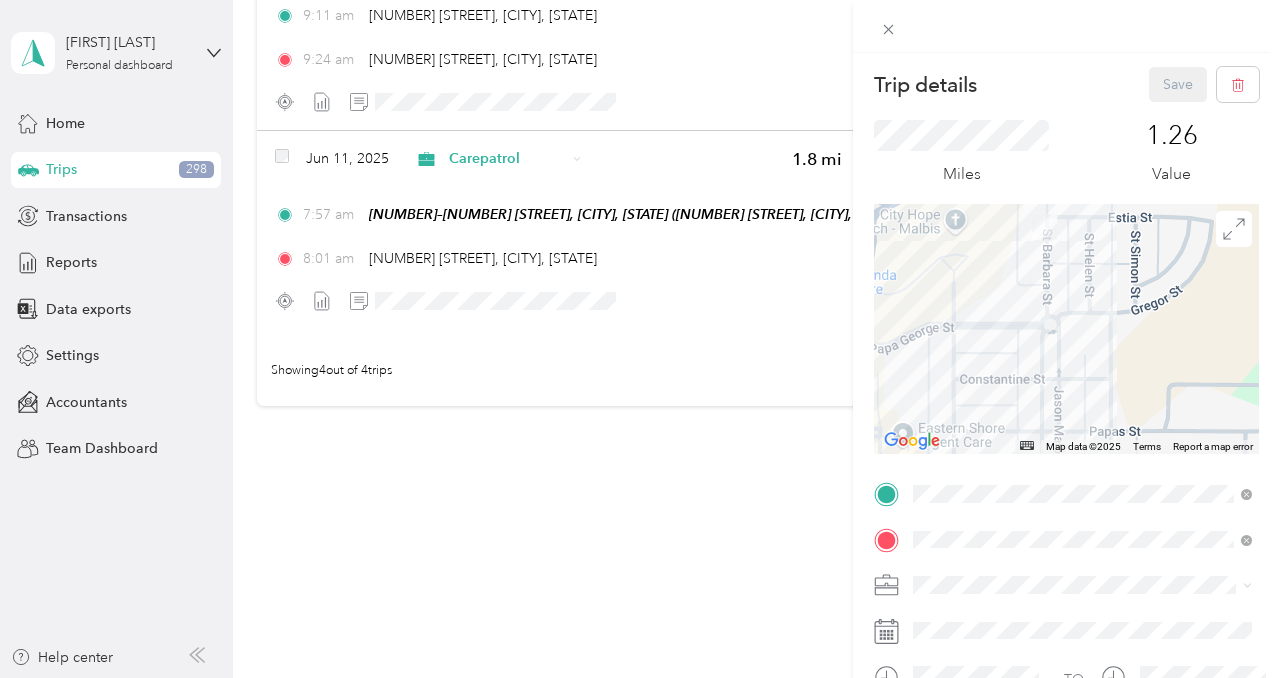 click at bounding box center (1066, 329) 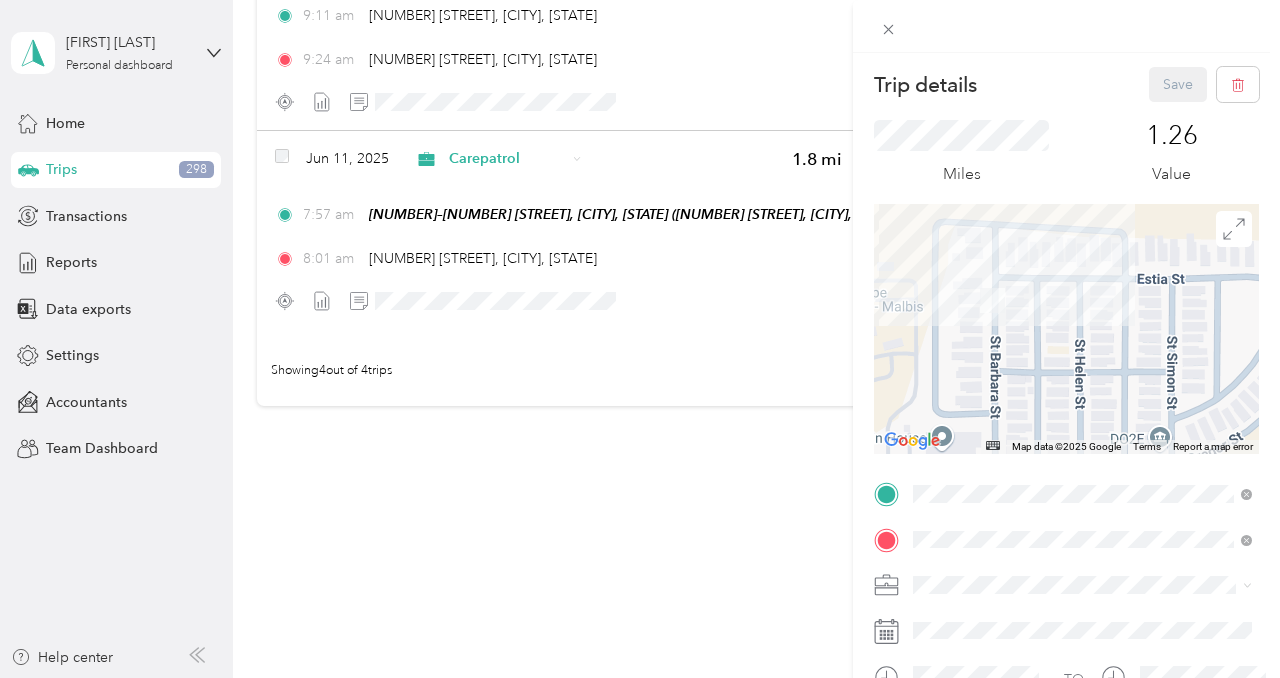 drag, startPoint x: 1063, startPoint y: 263, endPoint x: 1058, endPoint y: 401, distance: 138.09055 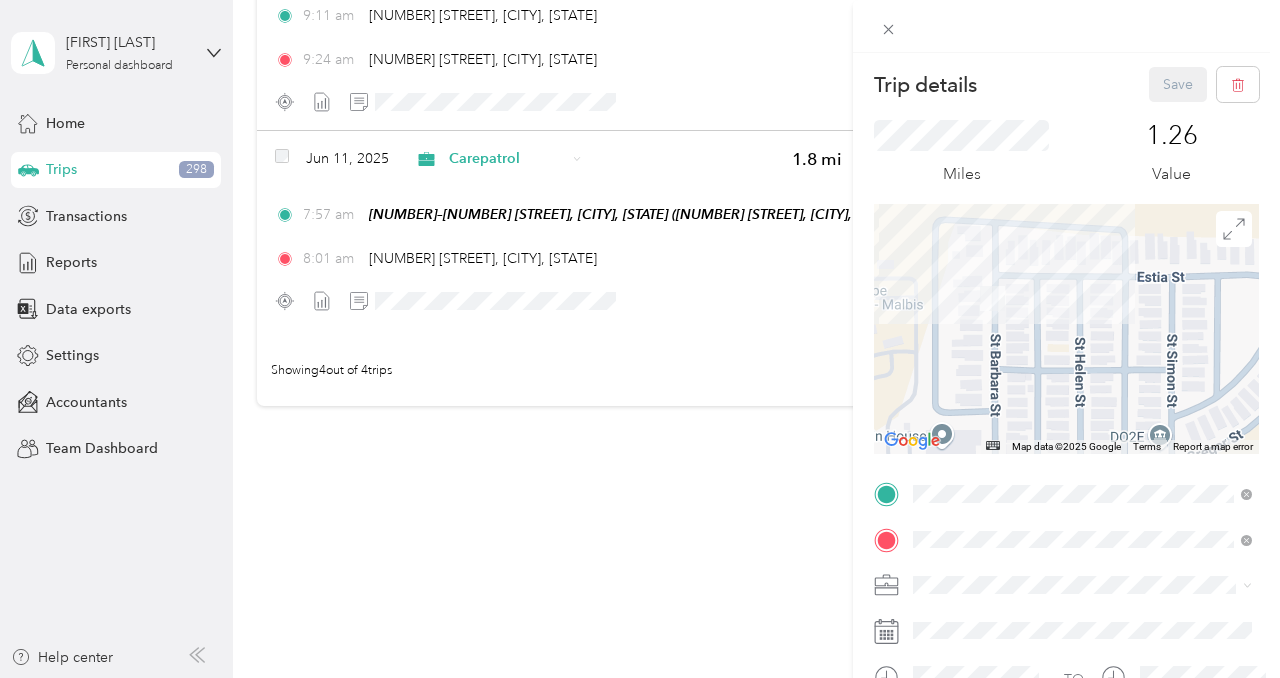 click on "Trip details Save This trip cannot be edited because it is either under review, approved, or paid. Contact your Team Manager to edit it. Miles 1.26 Value  ← Move left → Move right ↑ Move up ↓ Move down + Zoom in - Zoom out Home Jump left by 75% End Jump right by 75% Page Up Jump up by 75% Page Down Jump down by 75% Map Data Map data ©2025 Google Map data ©2025 Google 50 m  Click to toggle between metric and imperial units Terms Report a map error TO Add photo" at bounding box center (640, 339) 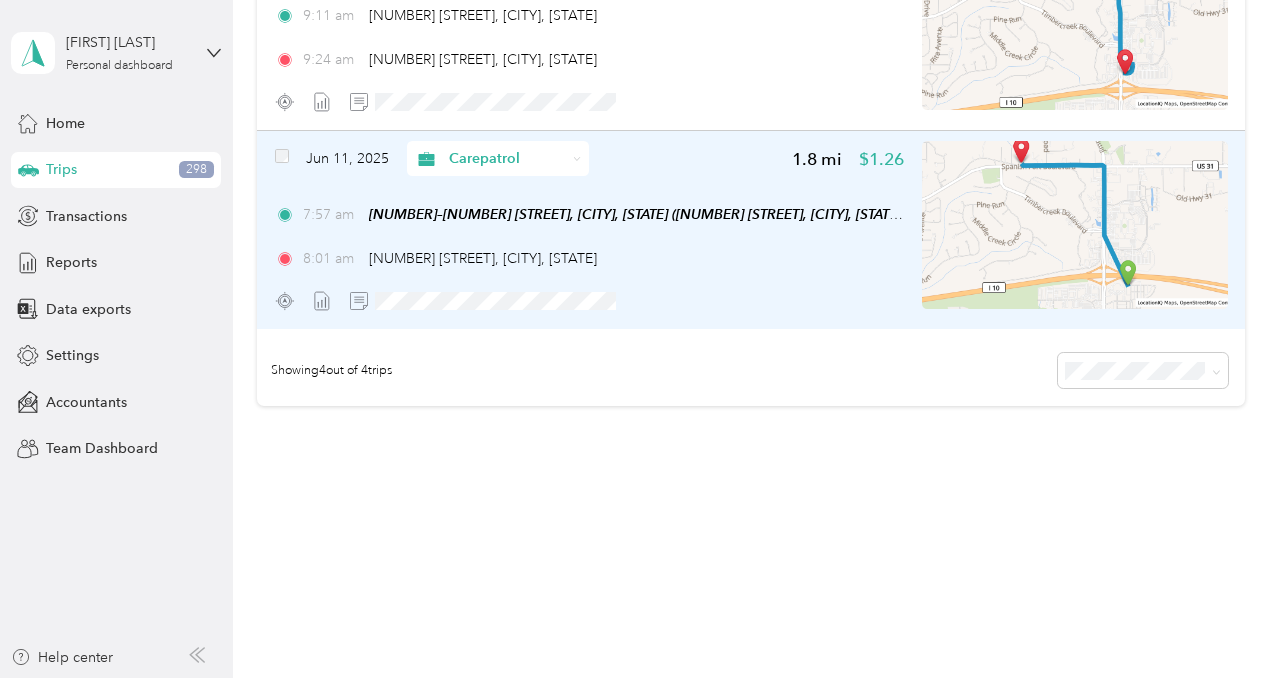 click at bounding box center (1075, 225) 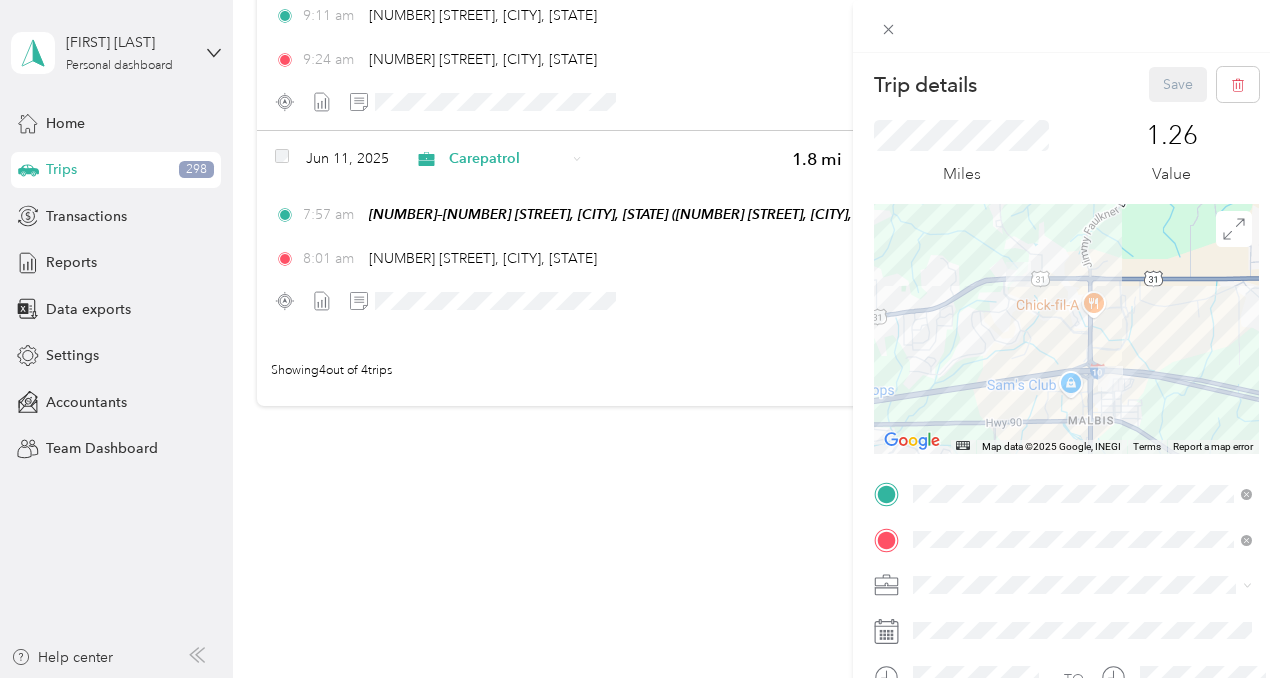click at bounding box center (1066, 329) 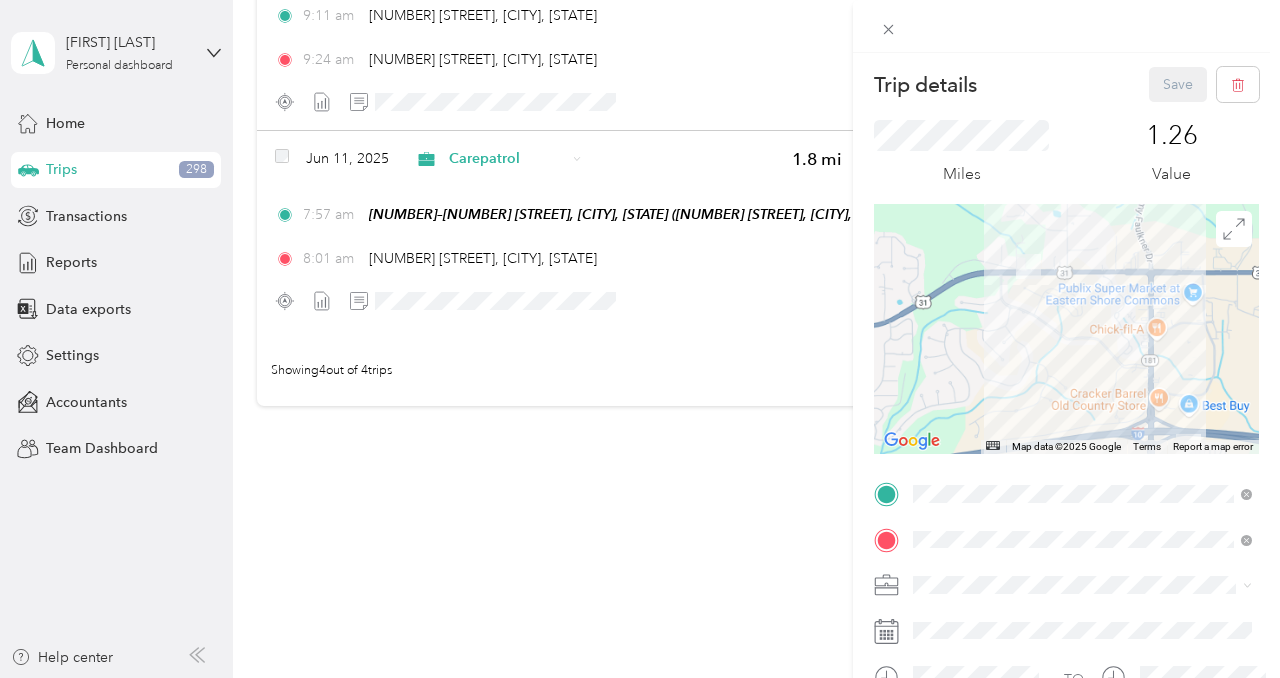 click at bounding box center (1066, 329) 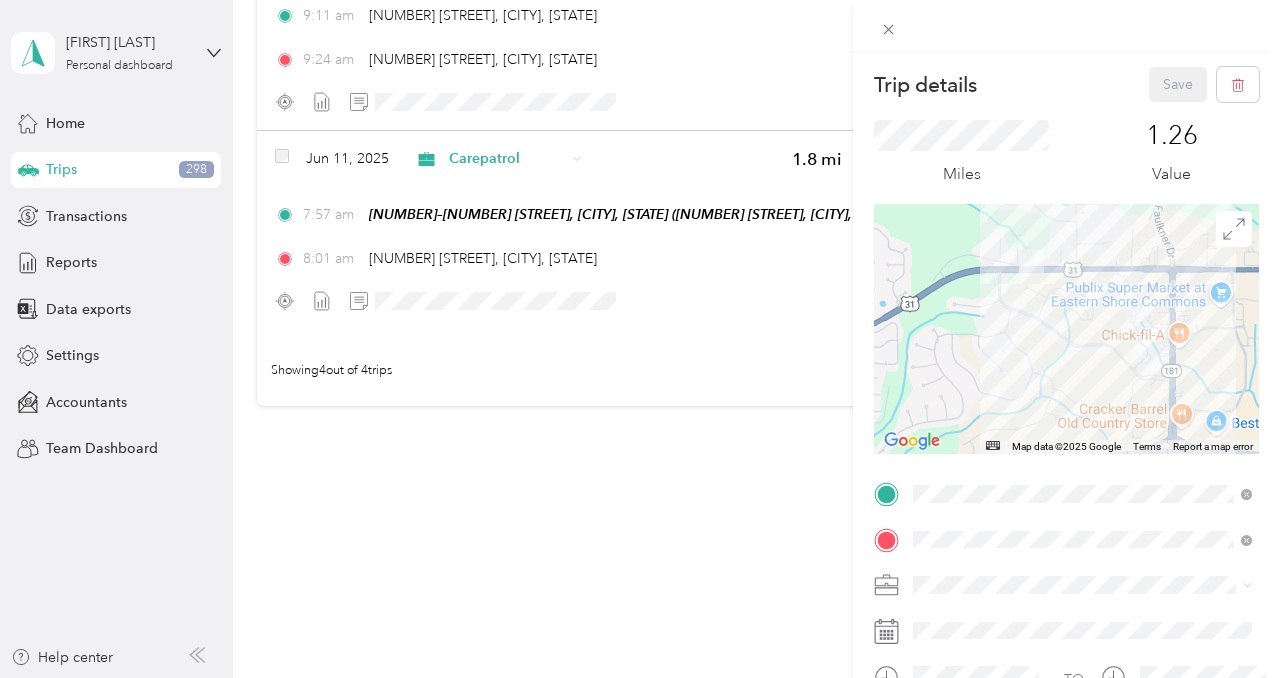 click at bounding box center [1066, 329] 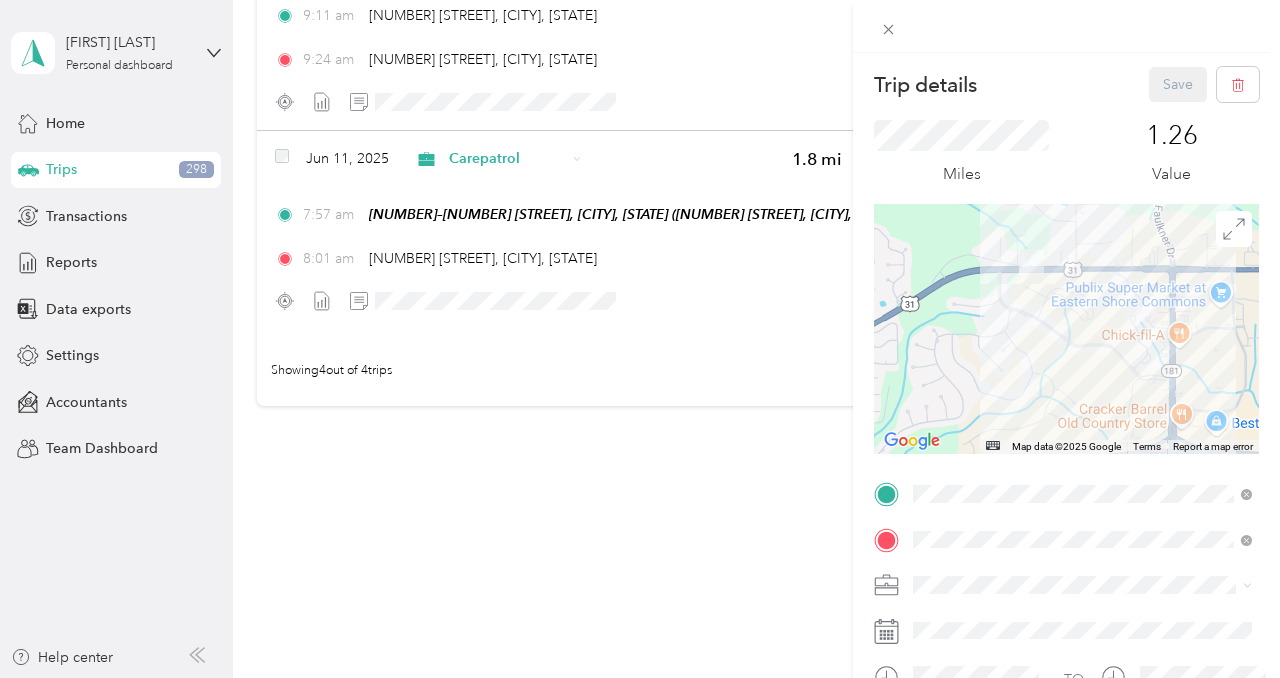 click at bounding box center [1066, 329] 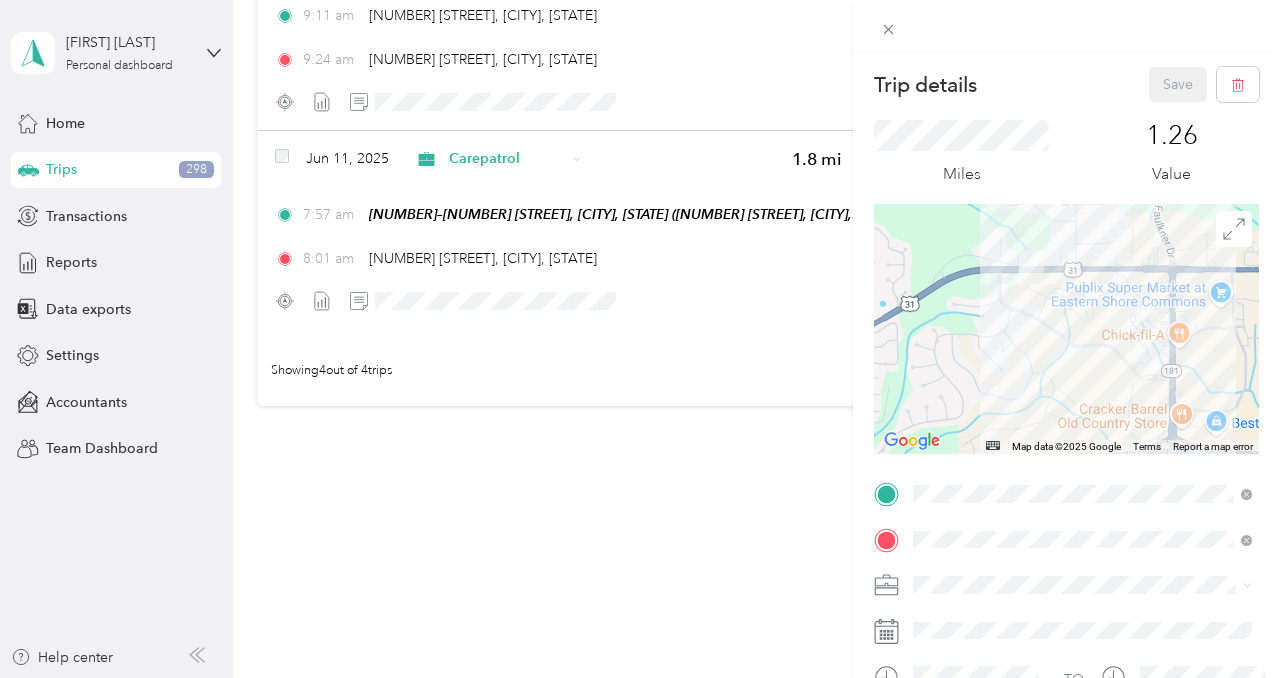 click at bounding box center (1066, 329) 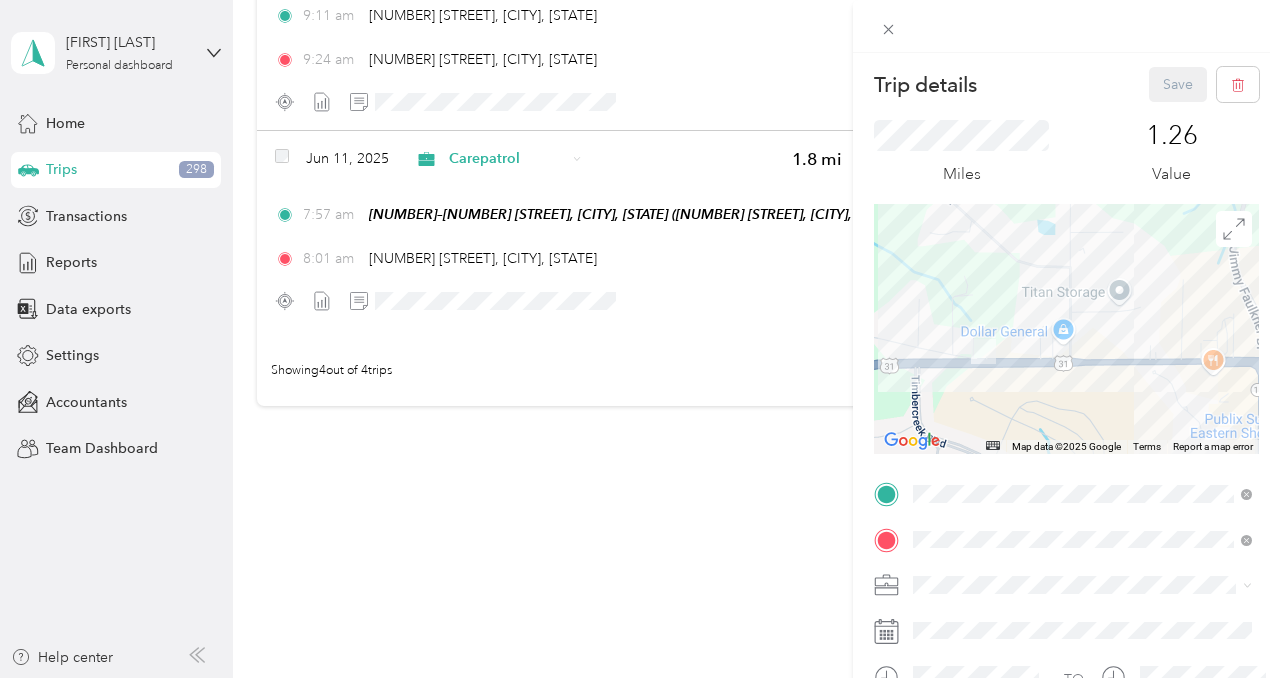 drag, startPoint x: 1041, startPoint y: 287, endPoint x: 999, endPoint y: 419, distance: 138.52075 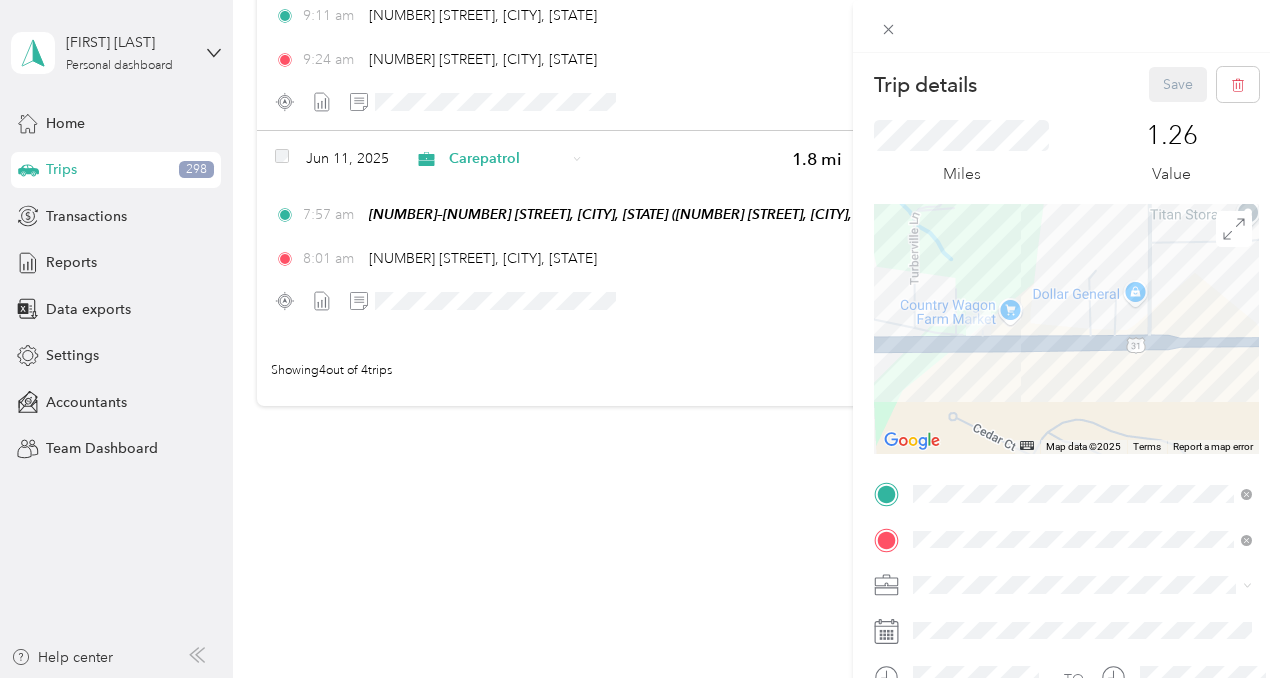 click on "Trip details Save This trip cannot be edited because it is either under review, approved, or paid. Contact your Team Manager to edit it. Miles 1.26 Value  ← Move left → Move right ↑ Move up ↓ Move down + Zoom in - Zoom out Home Jump left by 75% End Jump right by 75% Page Up Jump up by 75% Page Down Jump down by 75% Map Data Map data ©2025 Map data ©2025 100 m  Click to toggle between metric and imperial units Terms Report a map error TO Add photo" at bounding box center (640, 339) 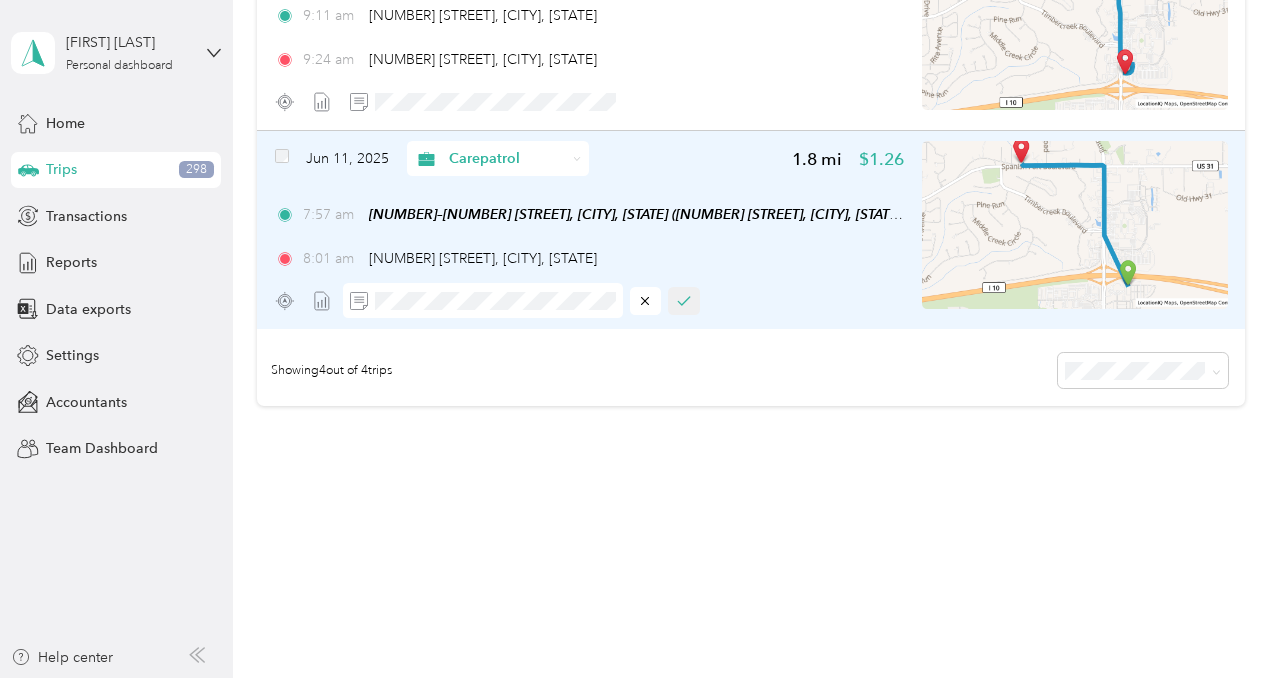 click 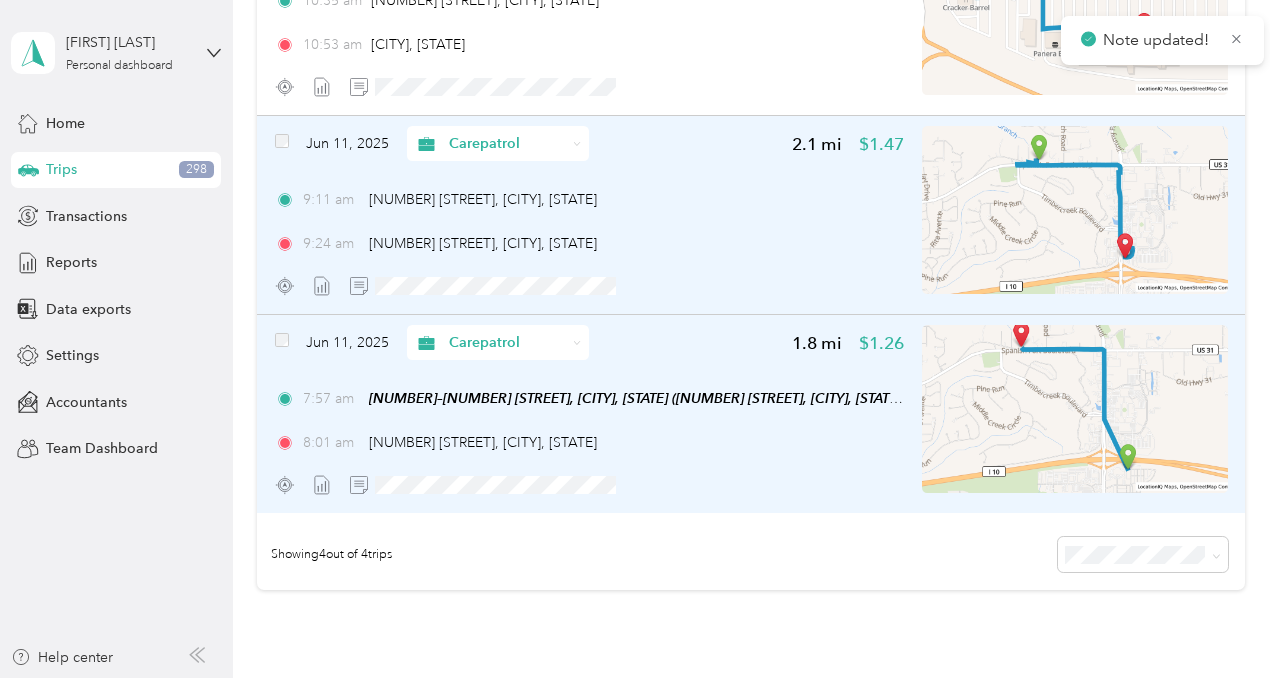 scroll, scrollTop: 548, scrollLeft: 0, axis: vertical 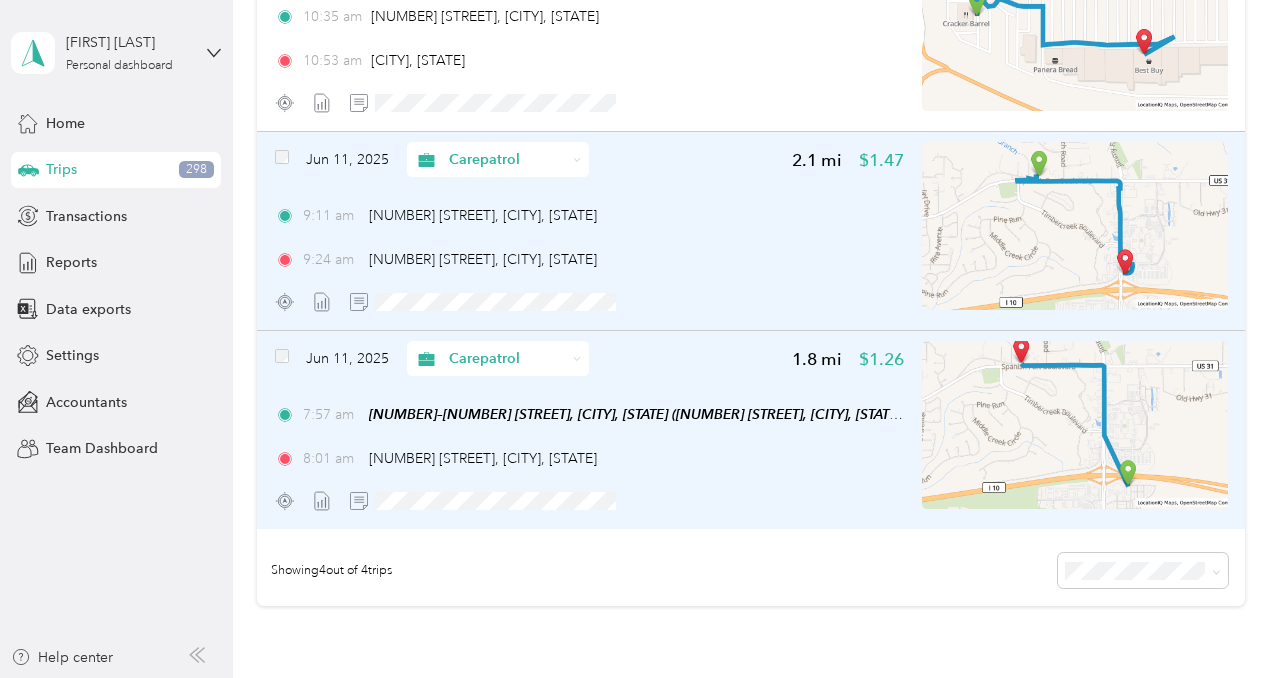 click on "[TIME] [NUMBER] [STREET], [CITY] [TIME] [NUMBER] [STREET], [CITY], [STATE]" at bounding box center [590, 237] 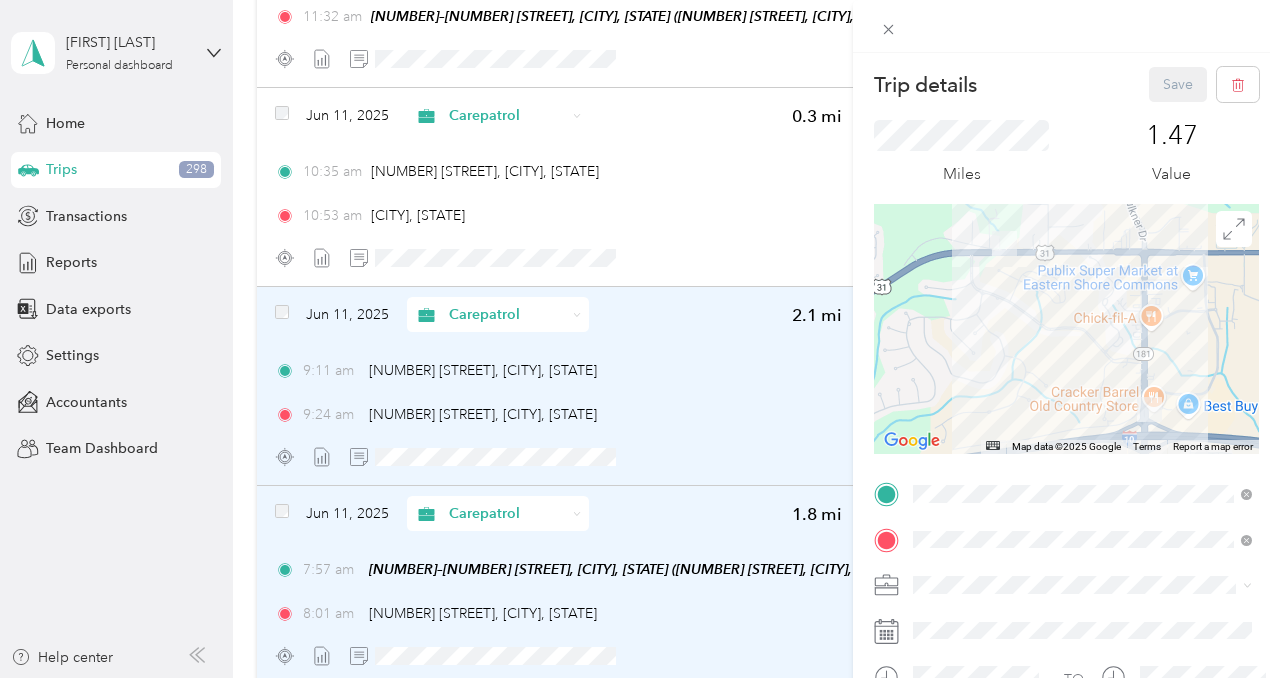 scroll, scrollTop: 388, scrollLeft: 0, axis: vertical 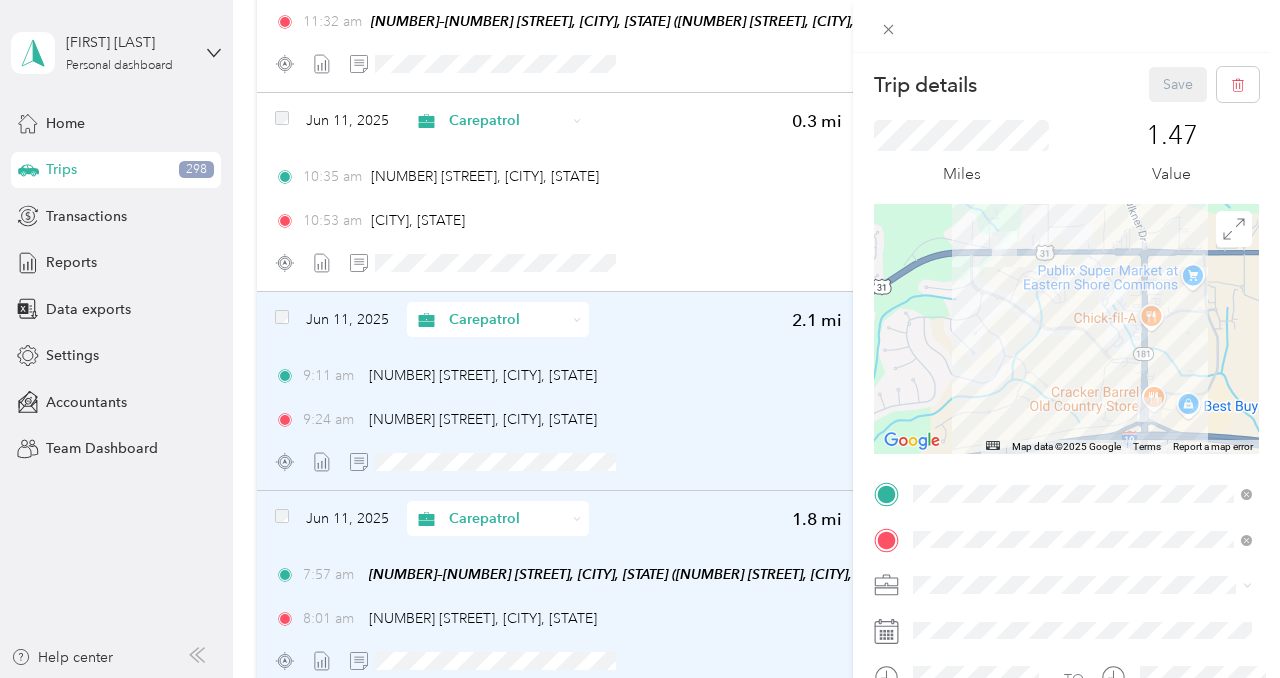 click on "Trip details Save This trip cannot be edited because it is either under review, approved, or paid. Contact your Team Manager to edit it. Miles 1.47 Value  ← Move left → Move right ↑ Move up ↓ Move down + Zoom in - Zoom out Home Jump left by 75% End Jump right by 75% Page Up Jump up by 75% Page Down Jump down by 75% Map Data Map data ©2025 Google Map data ©2025 Google 500 m  Click to toggle between metric and imperial units Terms Report a map error TO Add photo" at bounding box center (640, 339) 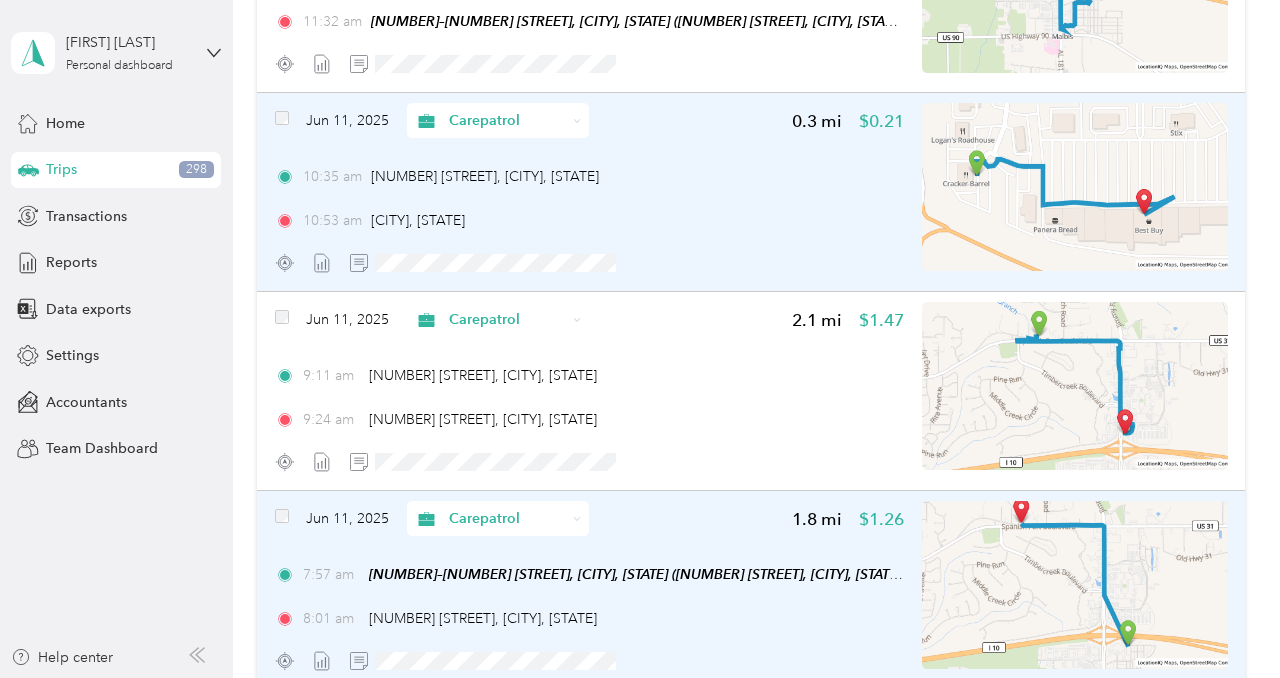 click at bounding box center [1075, 187] 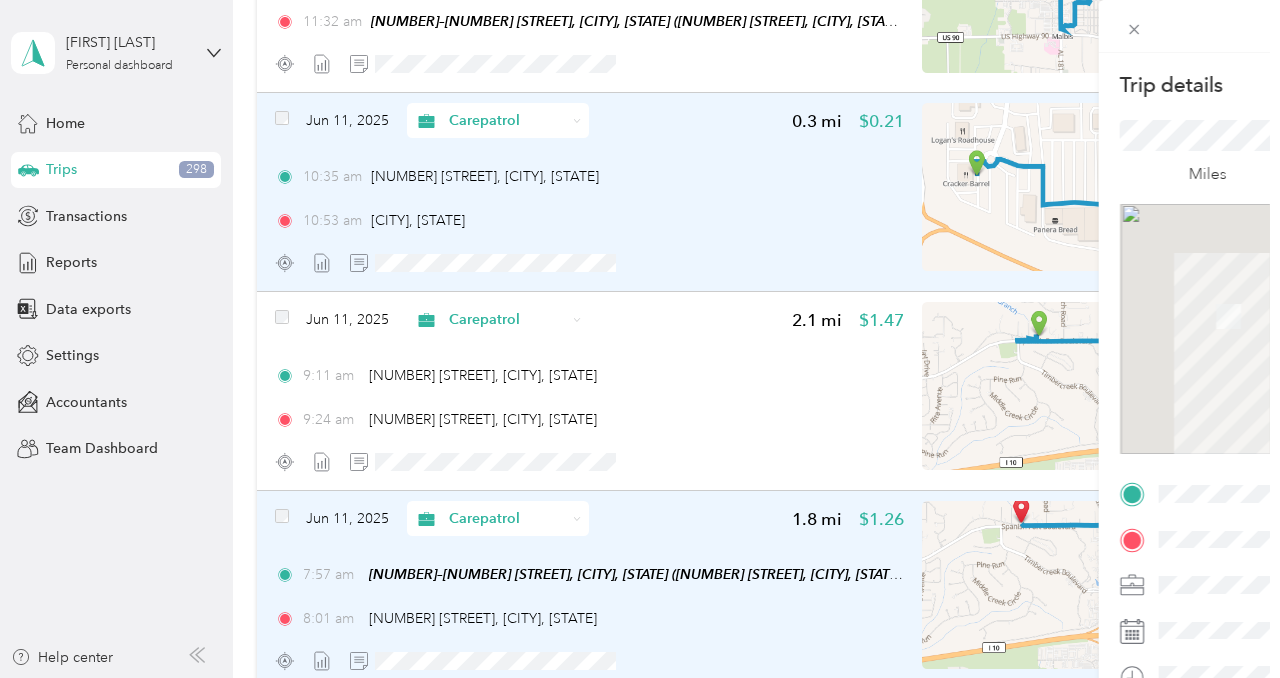 click on "Trip details Save This trip cannot be edited because it is either under review, approved, or paid. Contact your Team Manager to edit it. Miles 0.21 Value  TO Add photo" at bounding box center (886, 339) 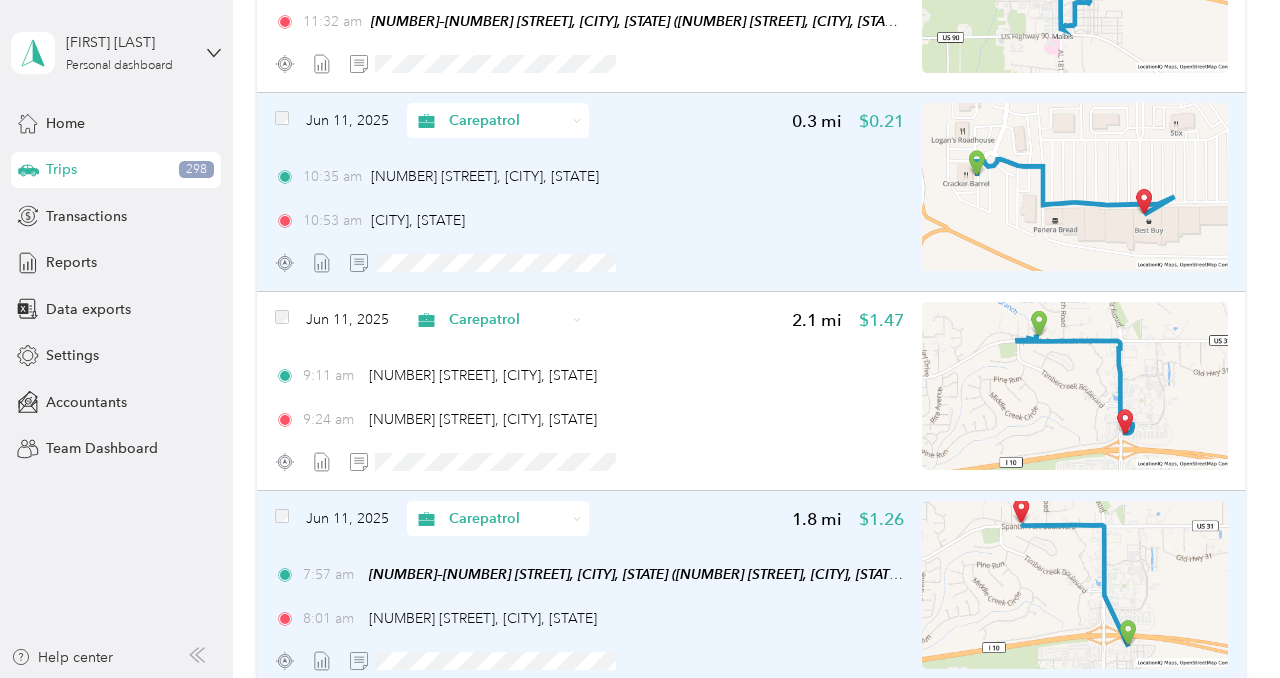 click at bounding box center (1075, 187) 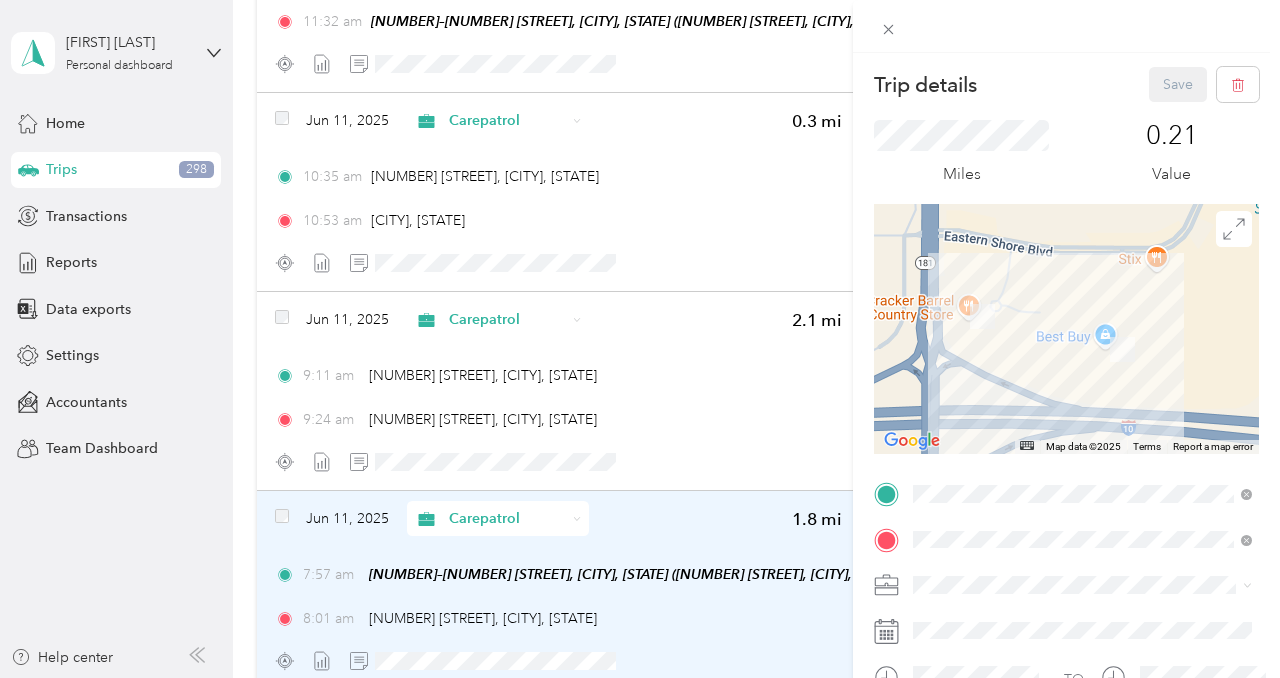 click at bounding box center (1066, 329) 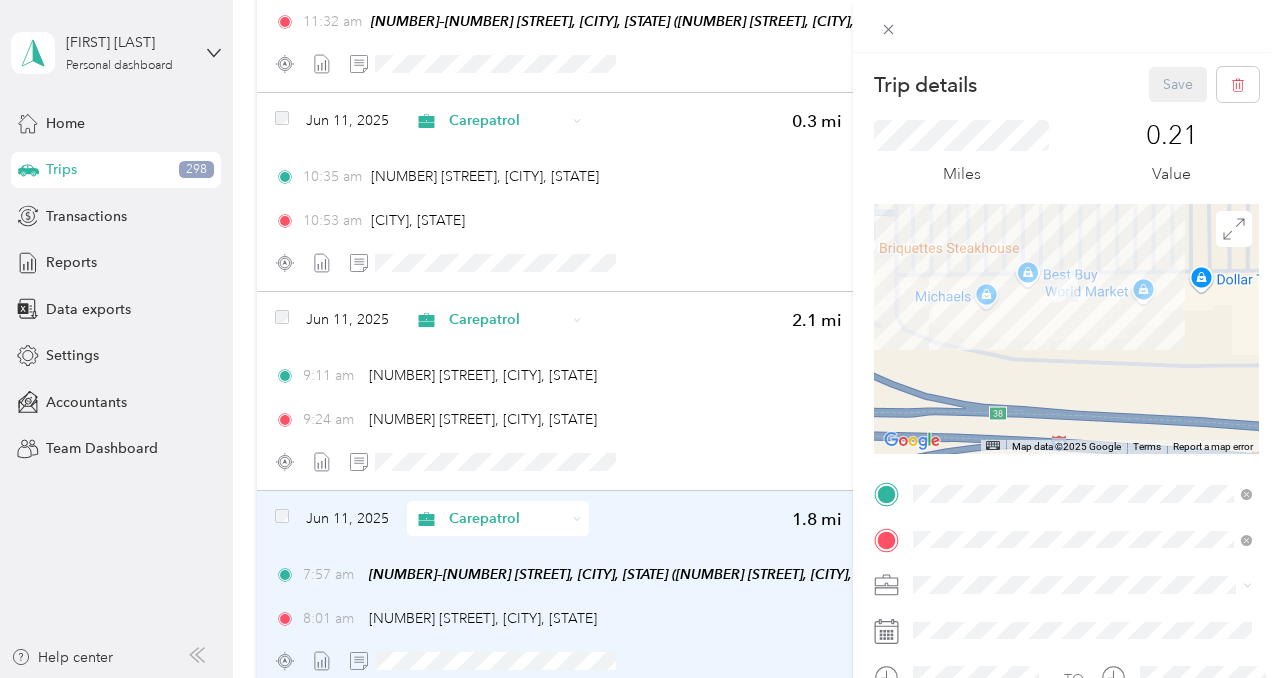 drag, startPoint x: 1053, startPoint y: 374, endPoint x: 858, endPoint y: 312, distance: 204.61916 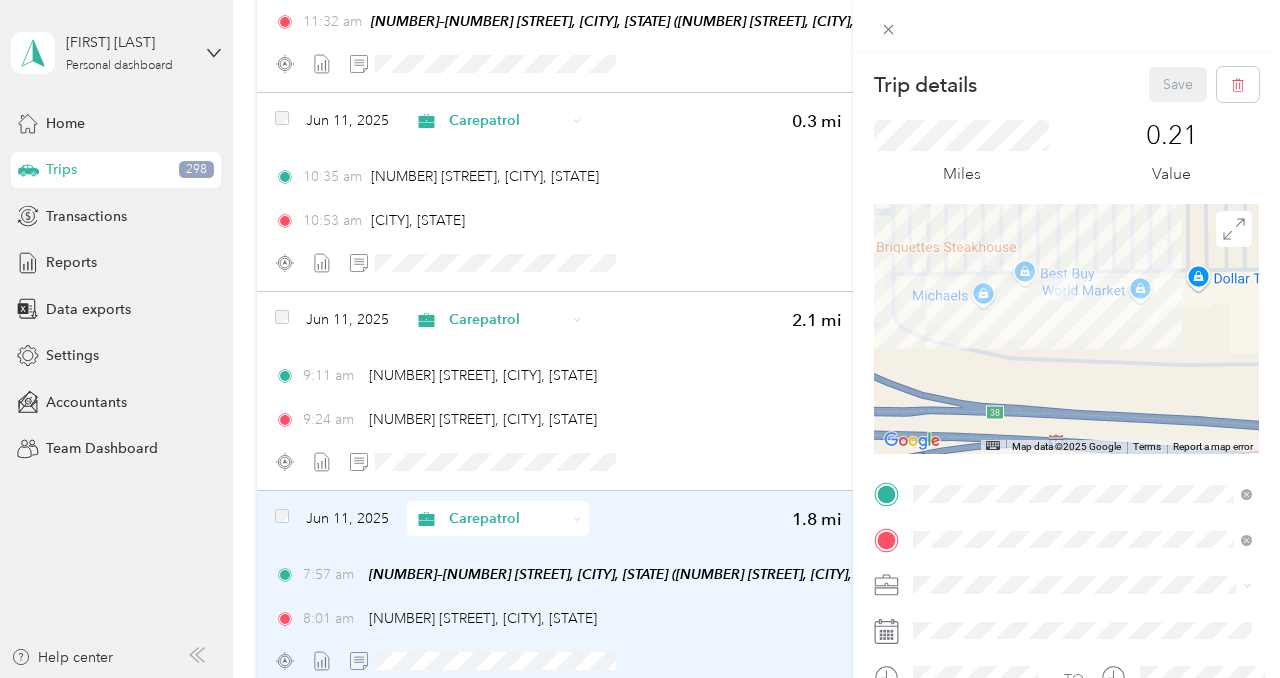 click at bounding box center (1066, 329) 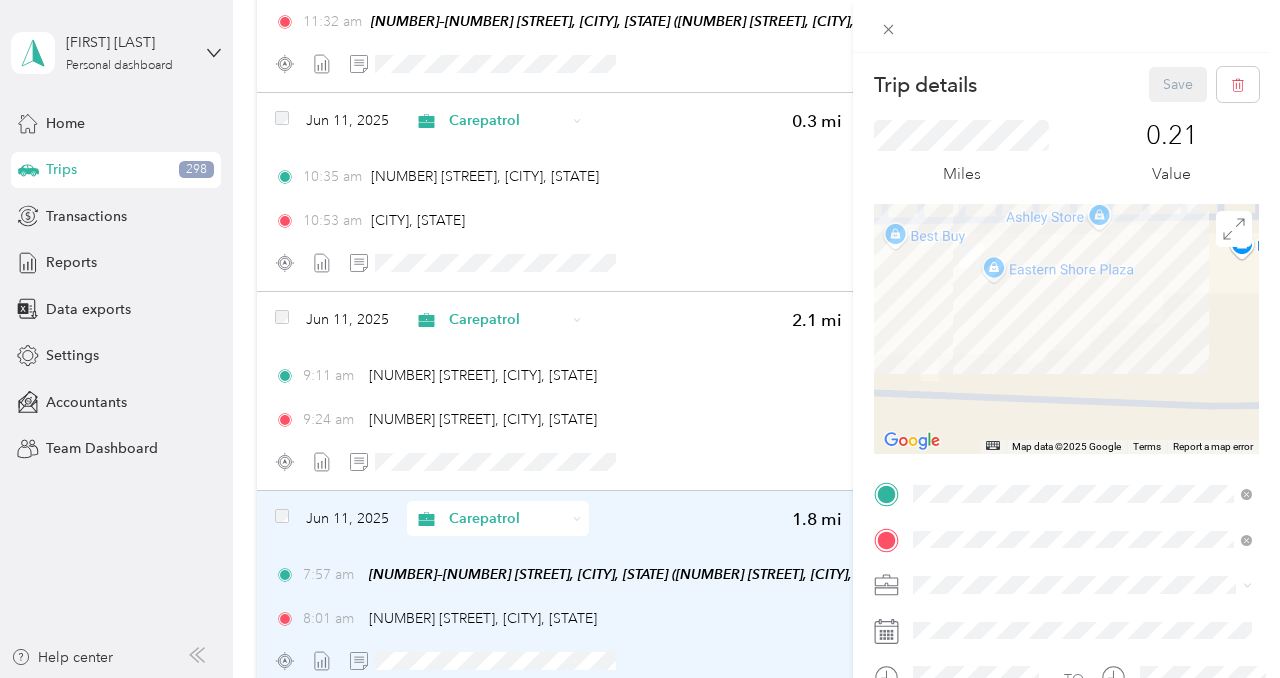drag, startPoint x: 1061, startPoint y: 319, endPoint x: 963, endPoint y: 317, distance: 98.02041 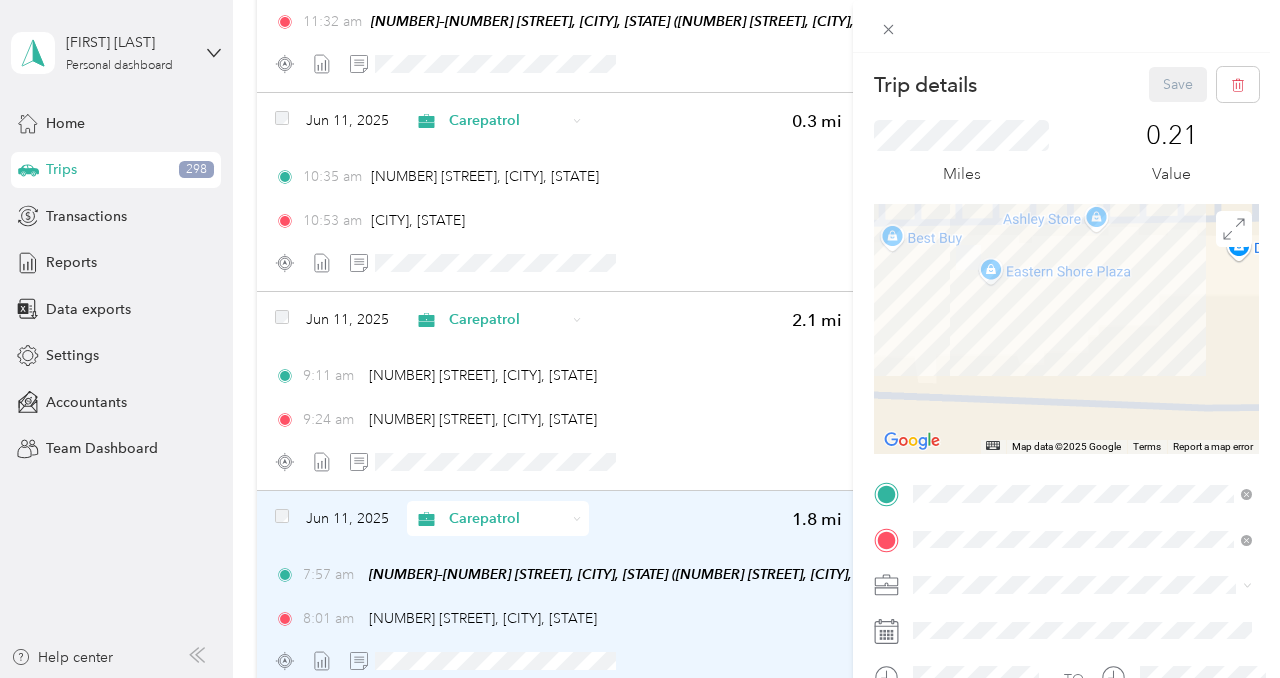 click at bounding box center [1066, 329] 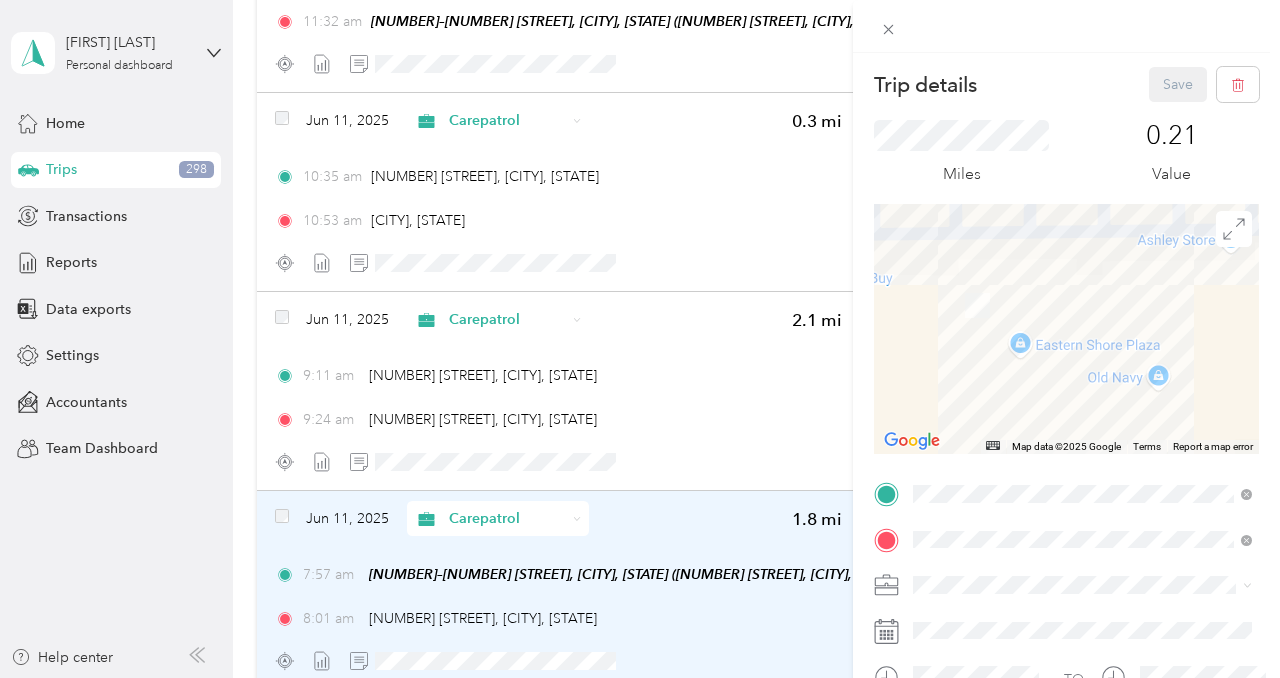 drag, startPoint x: 955, startPoint y: 271, endPoint x: 957, endPoint y: 387, distance: 116.01724 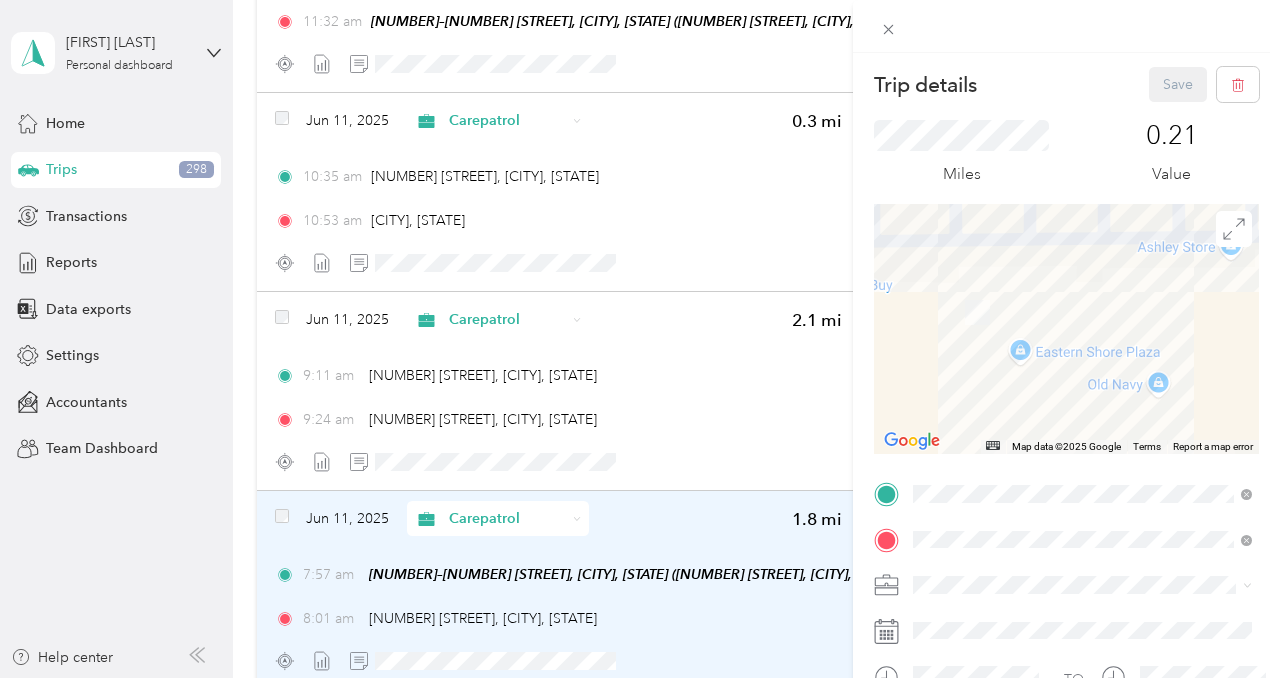 click at bounding box center (1066, 329) 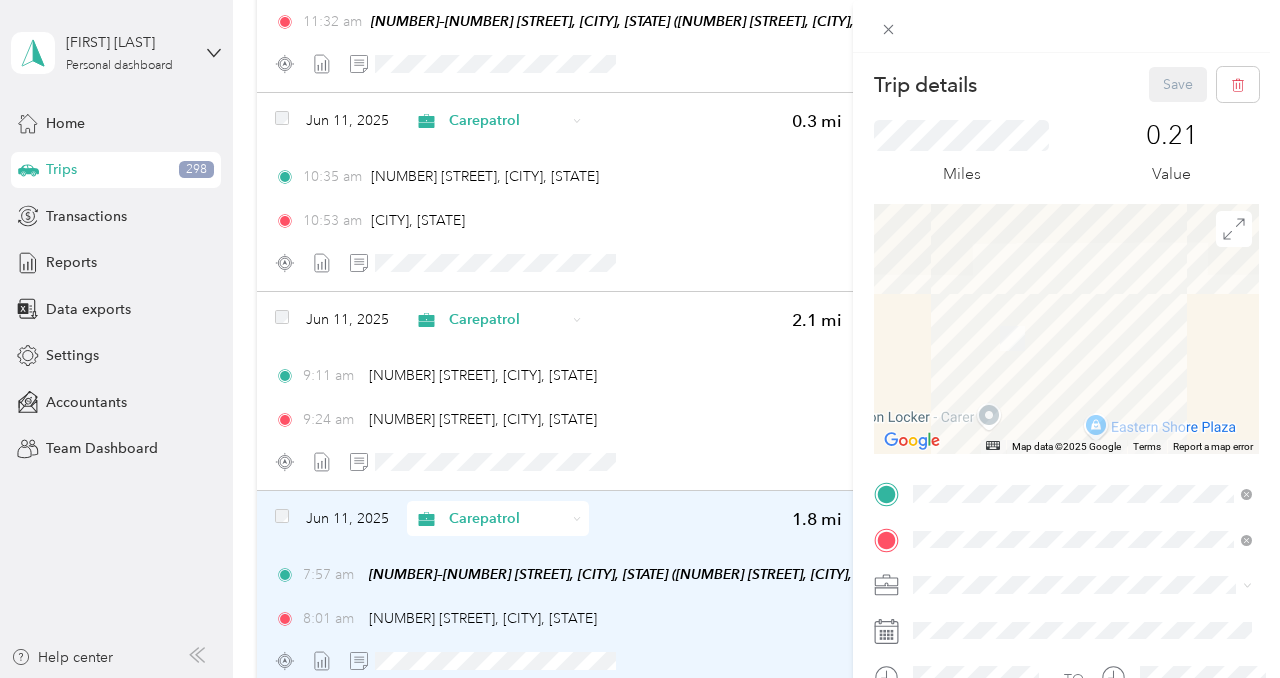 drag, startPoint x: 949, startPoint y: 314, endPoint x: 940, endPoint y: 376, distance: 62.649822 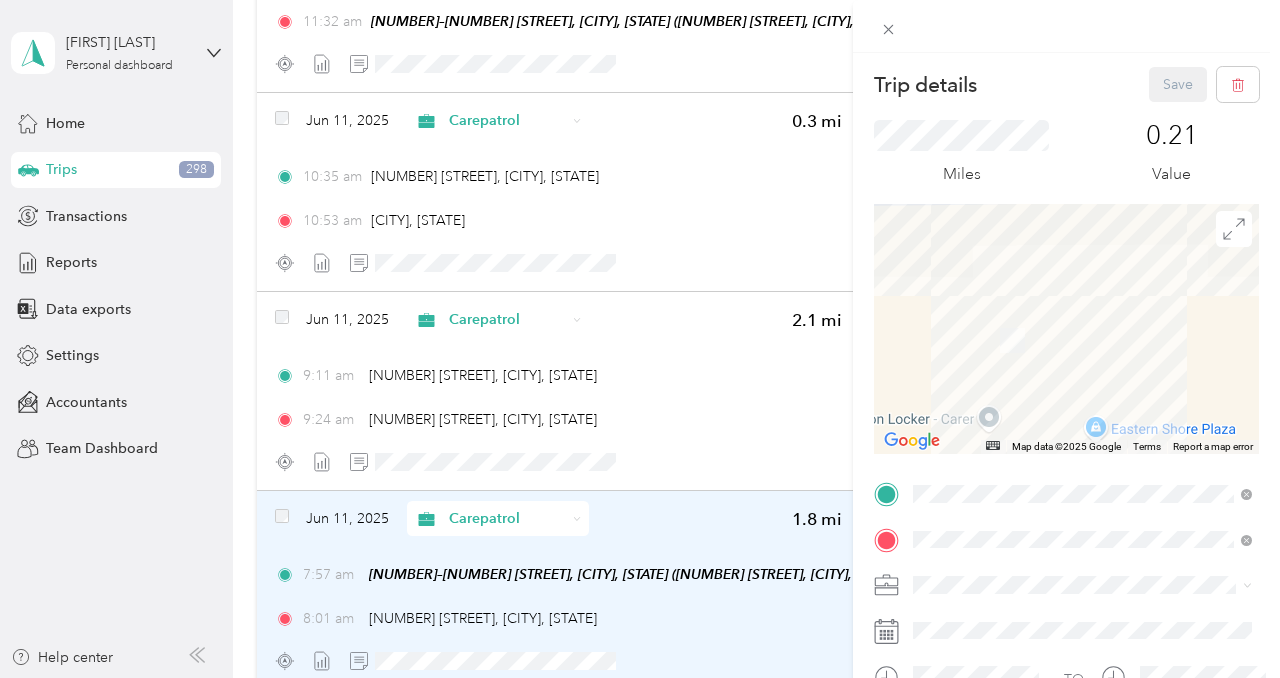 click at bounding box center [1066, 329] 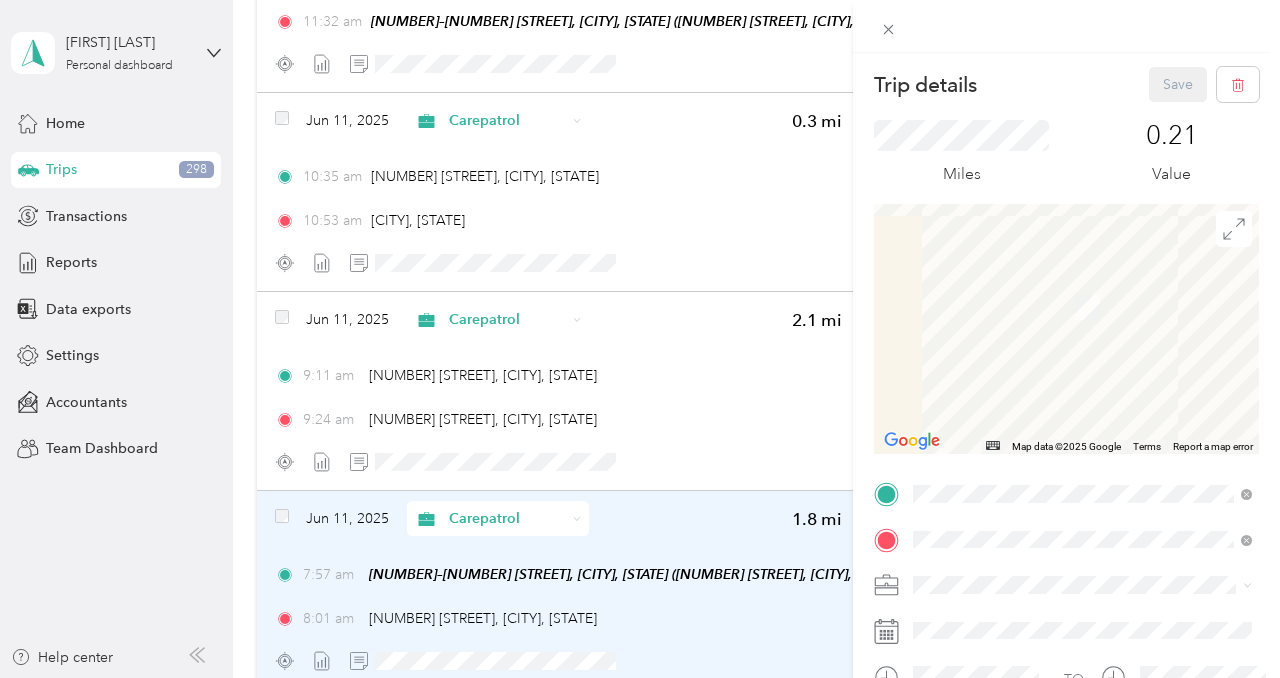 click at bounding box center [1066, 329] 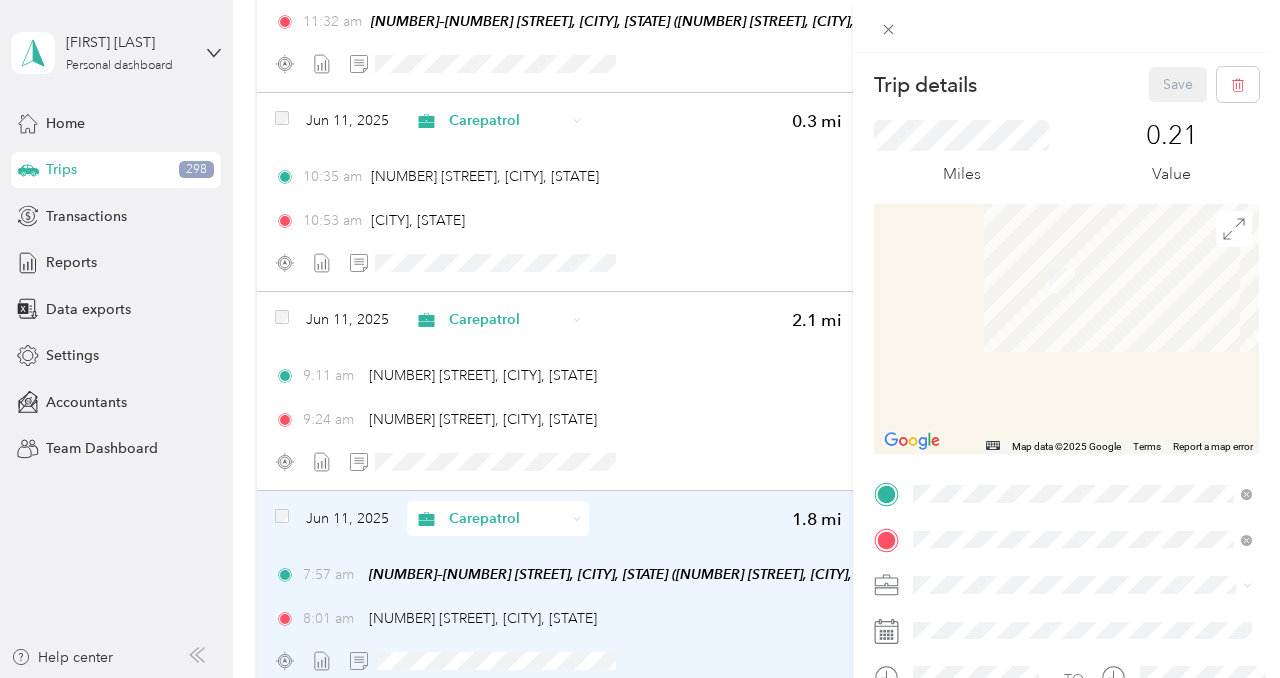 click at bounding box center [1066, 329] 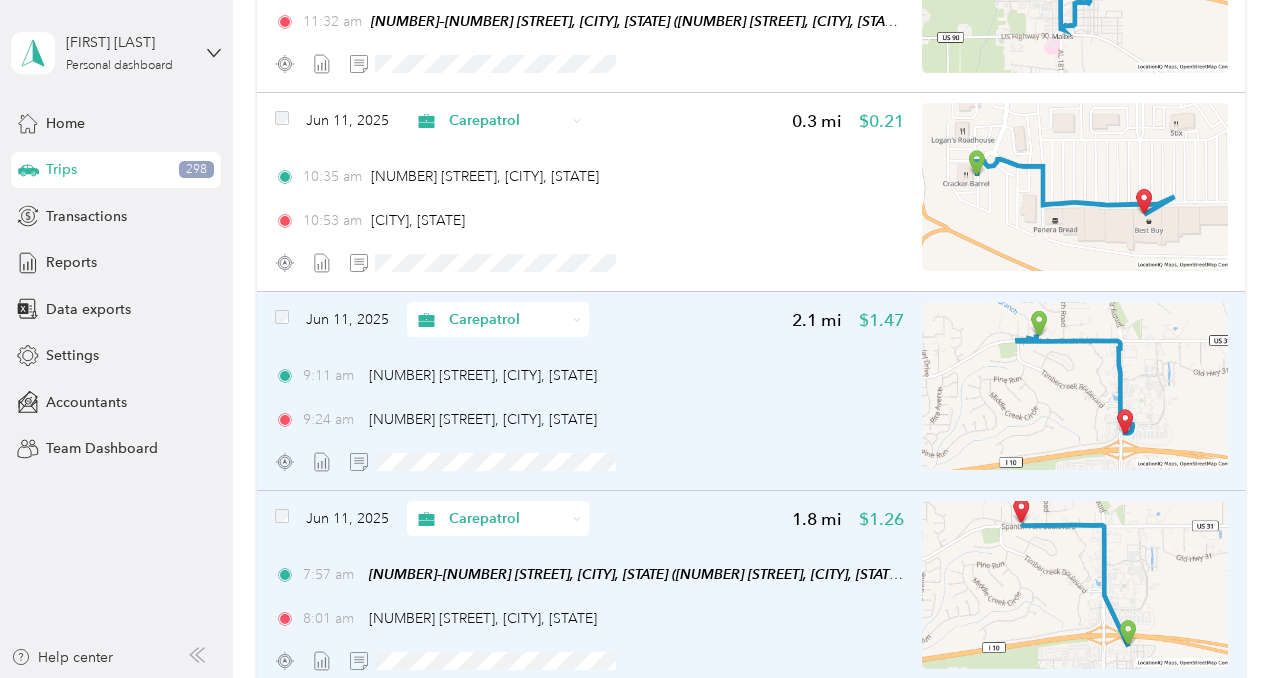 click at bounding box center [1075, 386] 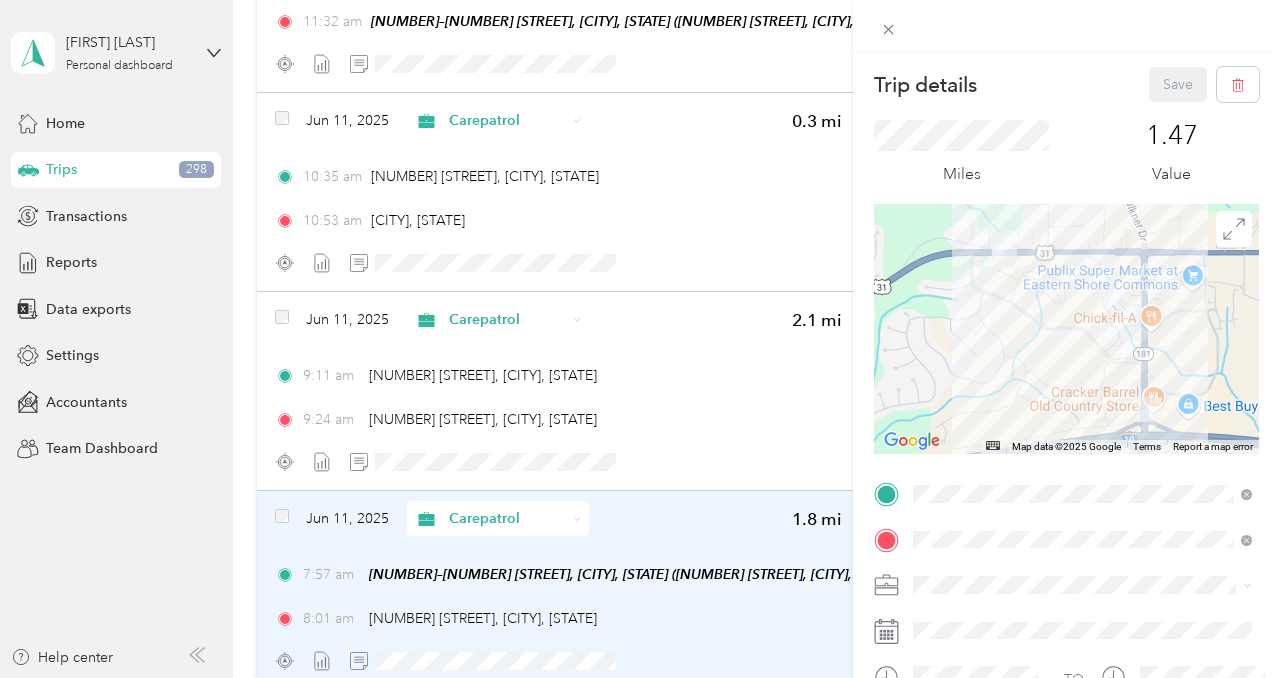 click at bounding box center [1066, 329] 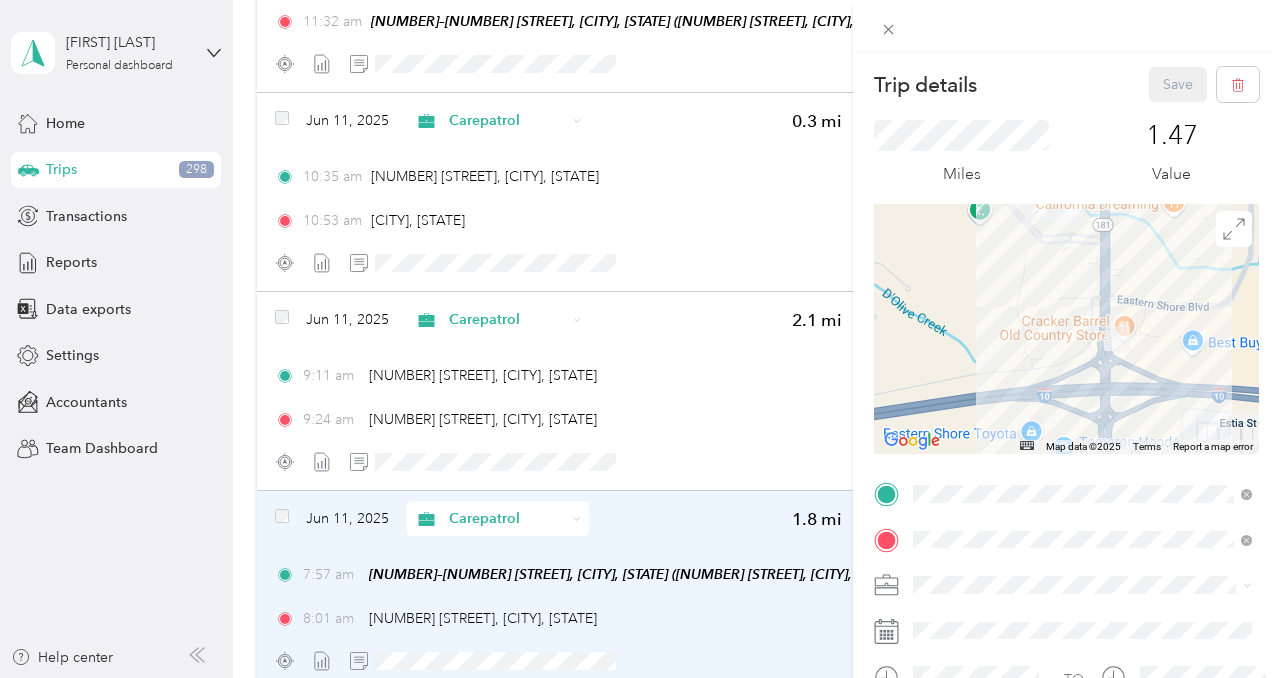 drag, startPoint x: 1177, startPoint y: 417, endPoint x: 1170, endPoint y: 318, distance: 99.24717 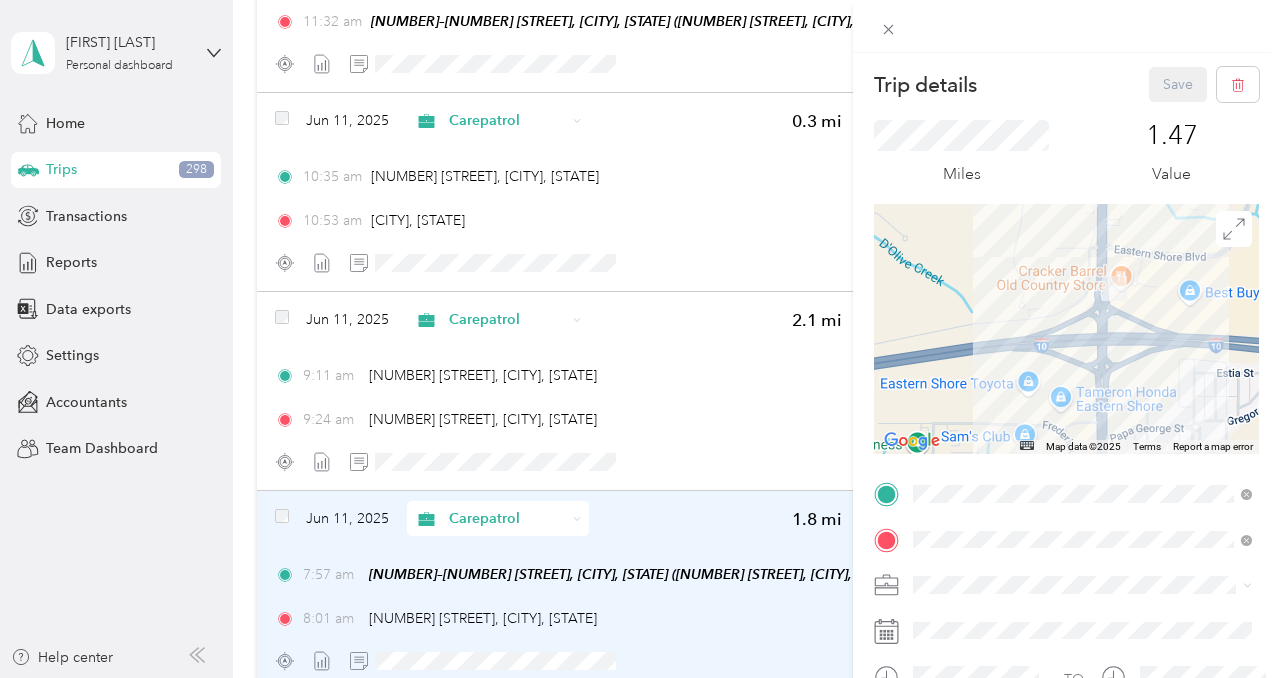 click at bounding box center (1066, 329) 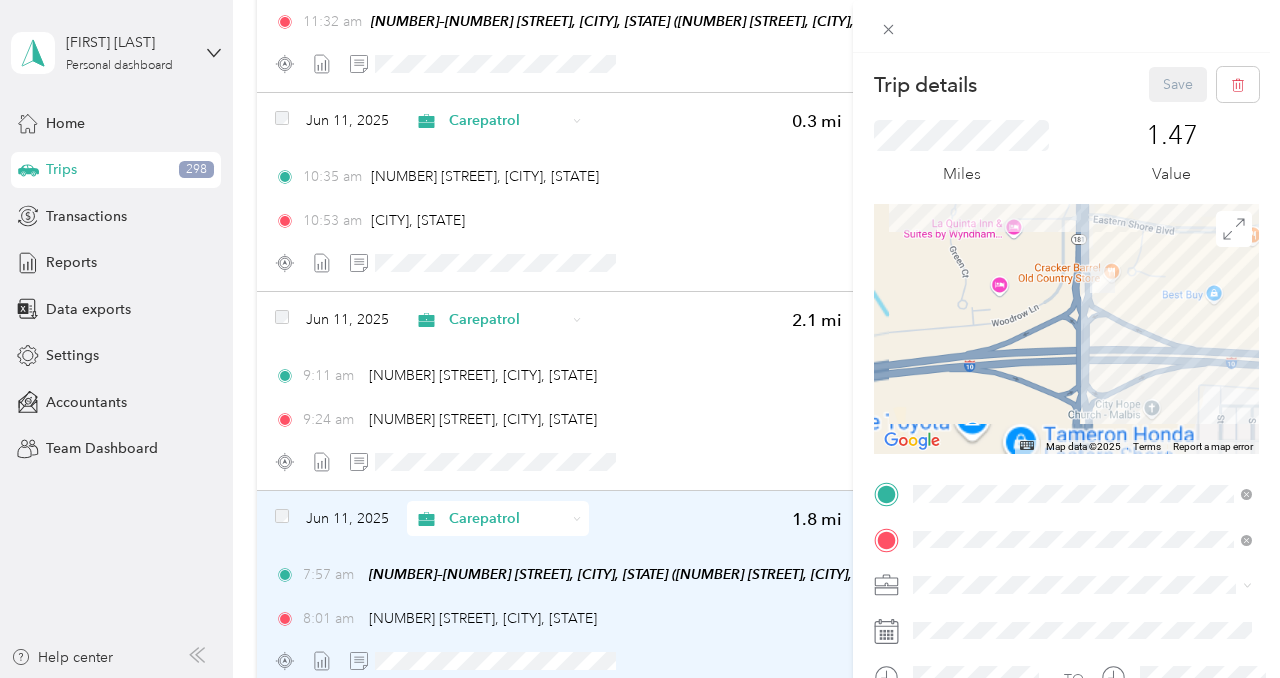 click at bounding box center [1066, 329] 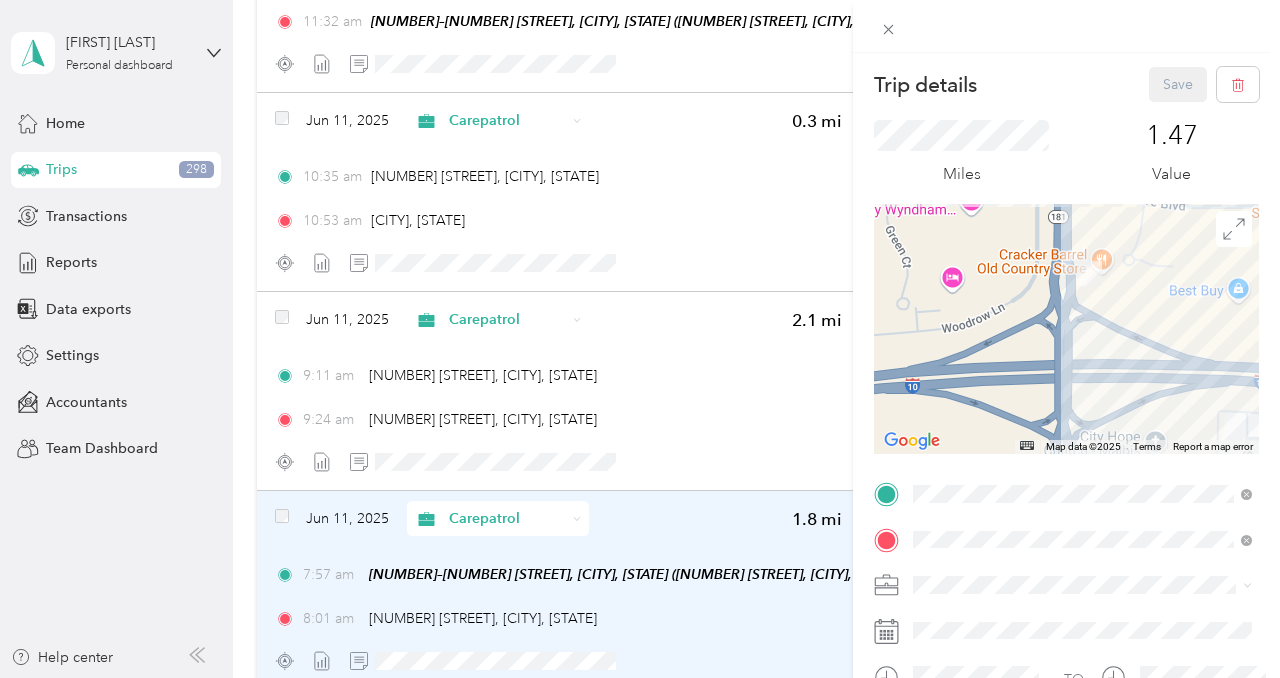 click at bounding box center (1066, 329) 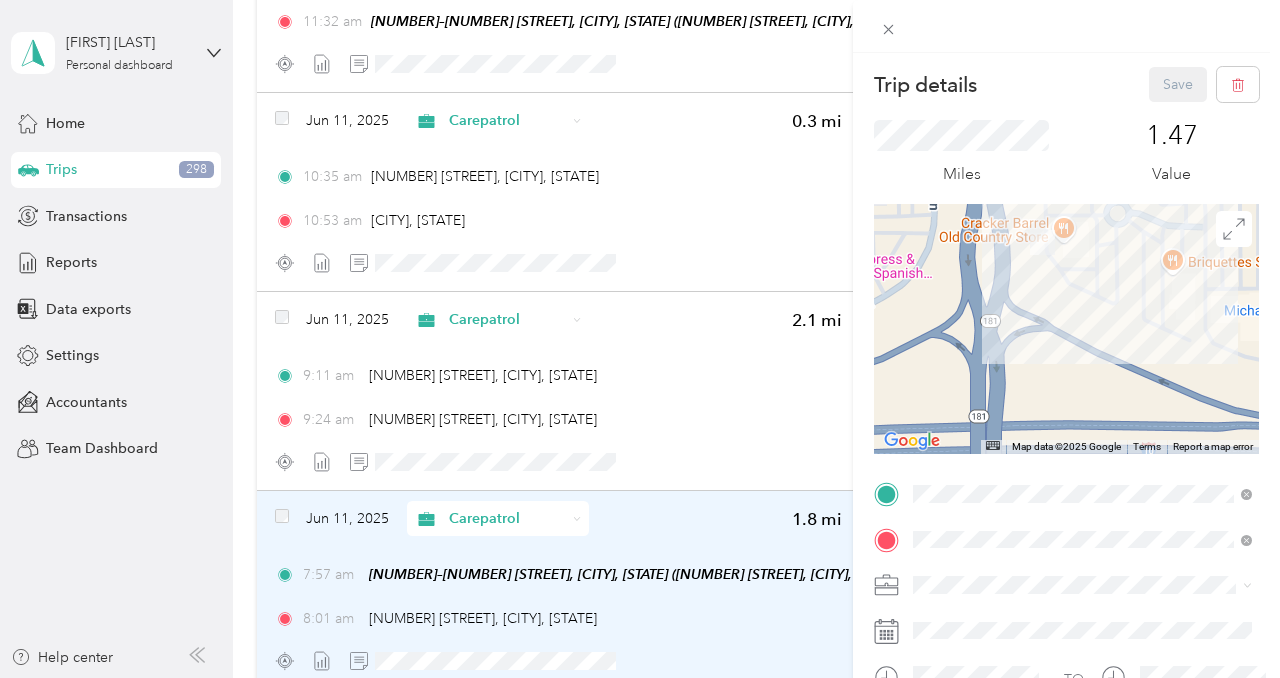 click at bounding box center [1066, 329] 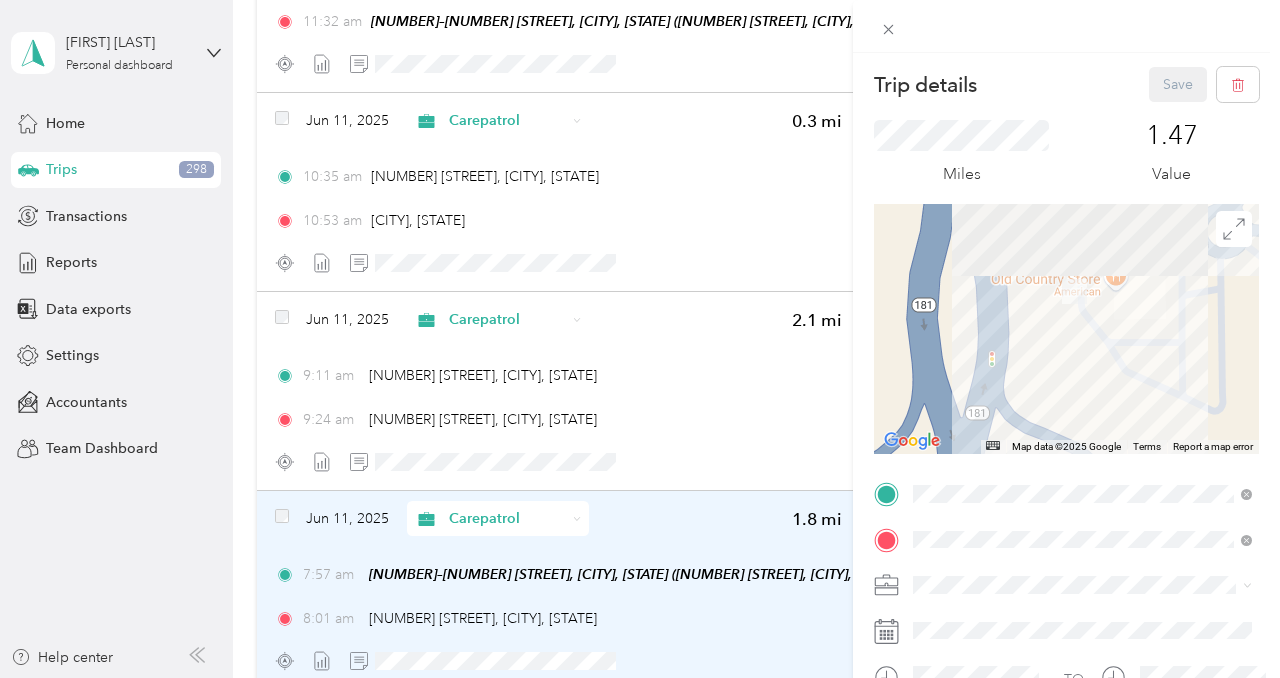drag, startPoint x: 1071, startPoint y: 285, endPoint x: 1145, endPoint y: 398, distance: 135.07405 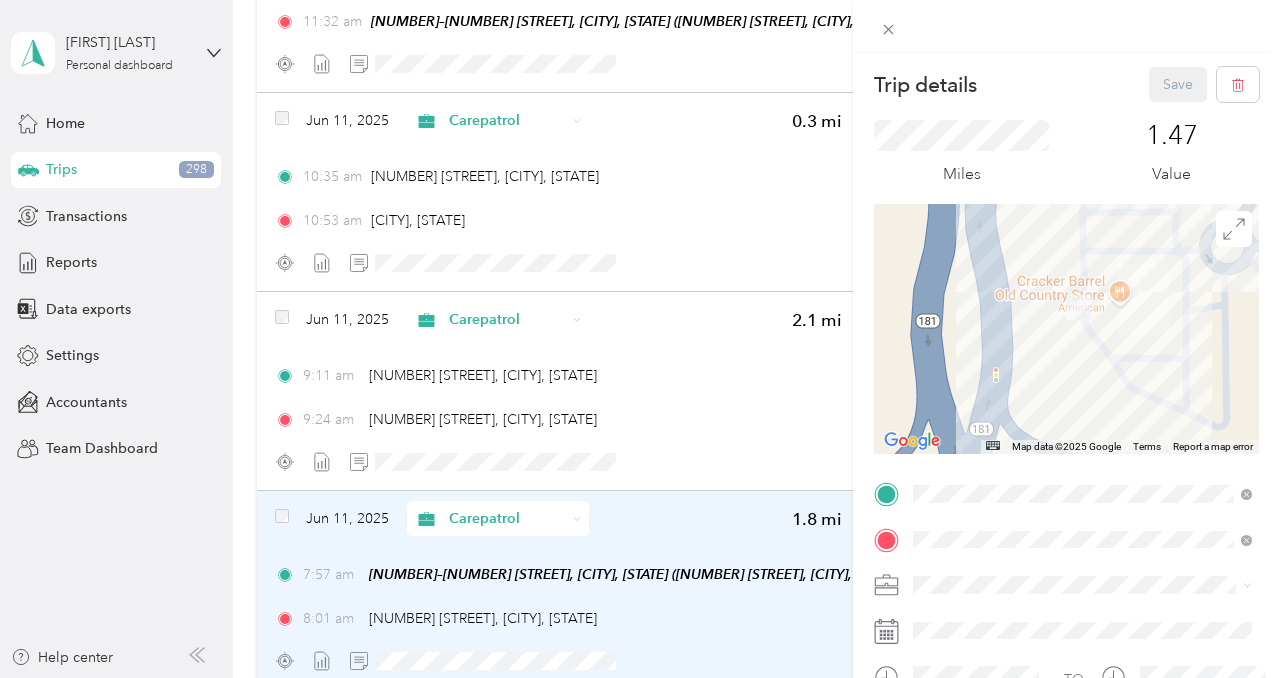 click at bounding box center [1066, 329] 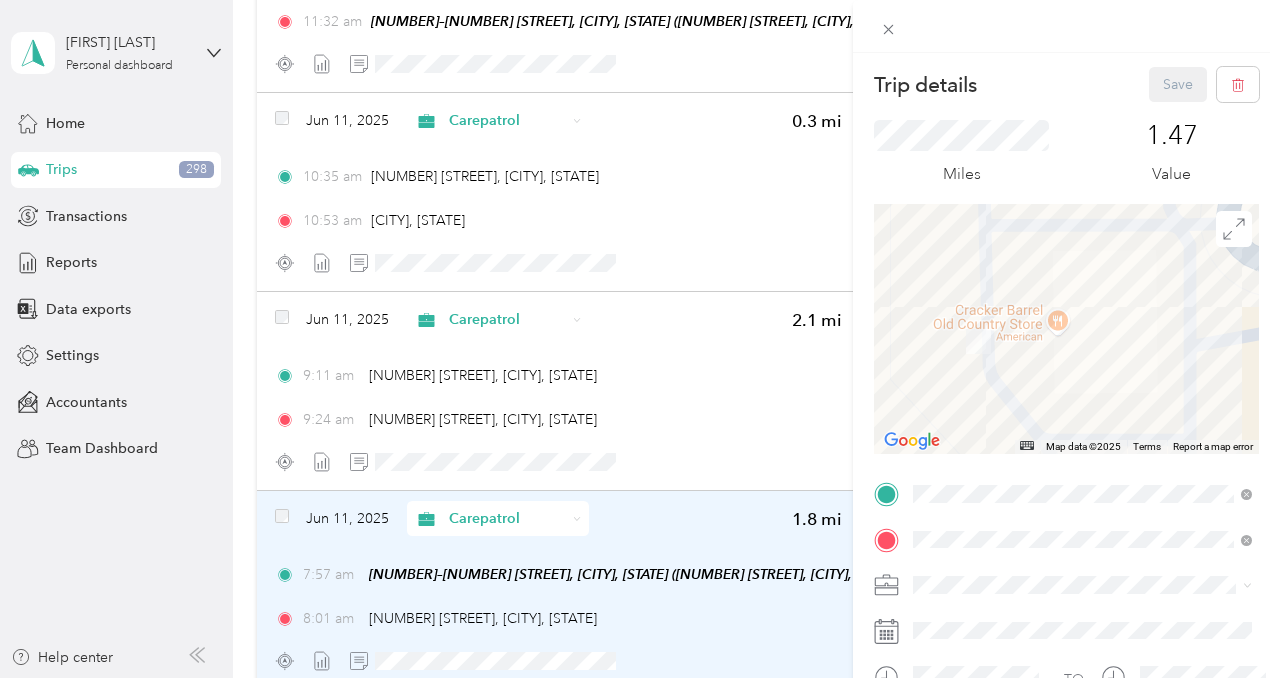 drag, startPoint x: 1068, startPoint y: 331, endPoint x: 955, endPoint y: 404, distance: 134.52881 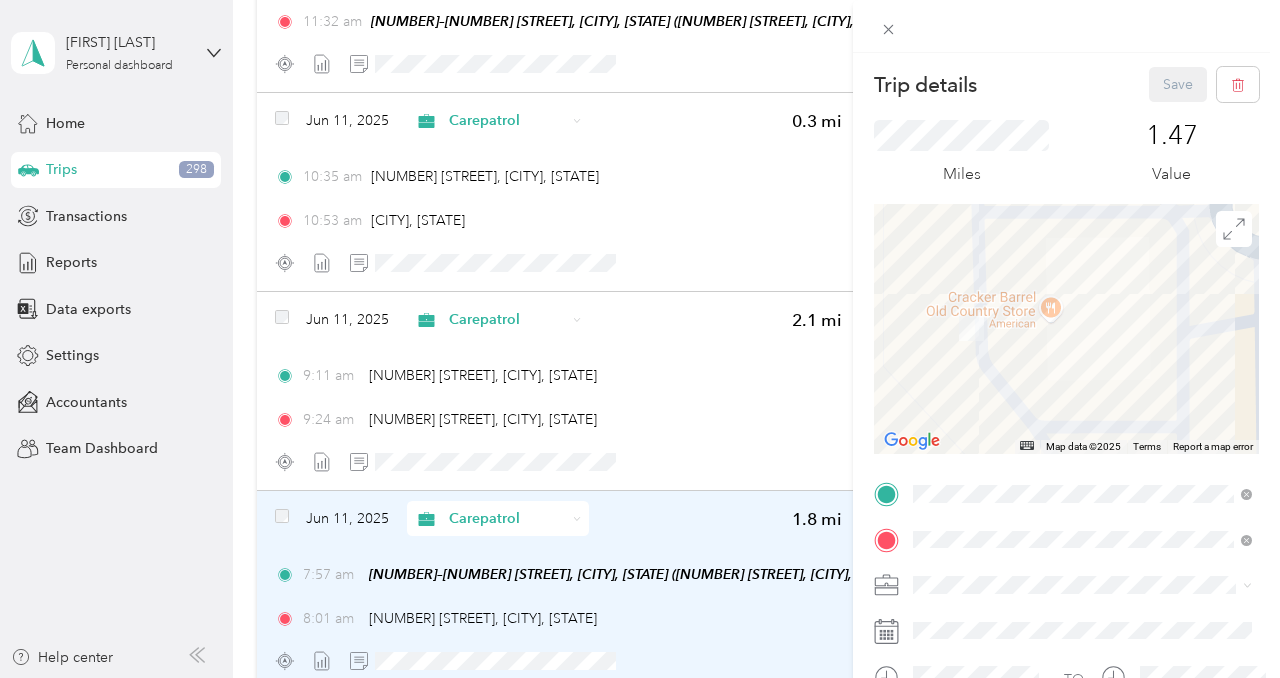 click at bounding box center (1066, 329) 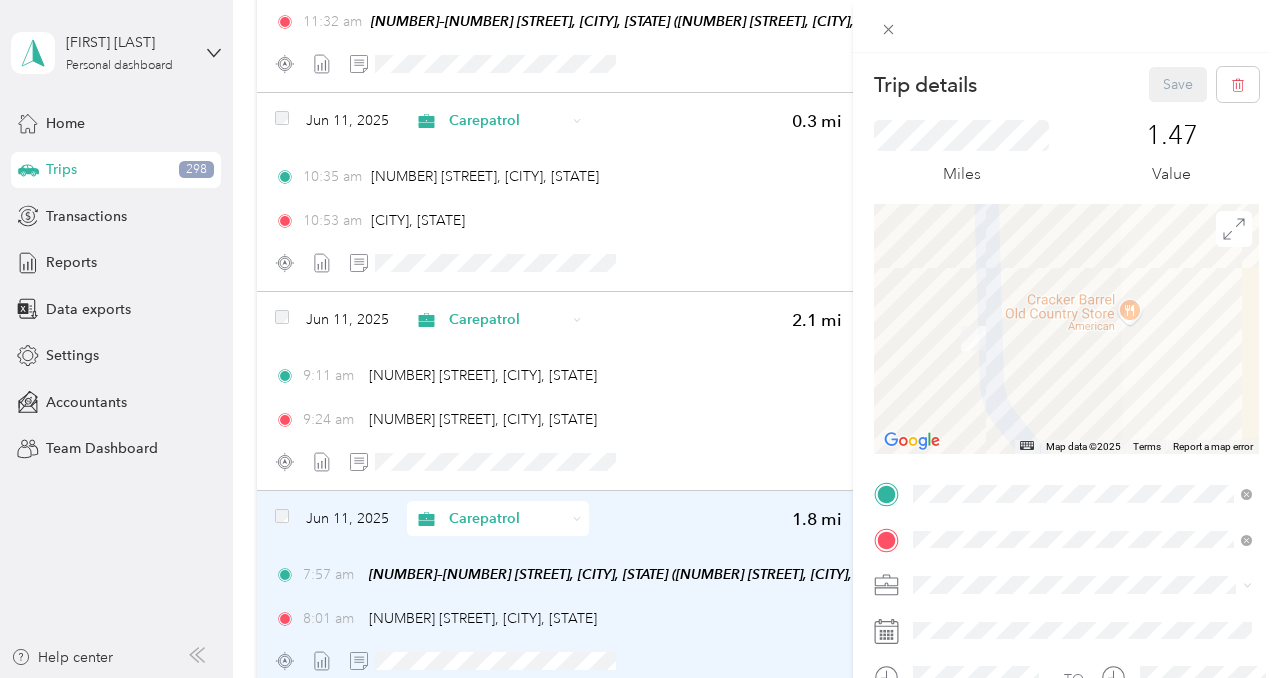 drag, startPoint x: 972, startPoint y: 315, endPoint x: 955, endPoint y: 402, distance: 88.64536 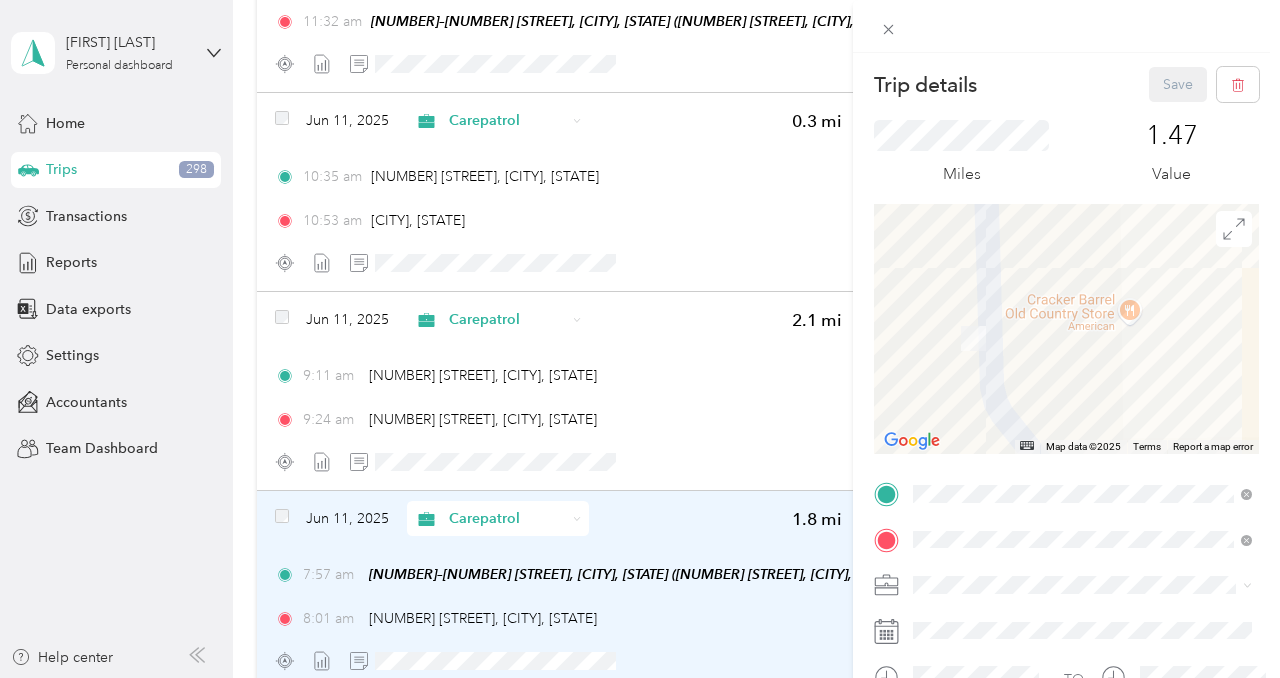 click on "Trip details Save This trip cannot be edited because it is either under review, approved, or paid. Contact your Team Manager to edit it. Miles 1.47 Value  ← Move left → Move right ↑ Move up ↓ Move down + Zoom in - Zoom out Home Jump left by 75% End Jump right by 75% Page Up Jump up by 75% Page Down Jump down by 75% Map Data Map data ©2025 Map data ©2025 10 m  Click to toggle between metric and imperial units Terms Report a map error TO Add photo" at bounding box center [640, 339] 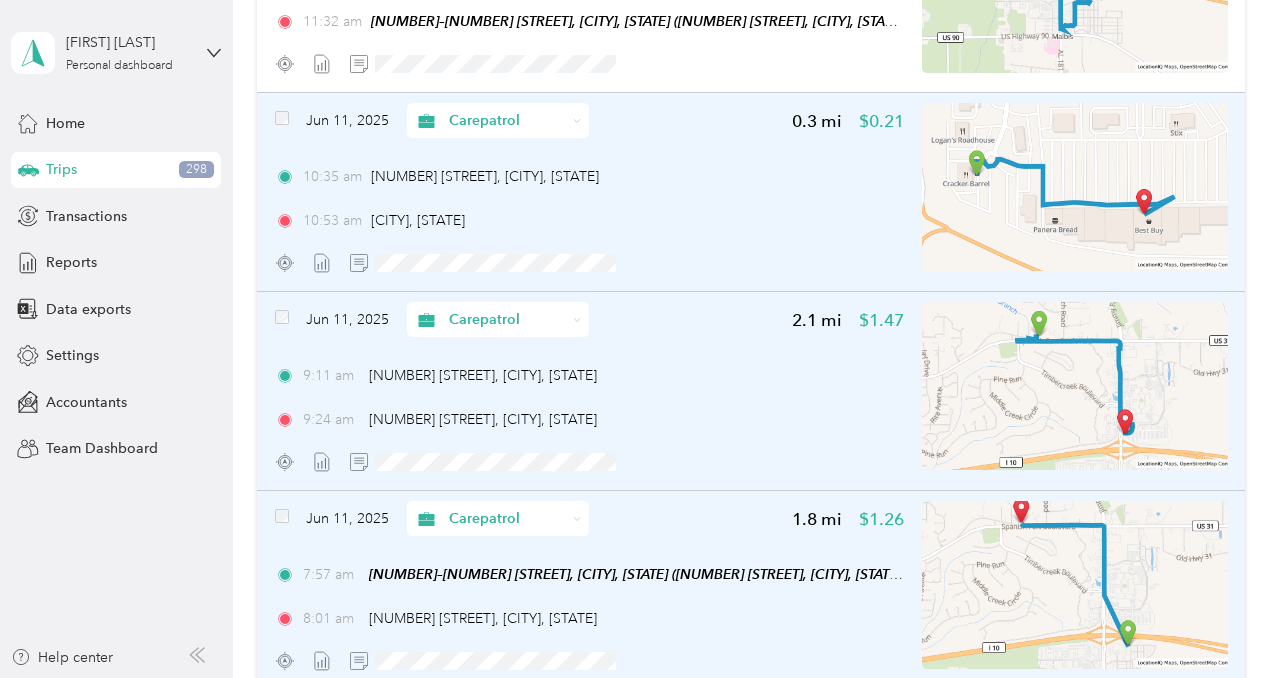 scroll, scrollTop: 346, scrollLeft: 0, axis: vertical 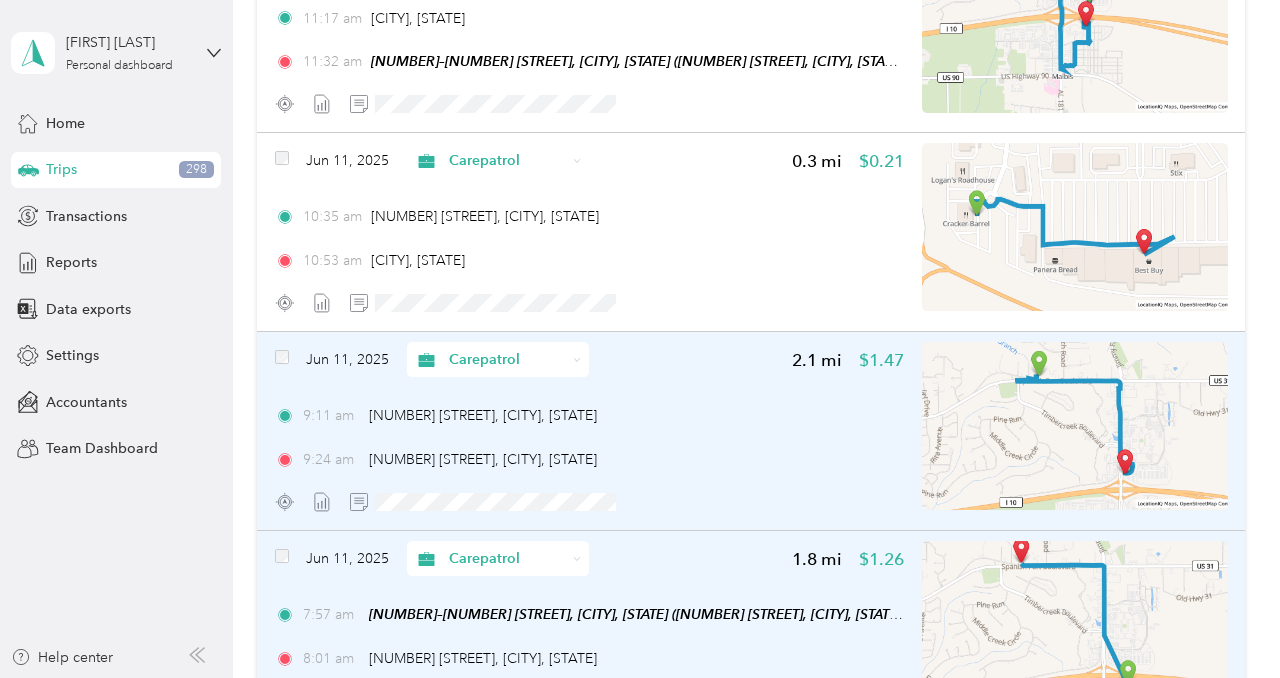 click at bounding box center [1075, 426] 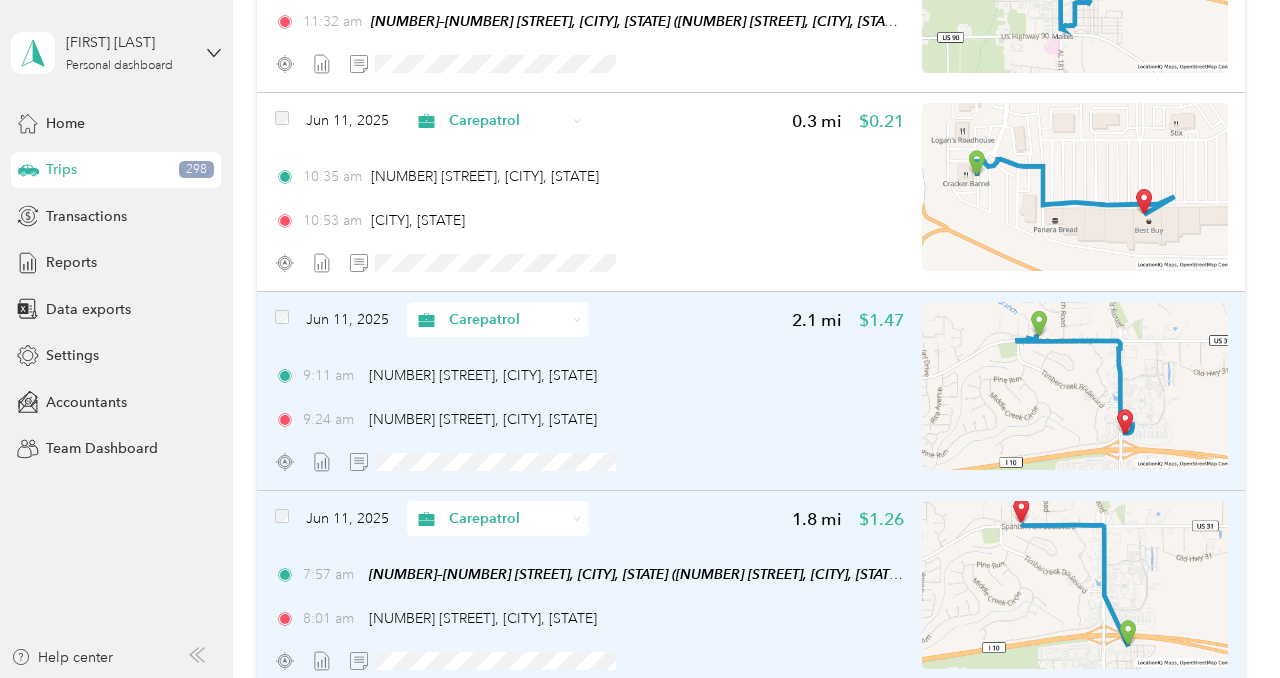 scroll, scrollTop: 426, scrollLeft: 0, axis: vertical 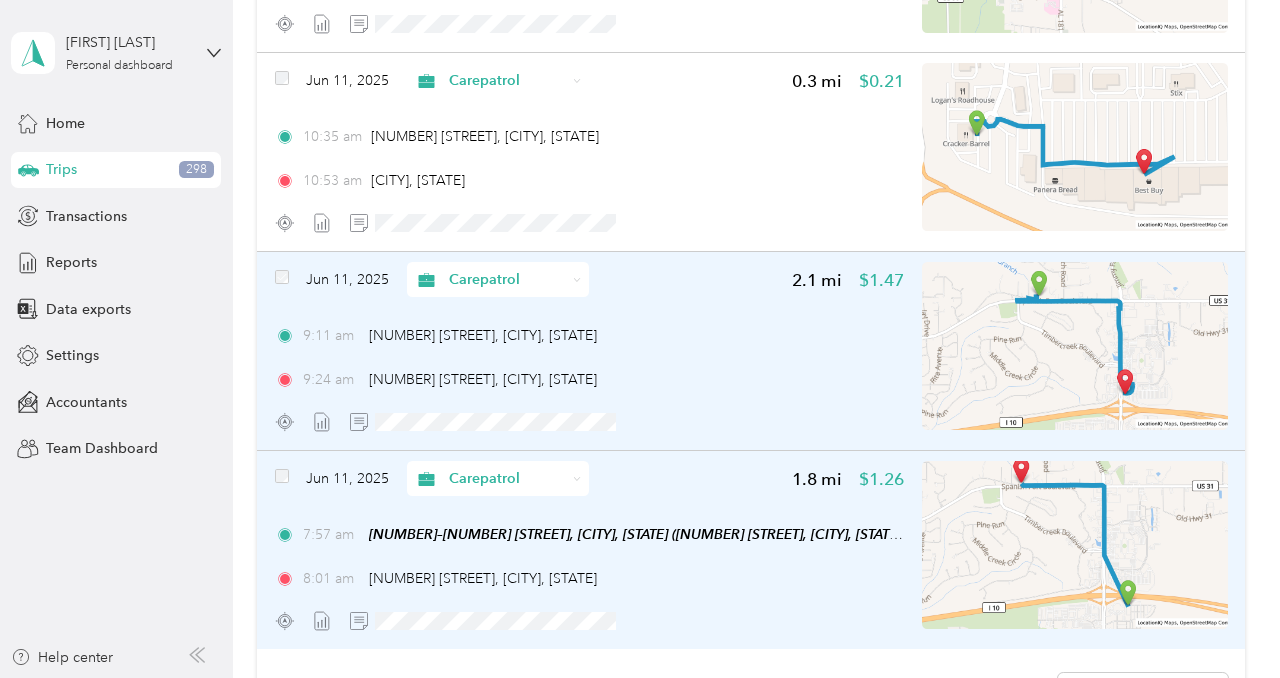 click at bounding box center (590, 421) 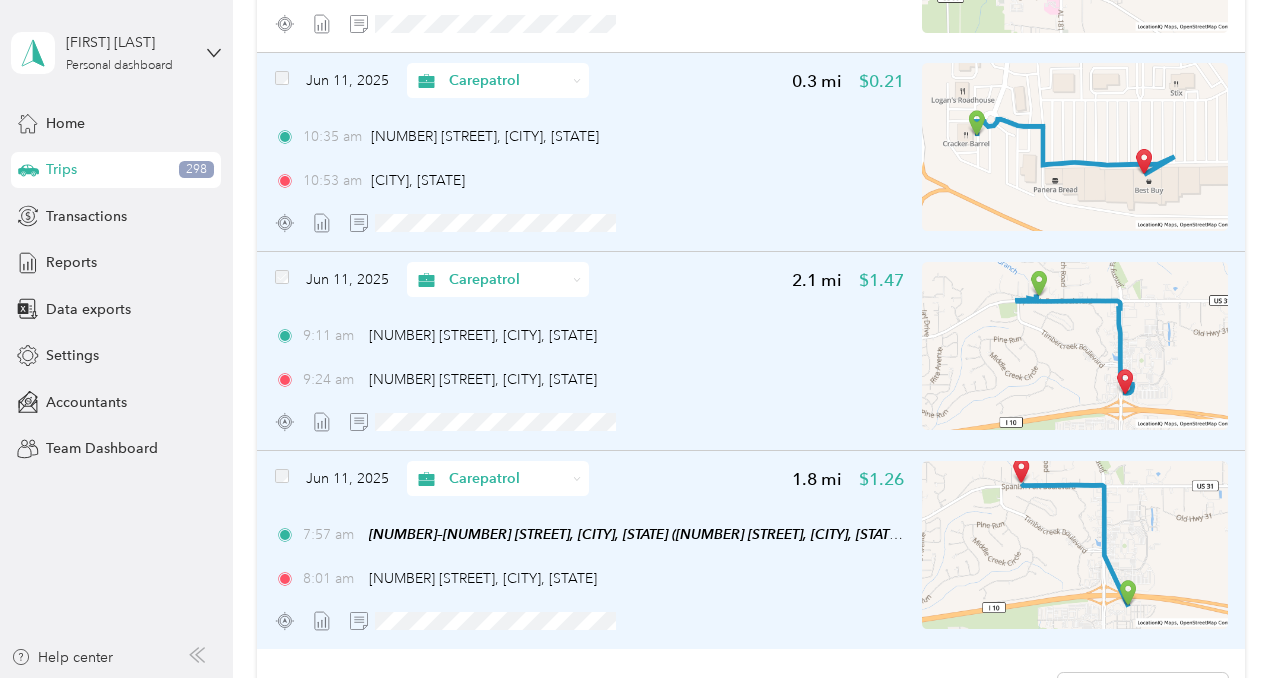 click on "[TIME] [CITY], [STATE]" at bounding box center (590, 180) 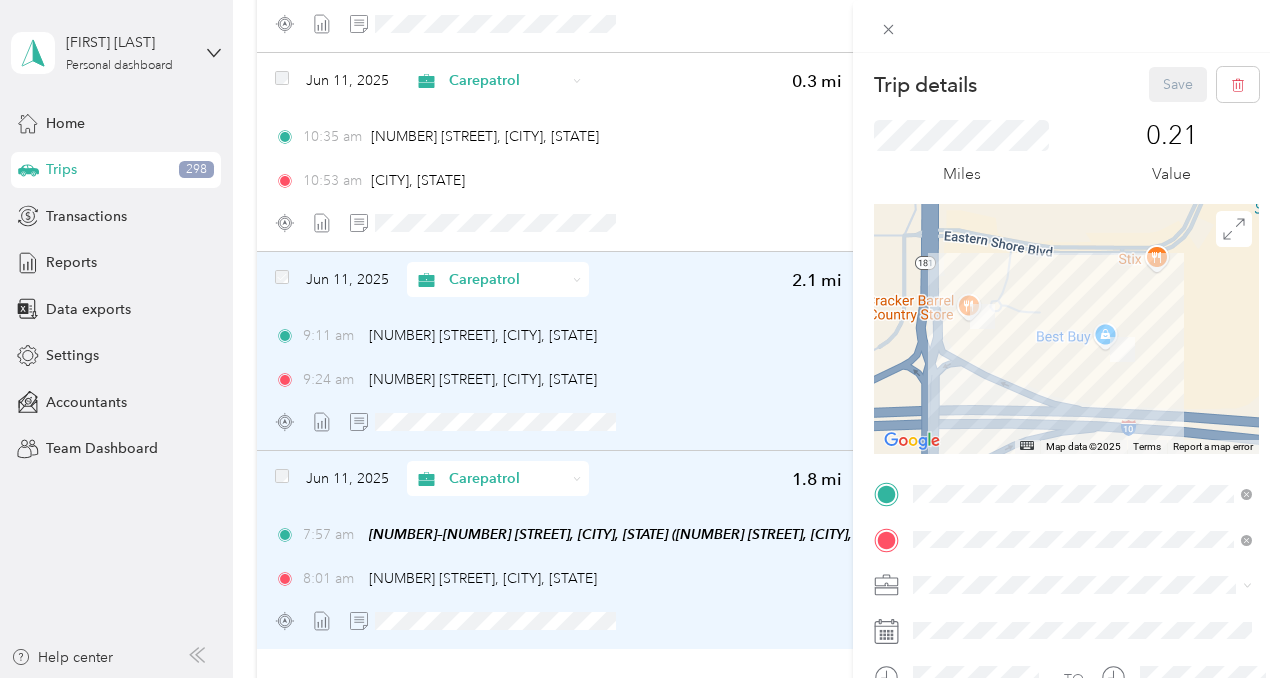 click on "Trip details Save This trip cannot be edited because it is either under review, approved, or paid. Contact your Team Manager to edit it. Miles 0.21 Value  ← Move left → Move right ↑ Move up ↓ Move down + Zoom in - Zoom out Home Jump left by 75% End Jump right by 75% Page Up Jump up by 75% Page Down Jump down by 75% Map Data Map data ©2025 Map data ©2025 100 m  Click to toggle between metric and imperial units Terms Report a map error TO Add photo" at bounding box center (640, 339) 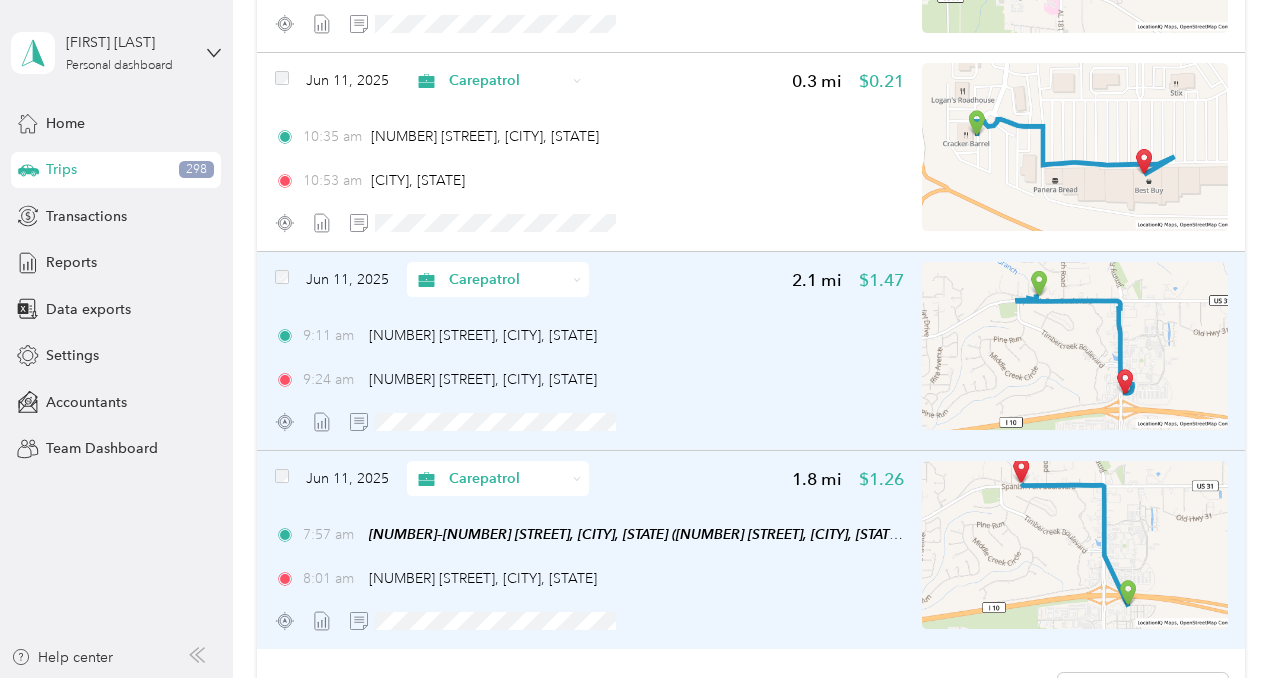 click on "Trip details Save This trip cannot be edited because it is either under review, approved, or paid. Contact your Team Manager to edit it. Miles 0.21 Value  ← Move left → Move right ↑ Move up ↓ Move down + Zoom in - Zoom out Home Jump left by 75% End Jump right by 75% Page Up Jump up by 75% Page Down Jump down by 75% Map Data Map data ©2025 Map data ©2025 100 m  Click to toggle between metric and imperial units Terms Report a map error TO Add photo" at bounding box center [635, 678] 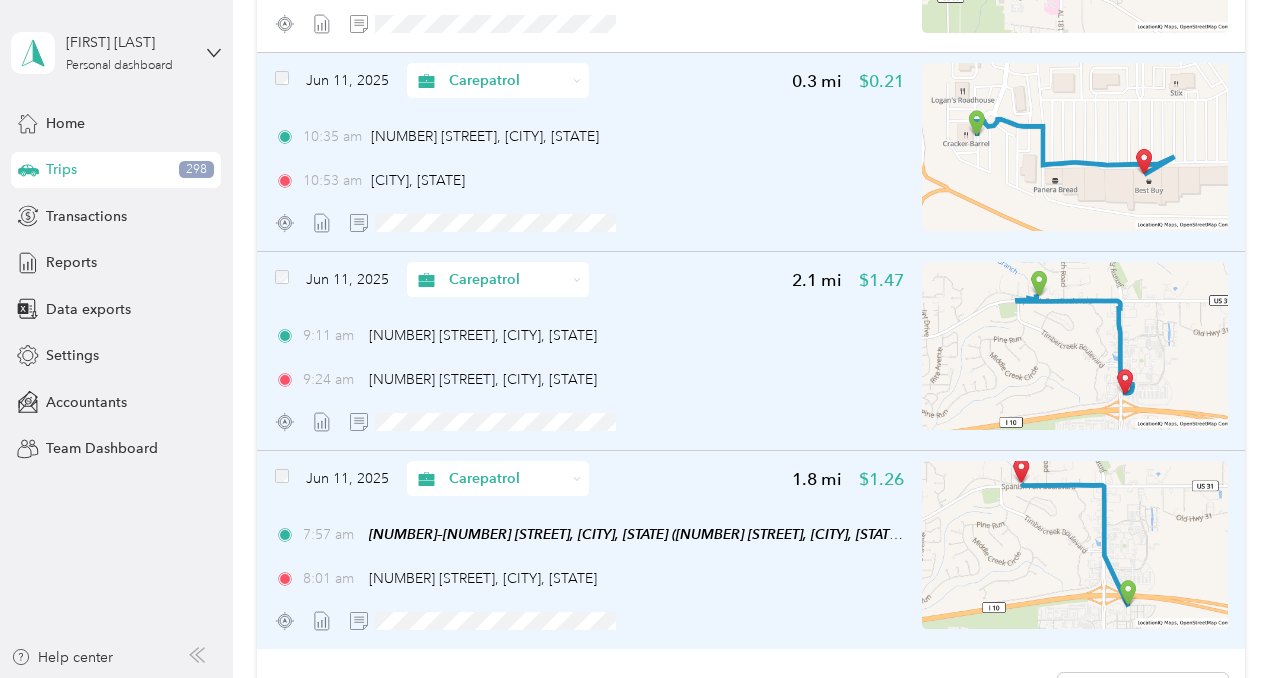 click on "[TIME] [NUMBER] [STREET], [CITY], [STATE]" at bounding box center (590, 136) 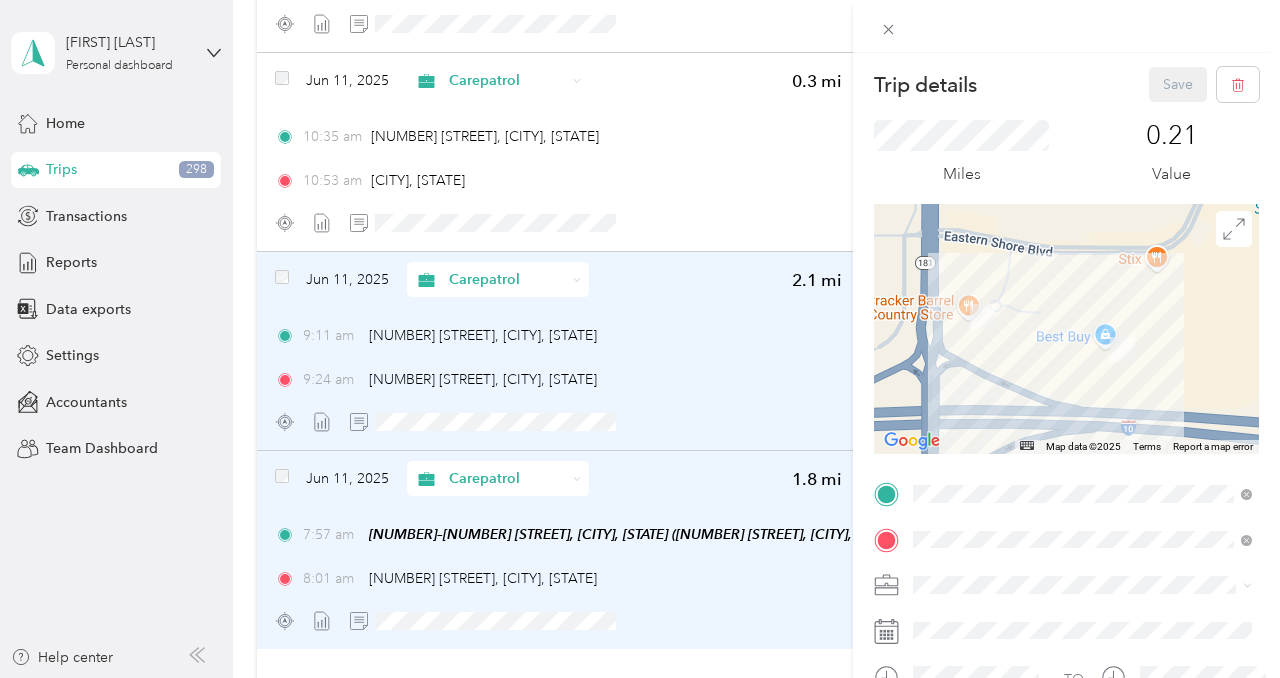click at bounding box center (1066, 329) 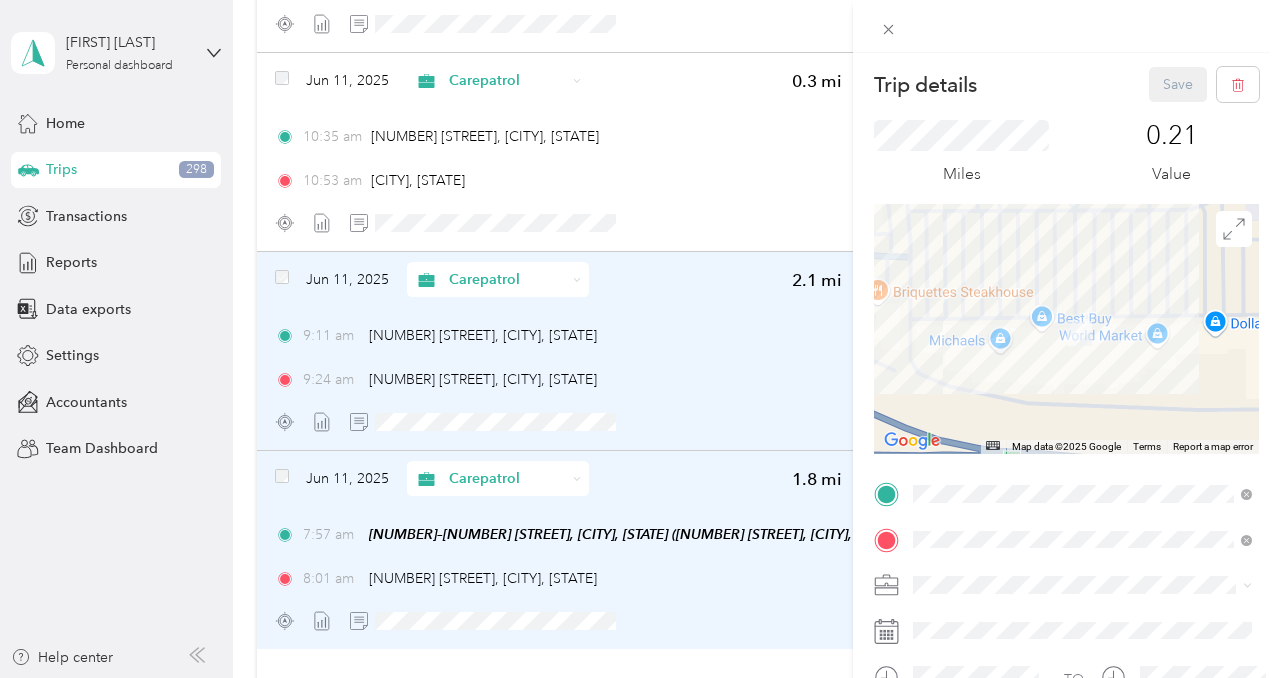 click at bounding box center [1066, 329] 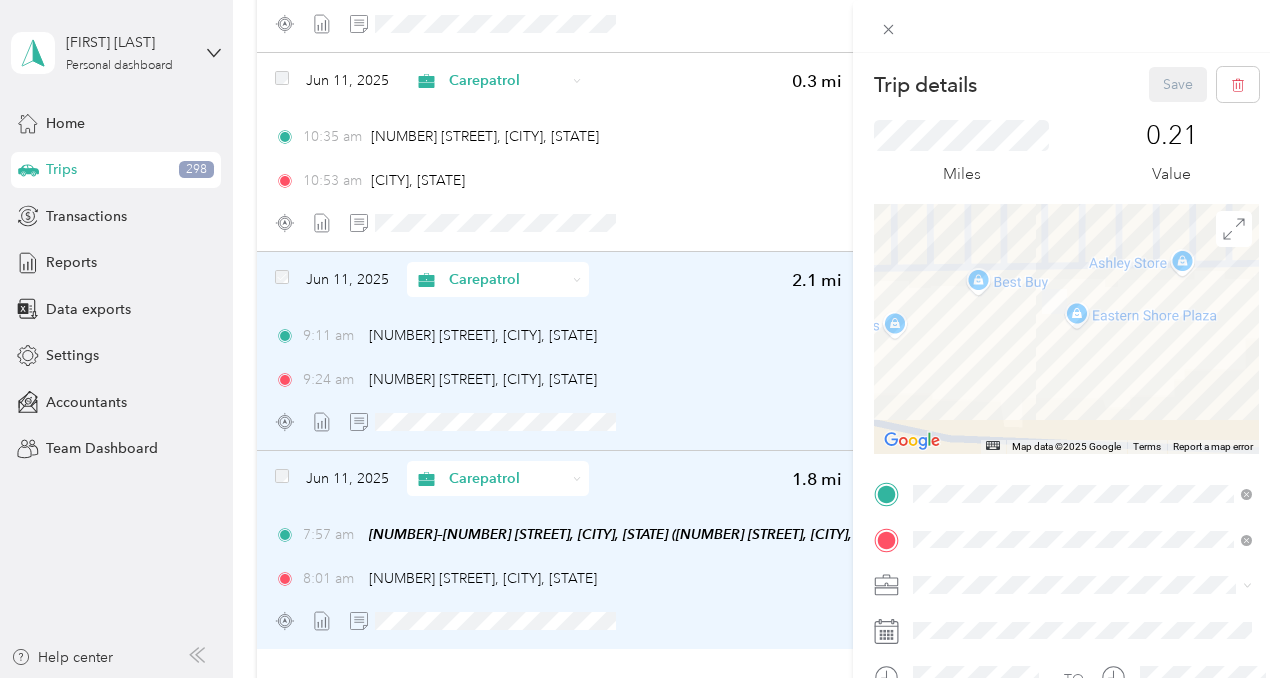 click at bounding box center (1066, 329) 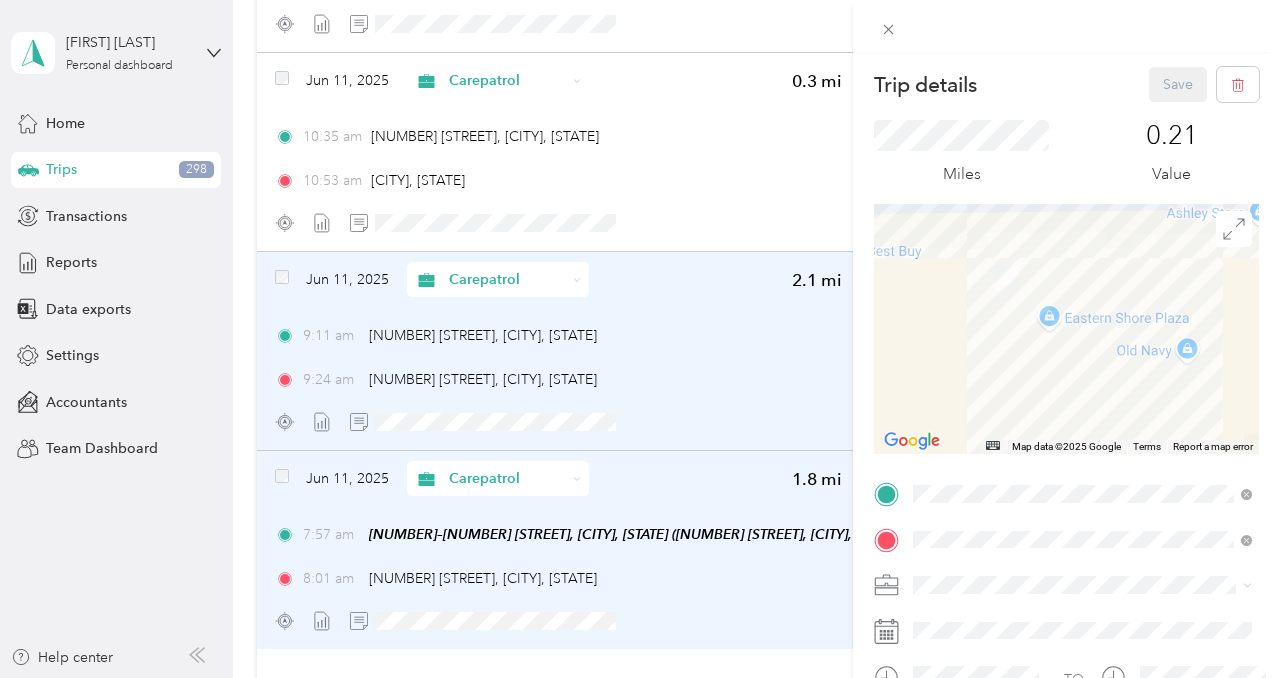 drag, startPoint x: 999, startPoint y: 309, endPoint x: 999, endPoint y: 354, distance: 45 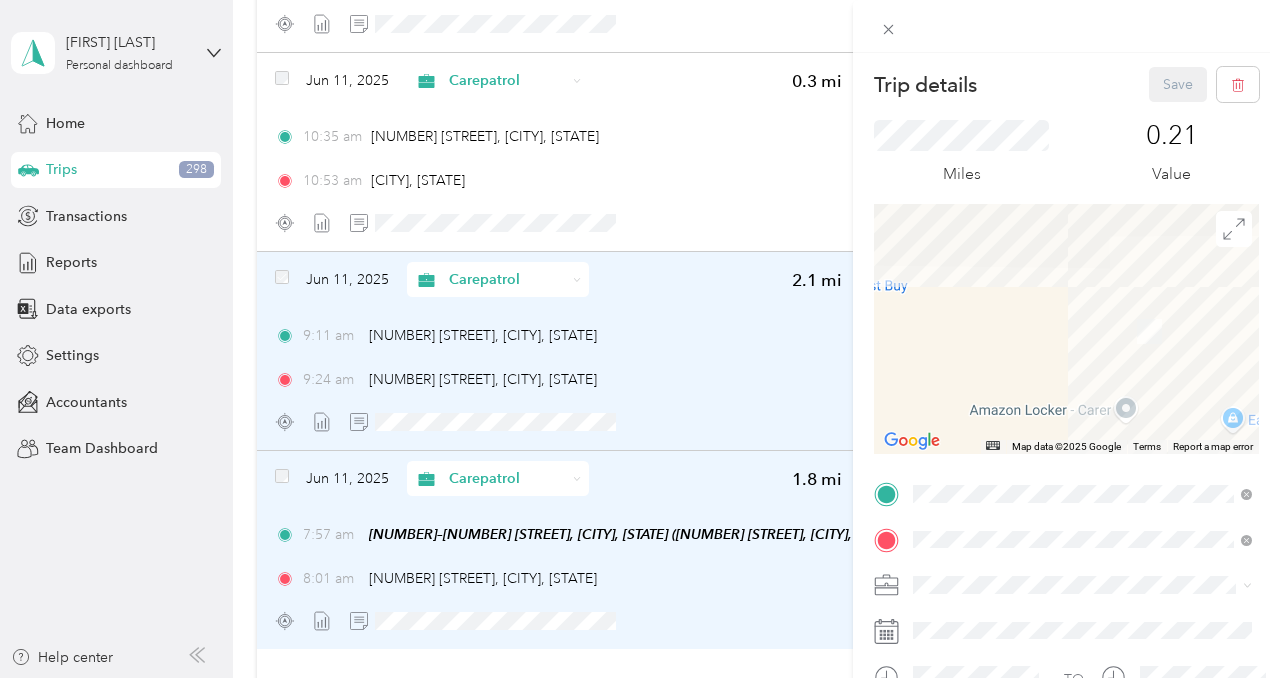 drag, startPoint x: 1051, startPoint y: 281, endPoint x: 1185, endPoint y: 380, distance: 166.60432 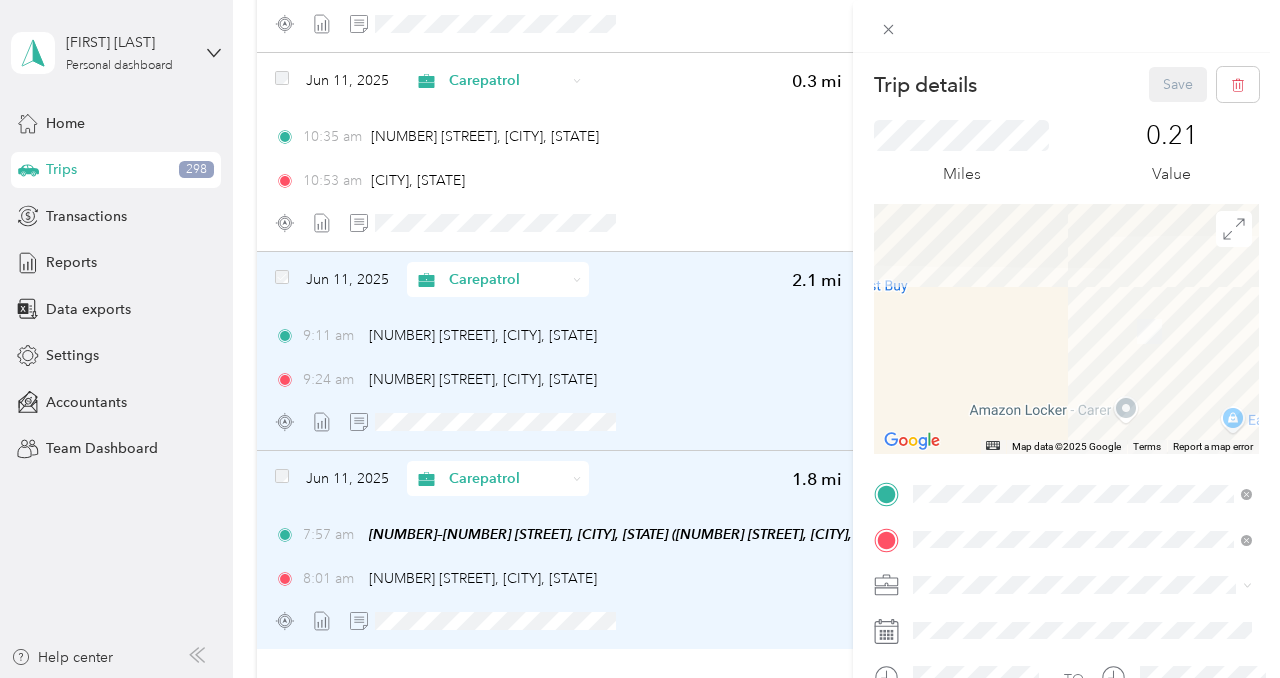 click on "Trip details Save This trip cannot be edited because it is either under review, approved, or paid. Contact your Team Manager to edit it. Miles 0.21 Value  ← Move left → Move right ↑ Move up ↓ Move down + Zoom in - Zoom out Home Jump left by 75% End Jump right by 75% Page Up Jump up by 75% Page Down Jump down by 75% Map Data Map data ©2025 Google Map data ©2025 Google 10 m  Click to toggle between metric and imperial units Terms Report a map error TO Add photo" at bounding box center [640, 339] 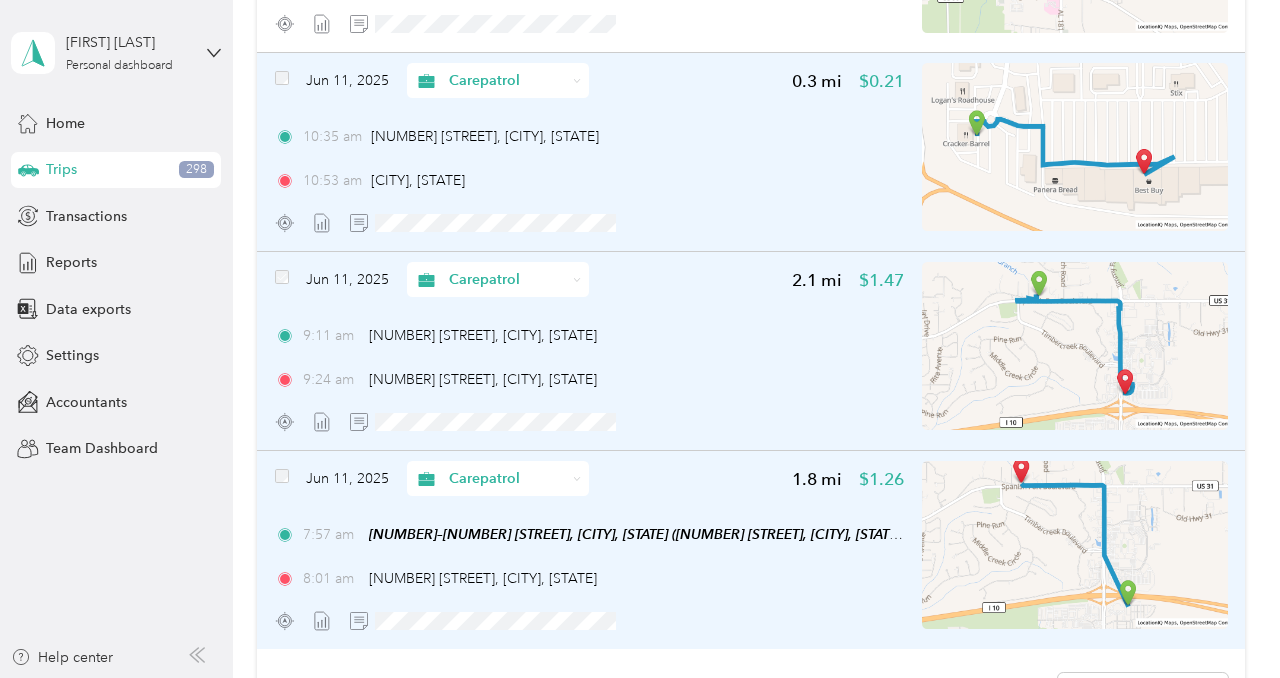 click on "Jun 11, 2025 Carepatrol 0.3   mi $0.21 10:35 am [NUMBER] [STREET], [CITY], [STATE] 10:53 am [CITY], [STATE]" at bounding box center (590, 151) 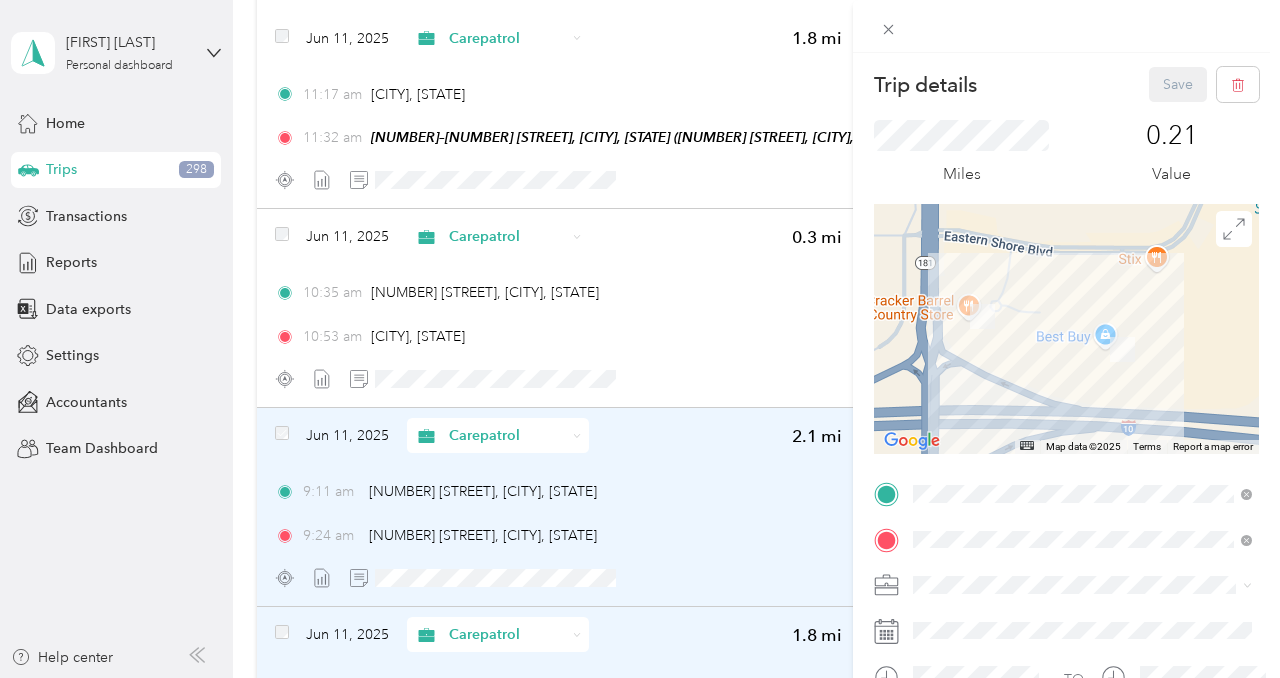 scroll, scrollTop: 306, scrollLeft: 0, axis: vertical 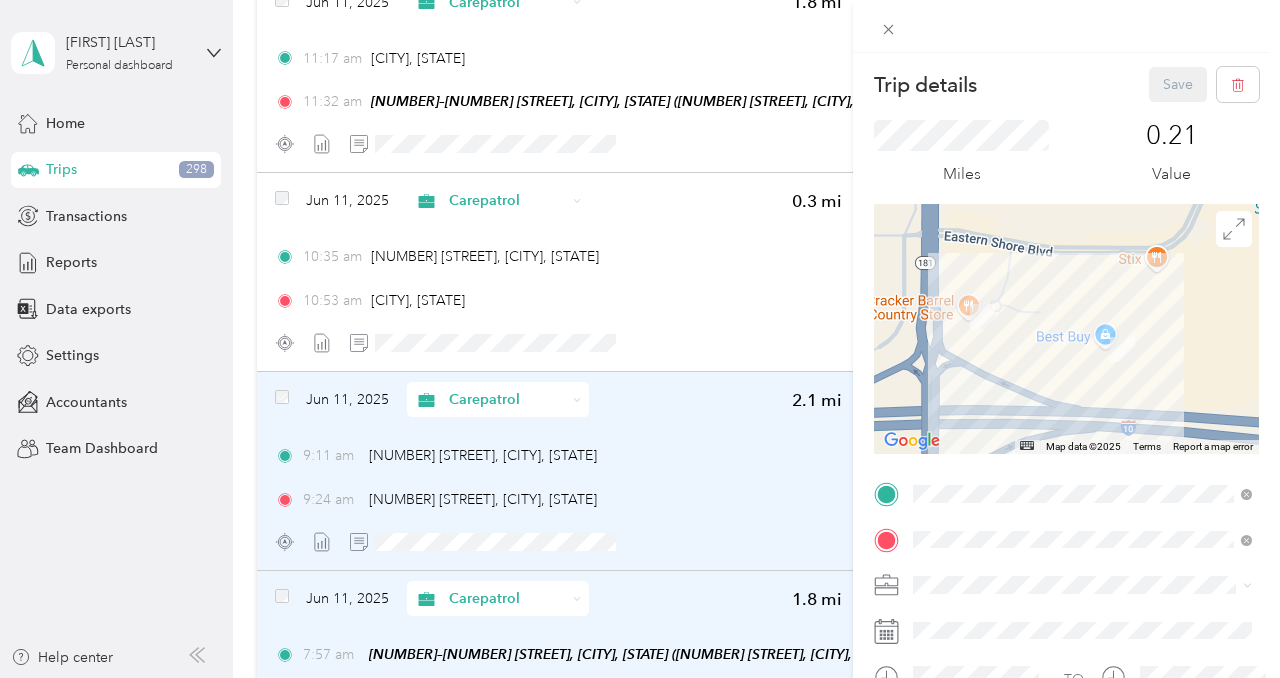 click at bounding box center [1066, 329] 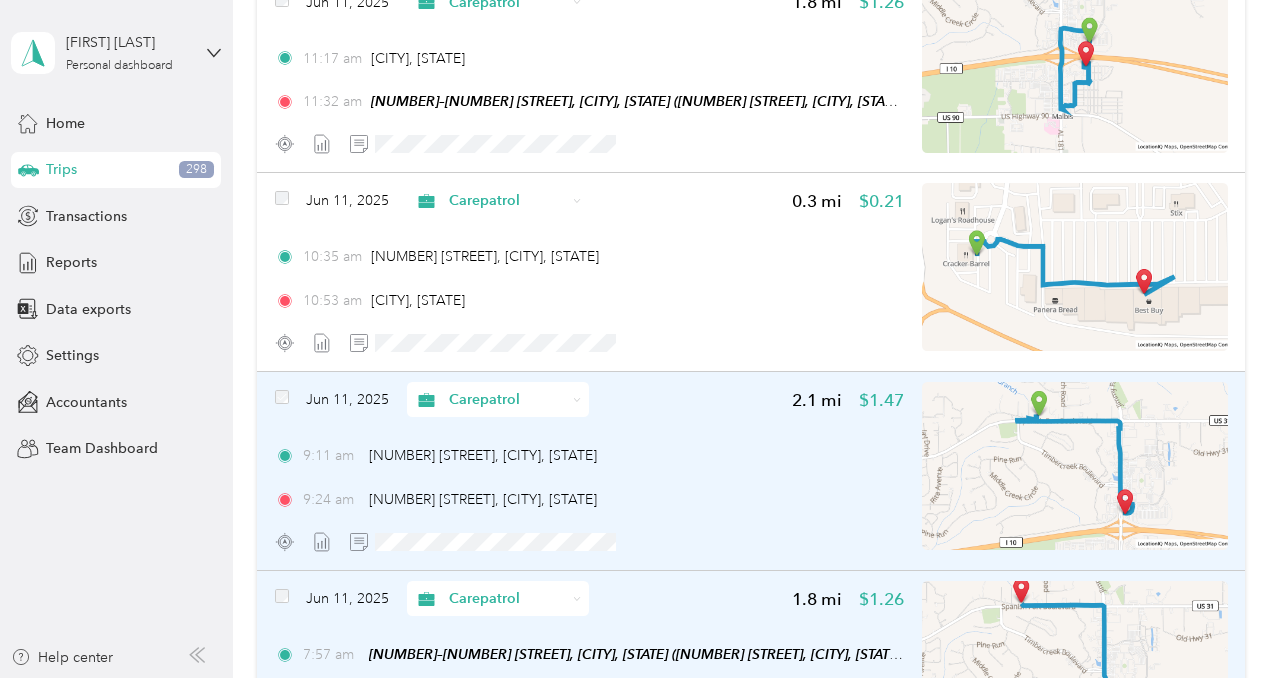 scroll, scrollTop: 308, scrollLeft: 0, axis: vertical 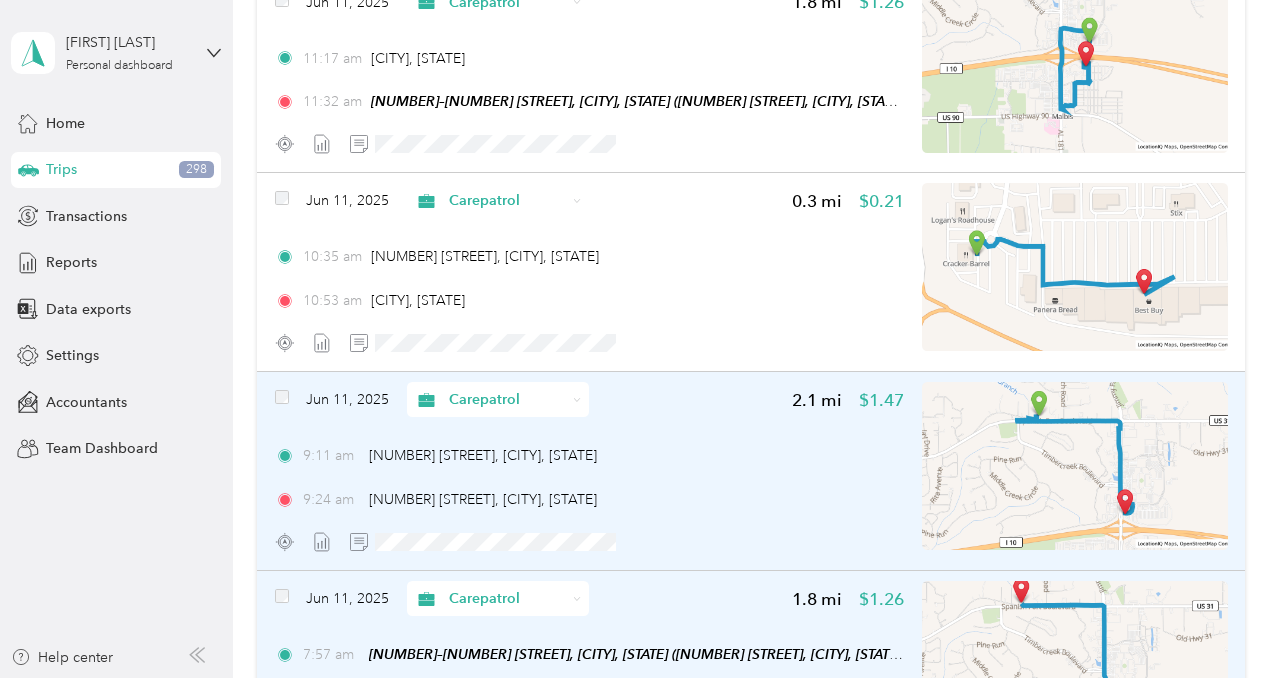 click on "[TIME] [NUMBER] [STREET], [CITY] [TIME] [NUMBER] [STREET], [CITY], [STATE]" at bounding box center (590, 477) 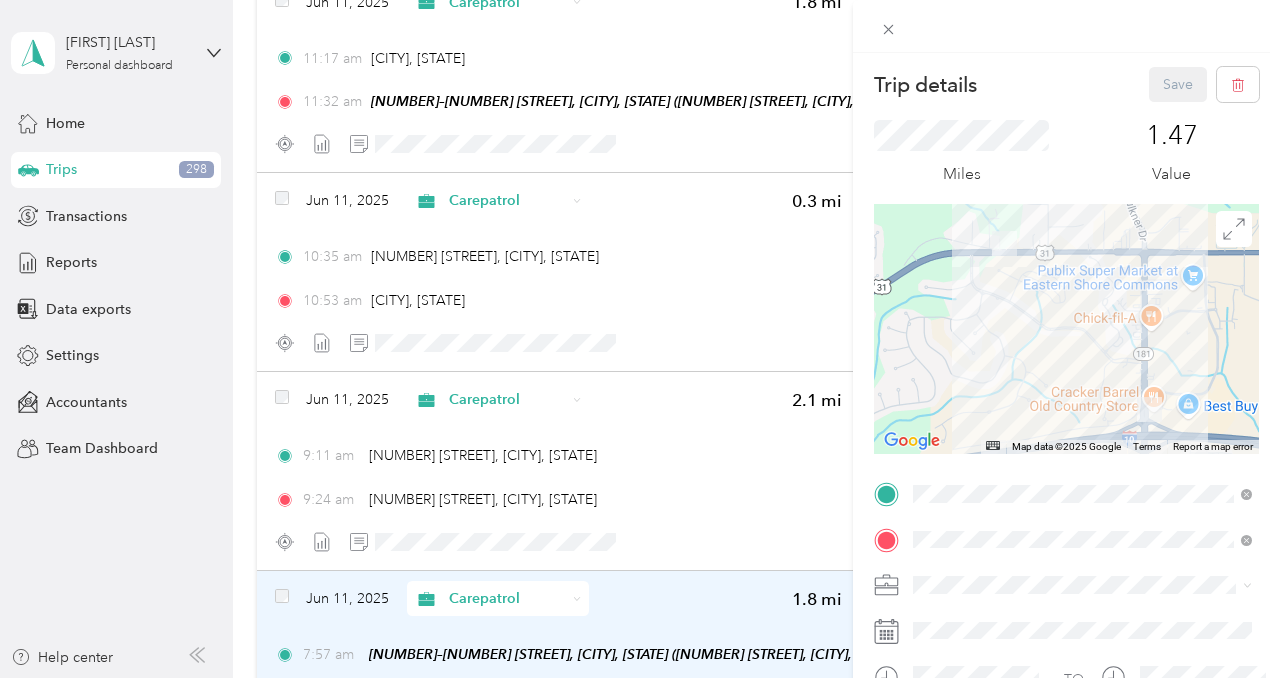 click at bounding box center (1066, 329) 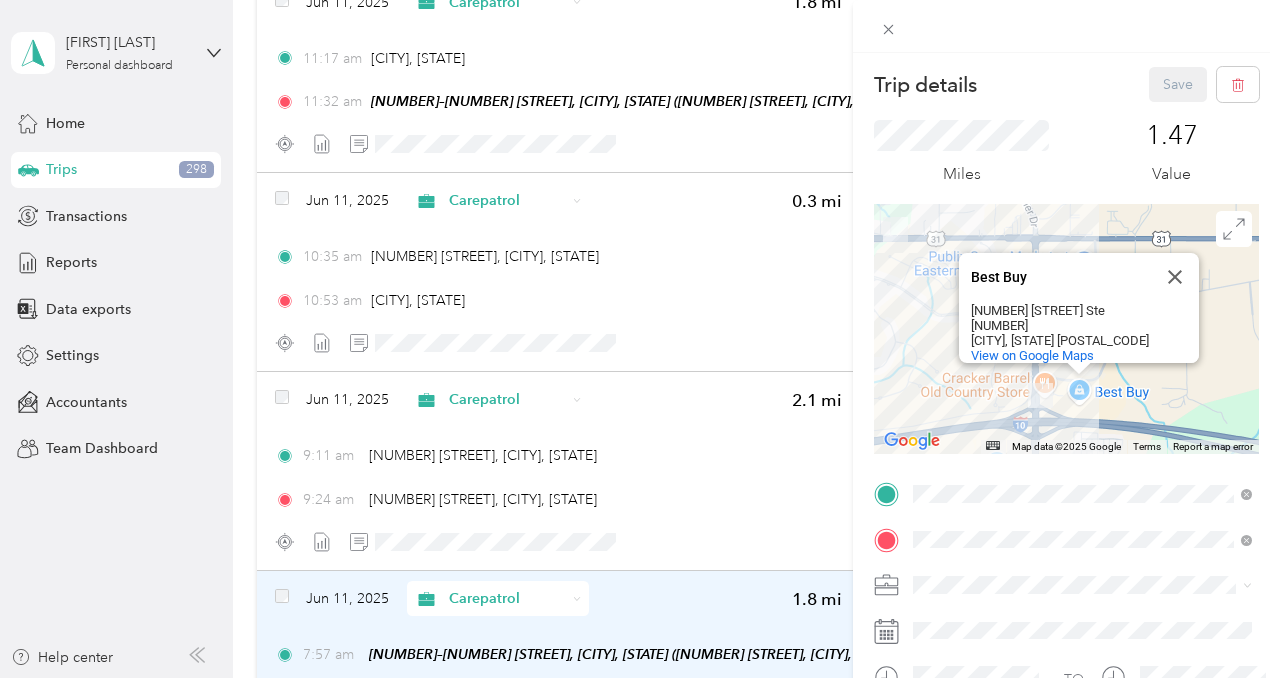 click on "Best Buy                     Best Buy                 [NUMBER] [STREET] Ste [NUMBER] [CITY], [STATE] [POSTAL_CODE]              View on Google Maps" at bounding box center (1066, 329) 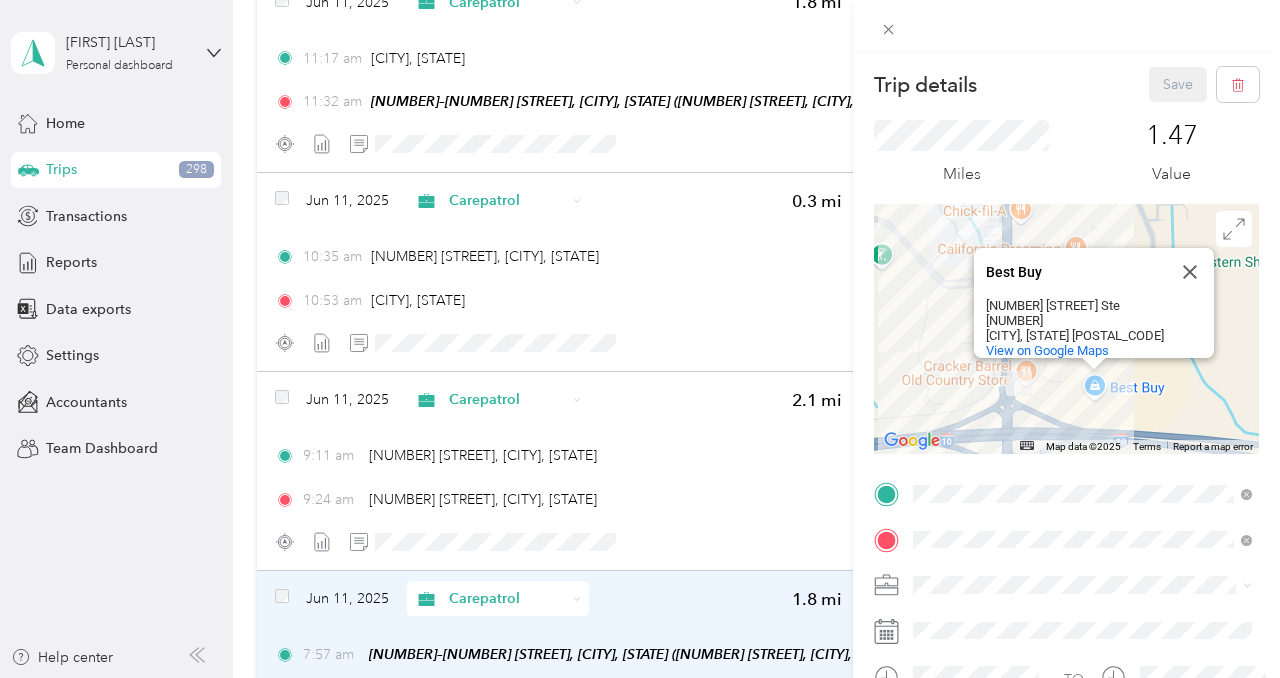 click on "Best Buy                     Best Buy                 [NUMBER] [STREET] Ste [NUMBER] [CITY], [STATE] [POSTAL_CODE]              View on Google Maps" at bounding box center (1066, 329) 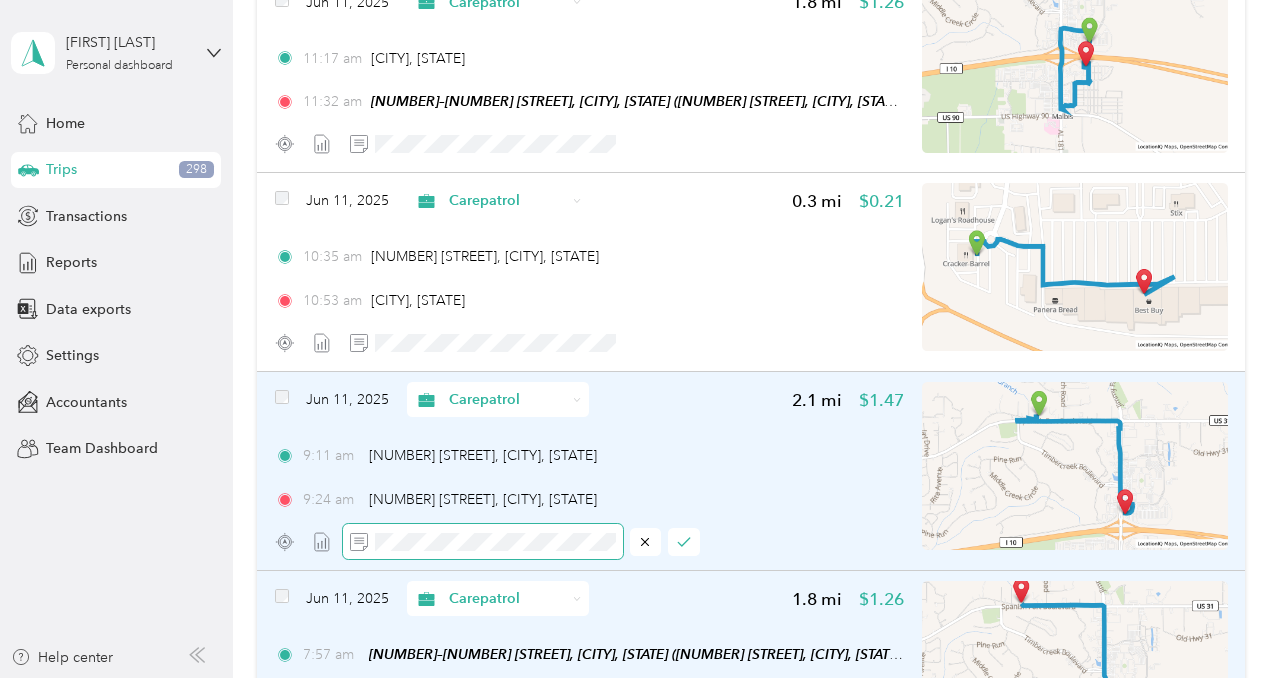 scroll, scrollTop: 0, scrollLeft: 6, axis: horizontal 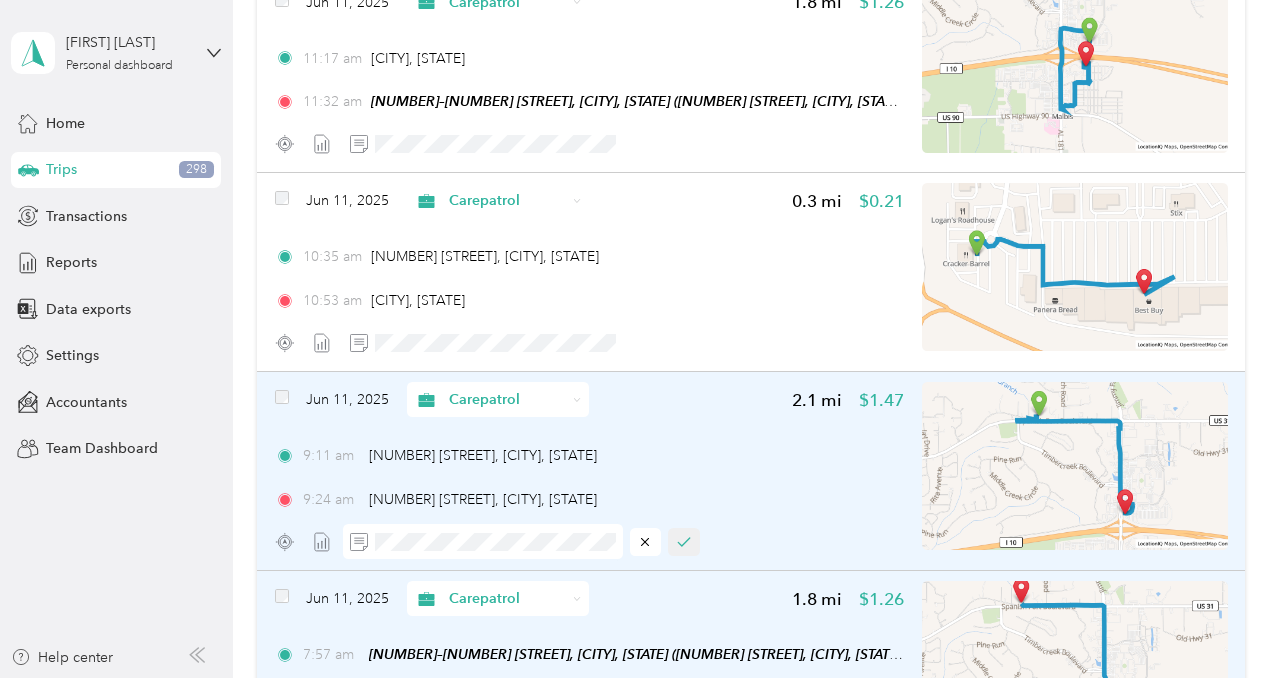click 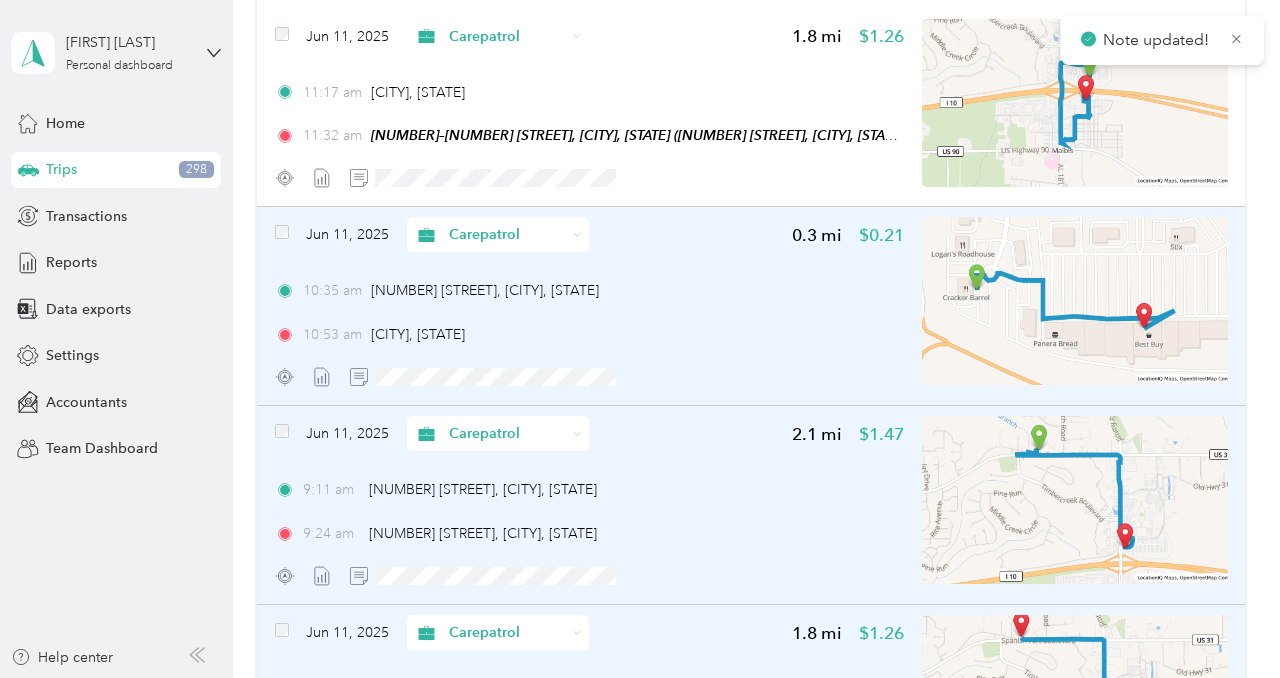 scroll, scrollTop: 268, scrollLeft: 0, axis: vertical 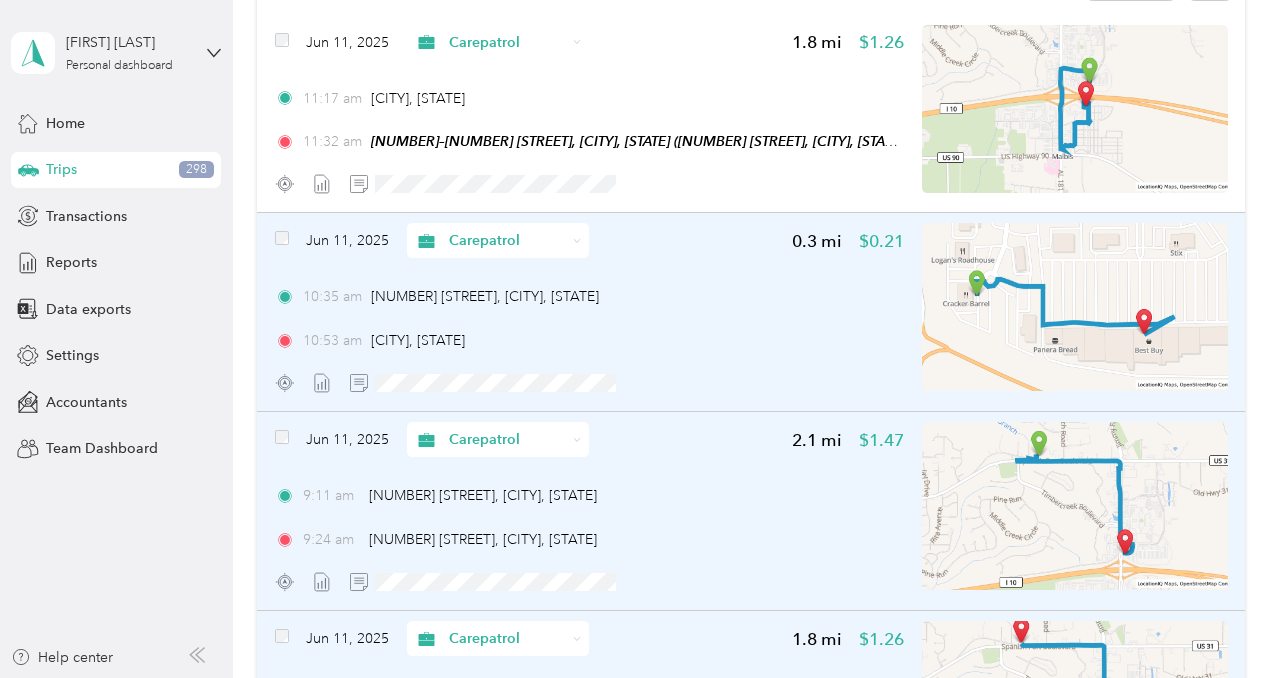 click at bounding box center [1075, 307] 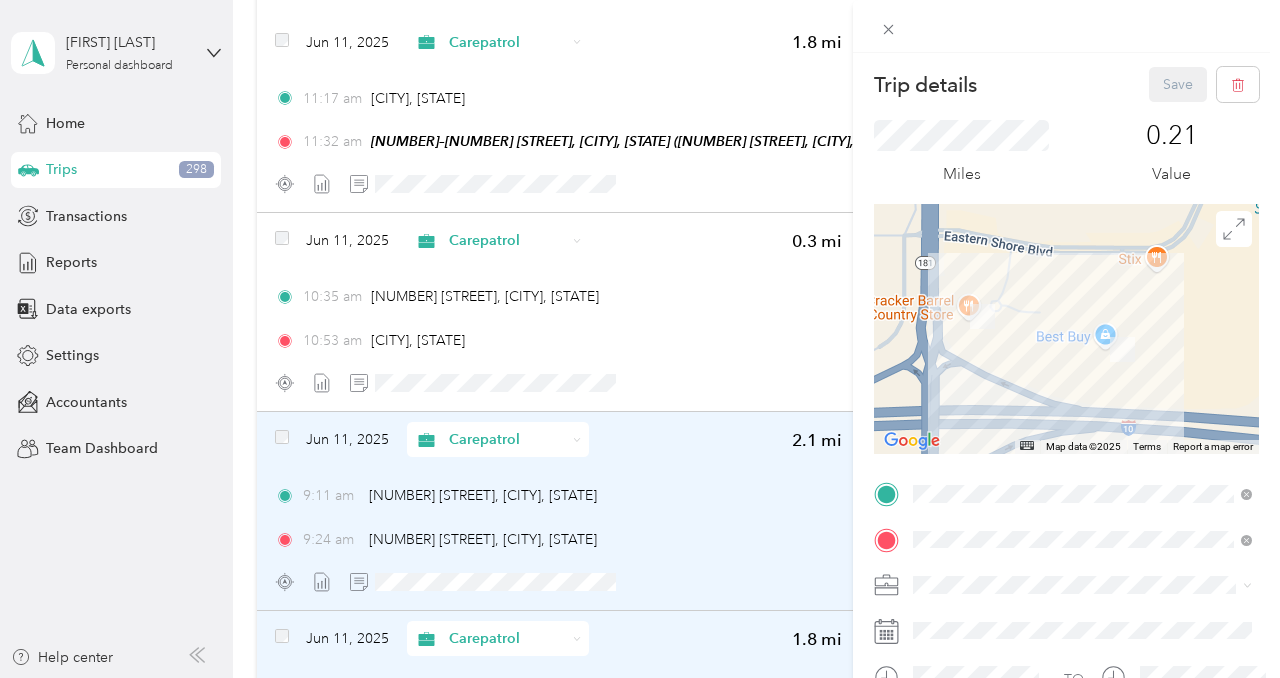 click at bounding box center [1066, 329] 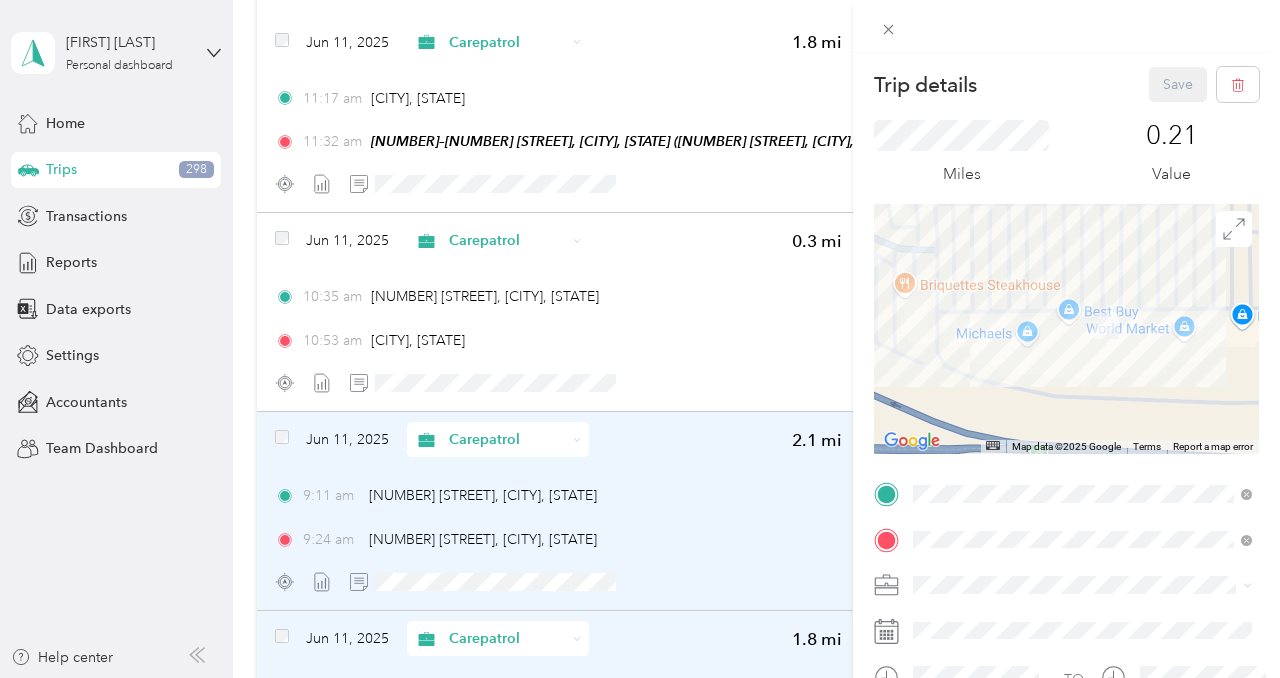 click at bounding box center (1066, 329) 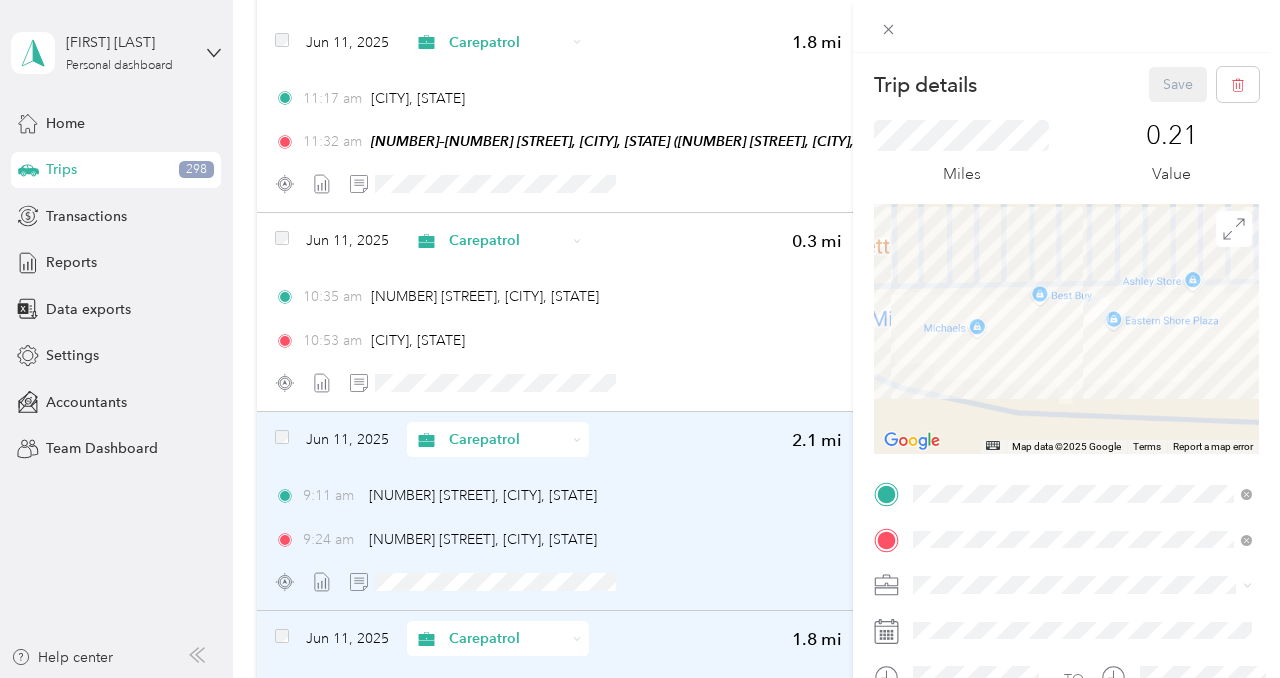 click at bounding box center (1066, 329) 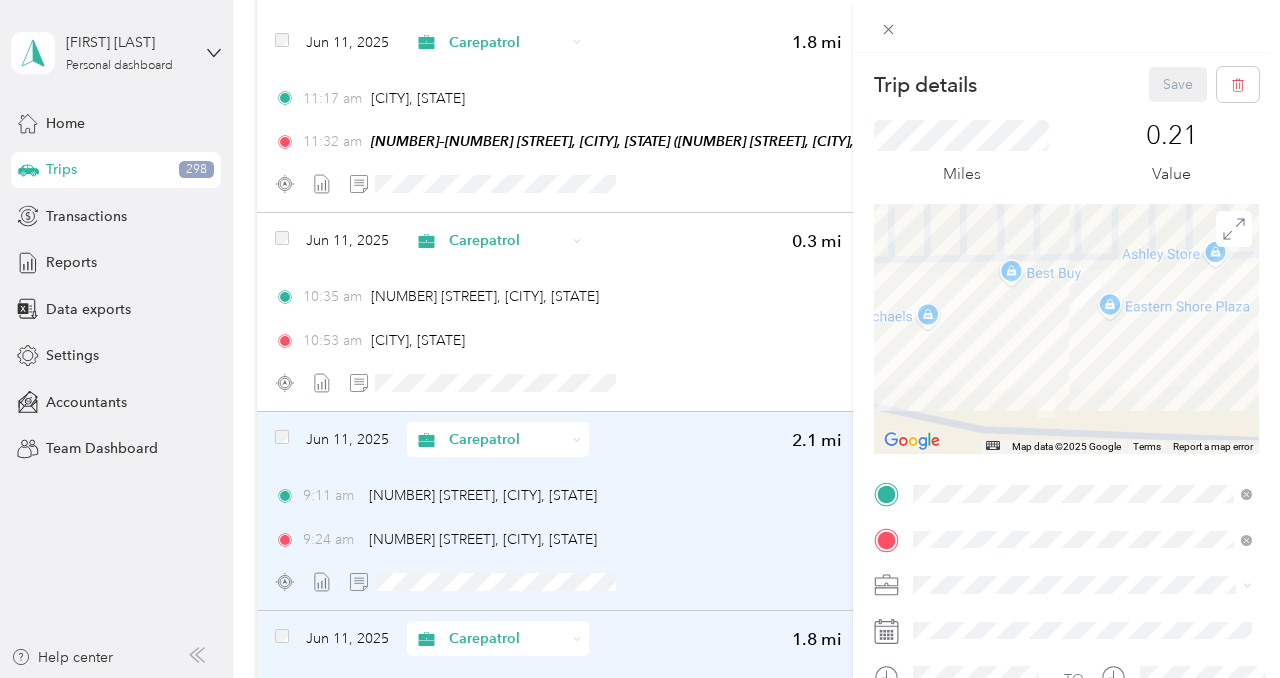 click at bounding box center [1066, 329] 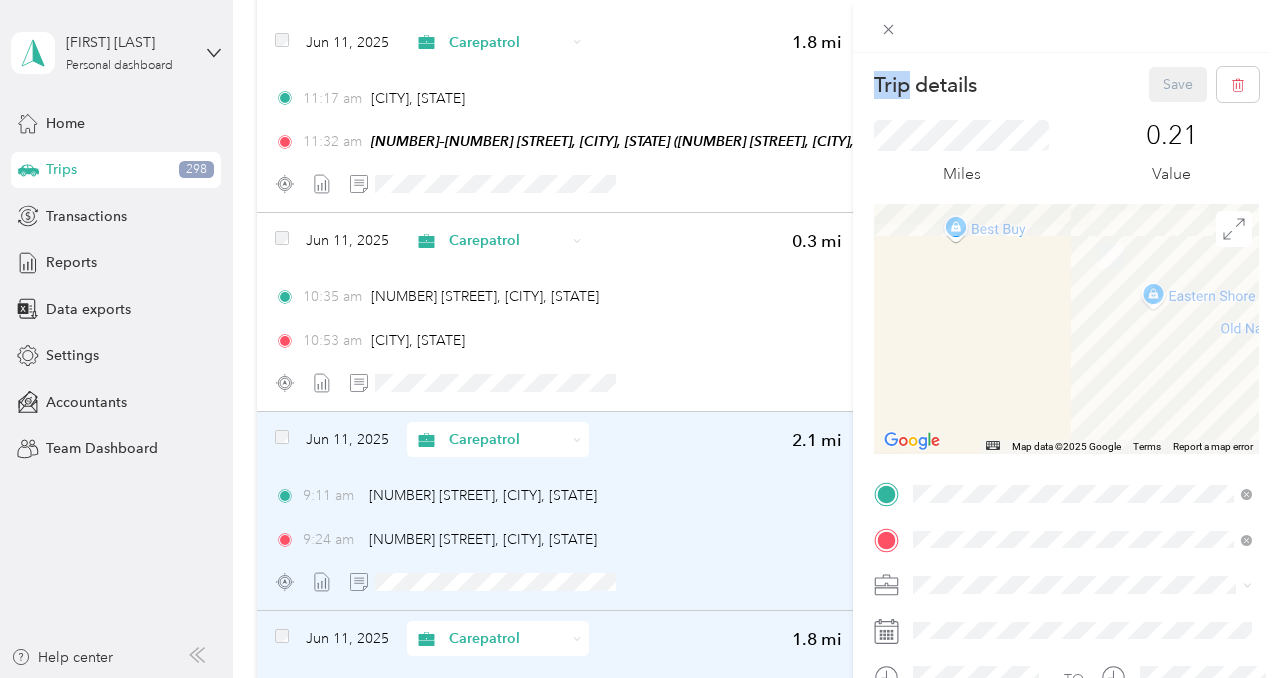 click on "Trip details Save This trip cannot be edited because it is either under review, approved, or paid. Contact your Team Manager to edit it. Miles 0.21 Value  ← Move left → Move right ↑ Move up ↓ Move down + Zoom in - Zoom out Home Jump left by 75% End Jump right by 75% Page Up Jump up by 75% Page Down Jump down by 75% Map Data Map data ©2025 Google Map data ©2025 Google 20 m  Click to toggle between metric and imperial units Terms Report a map error TO Add photo" at bounding box center [640, 339] 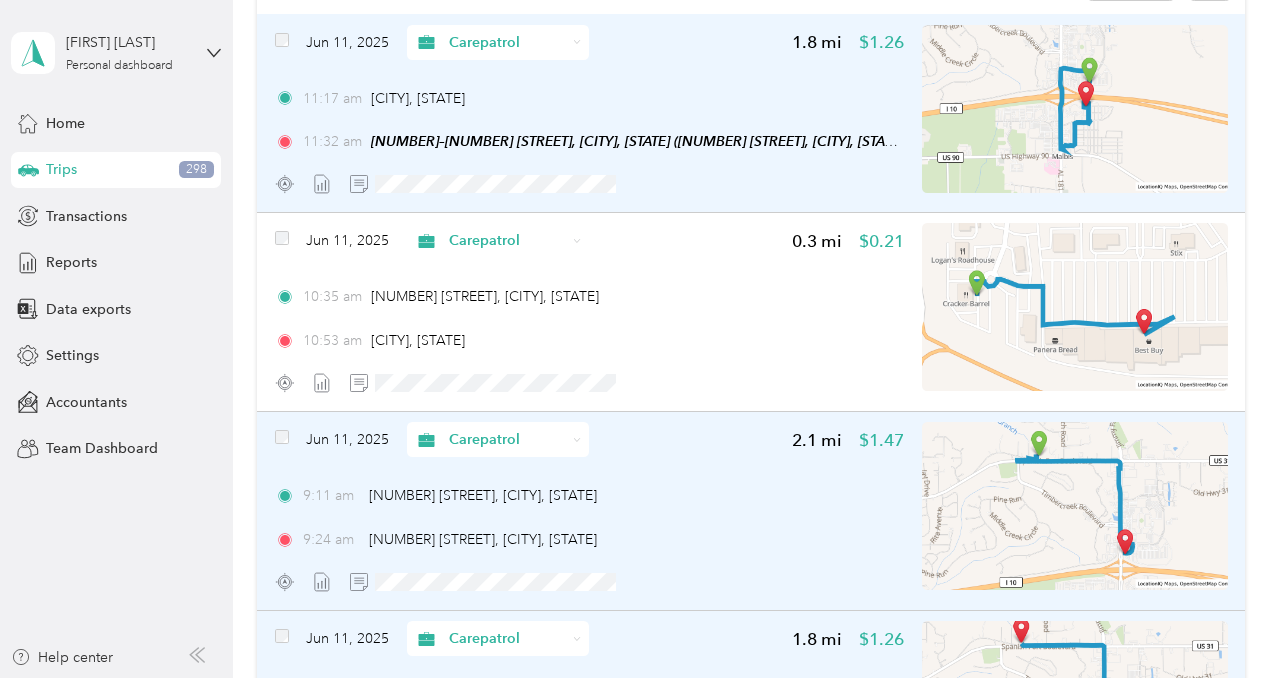 click at bounding box center [590, 183] 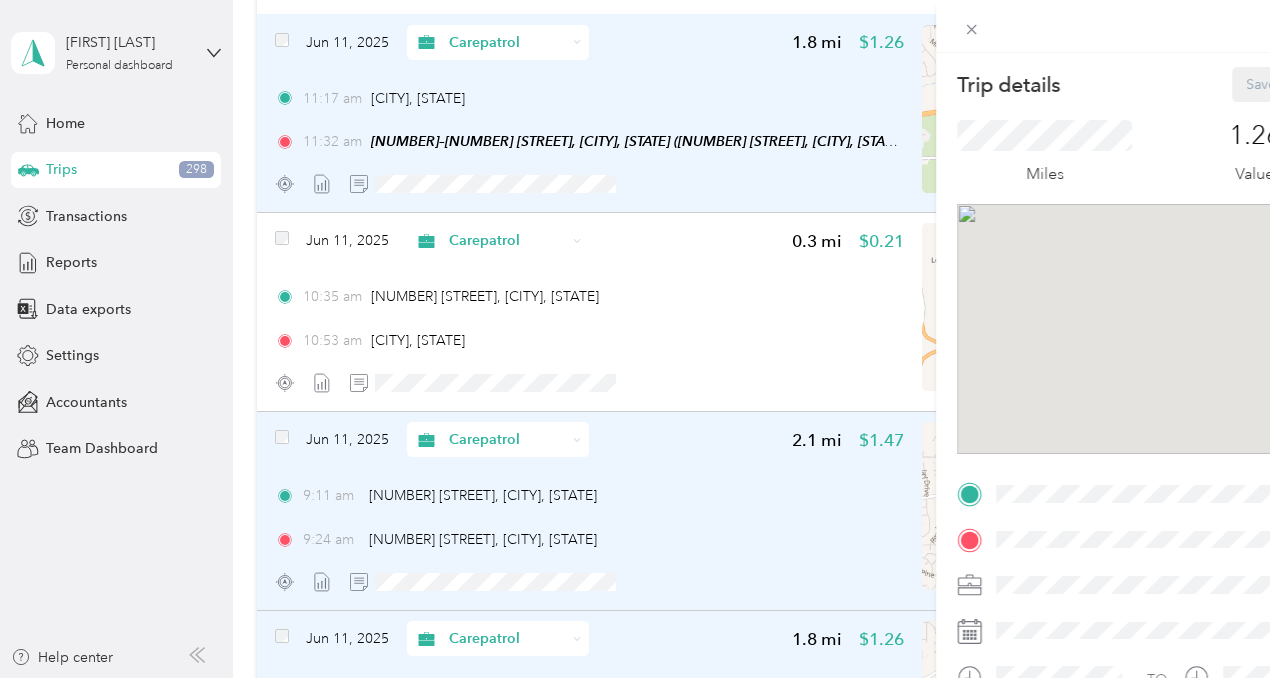 click on "Trip details Save This trip cannot be edited because it is either under review, approved, or paid. Contact your Team Manager to edit it. Miles 1.26 Value  TO Add photo" at bounding box center [723, 339] 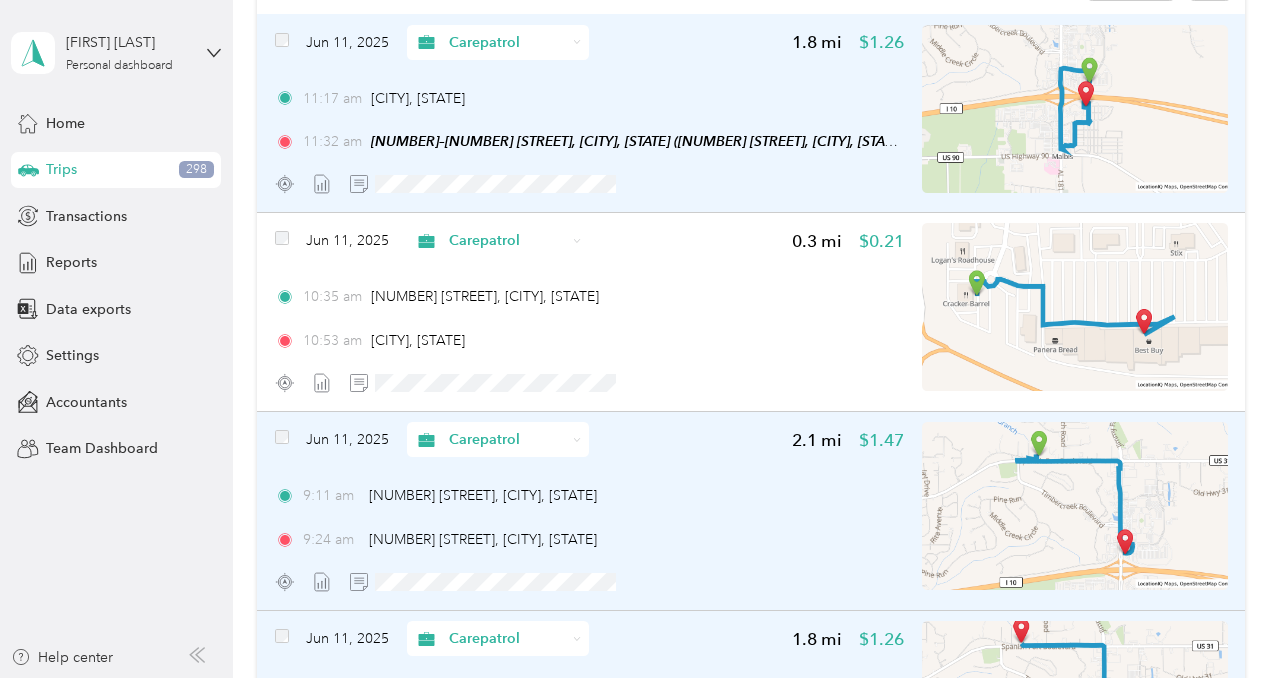 click at bounding box center (1075, 109) 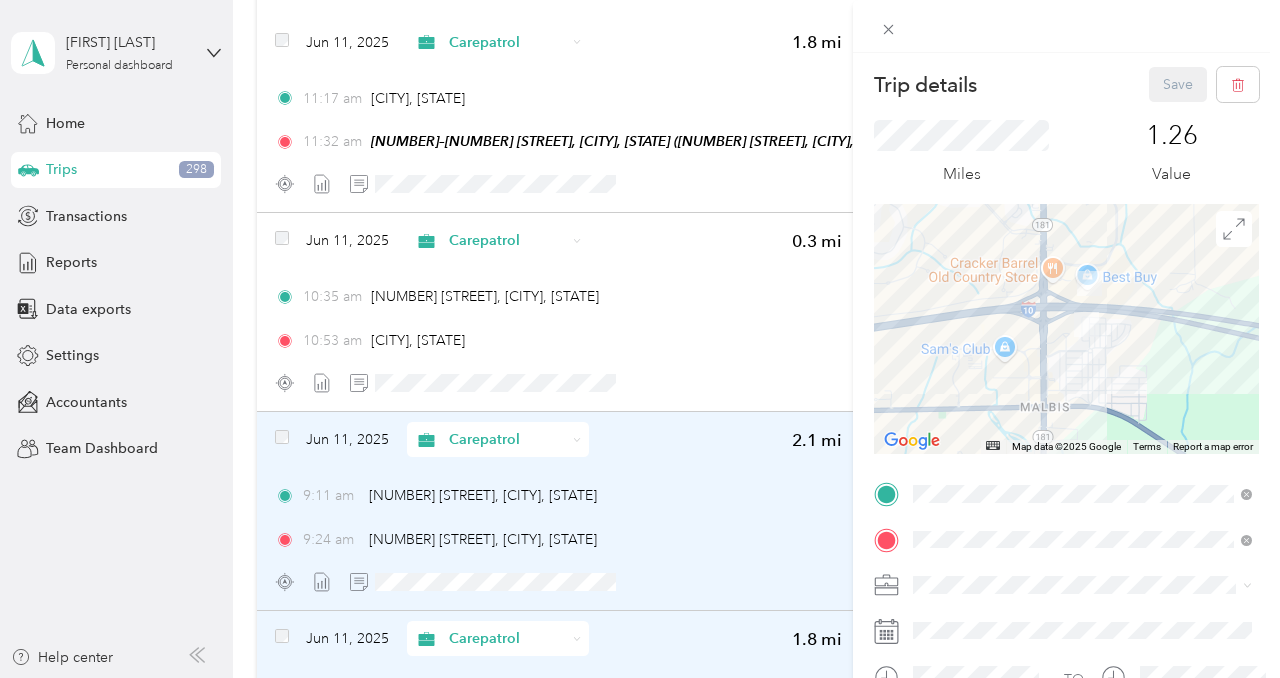 click at bounding box center (1066, 329) 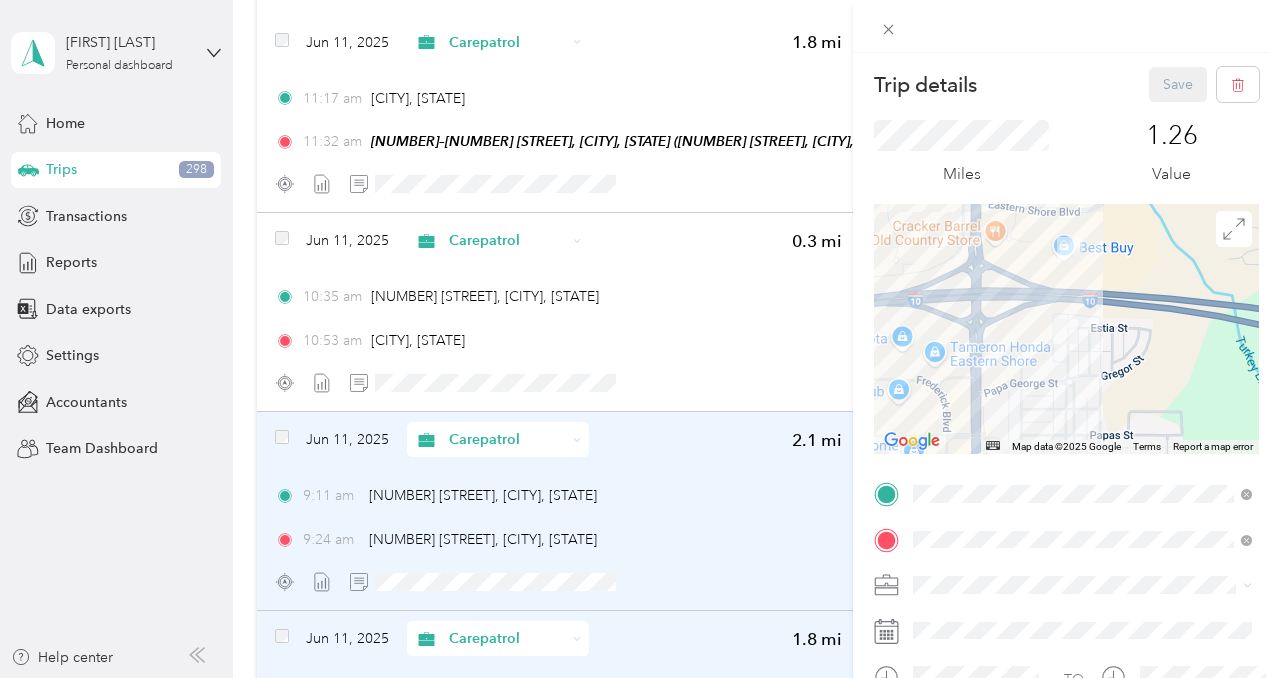 drag, startPoint x: 1112, startPoint y: 322, endPoint x: 1117, endPoint y: 358, distance: 36.345562 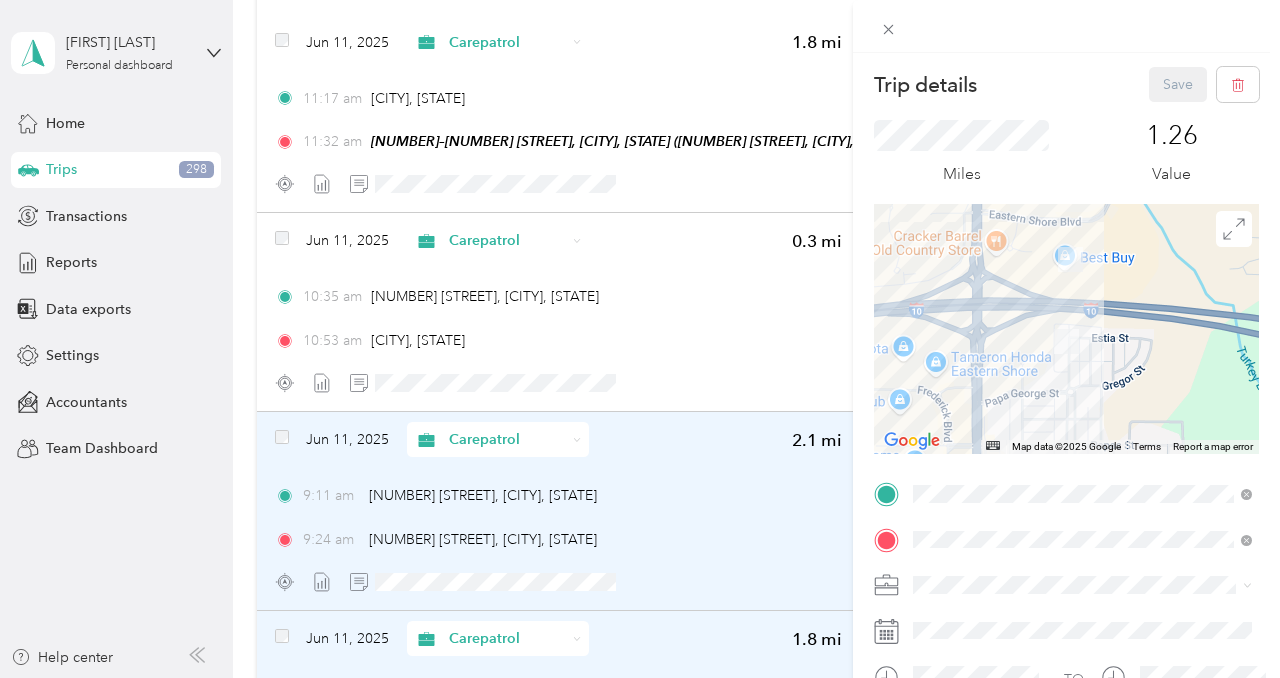 click at bounding box center (1066, 329) 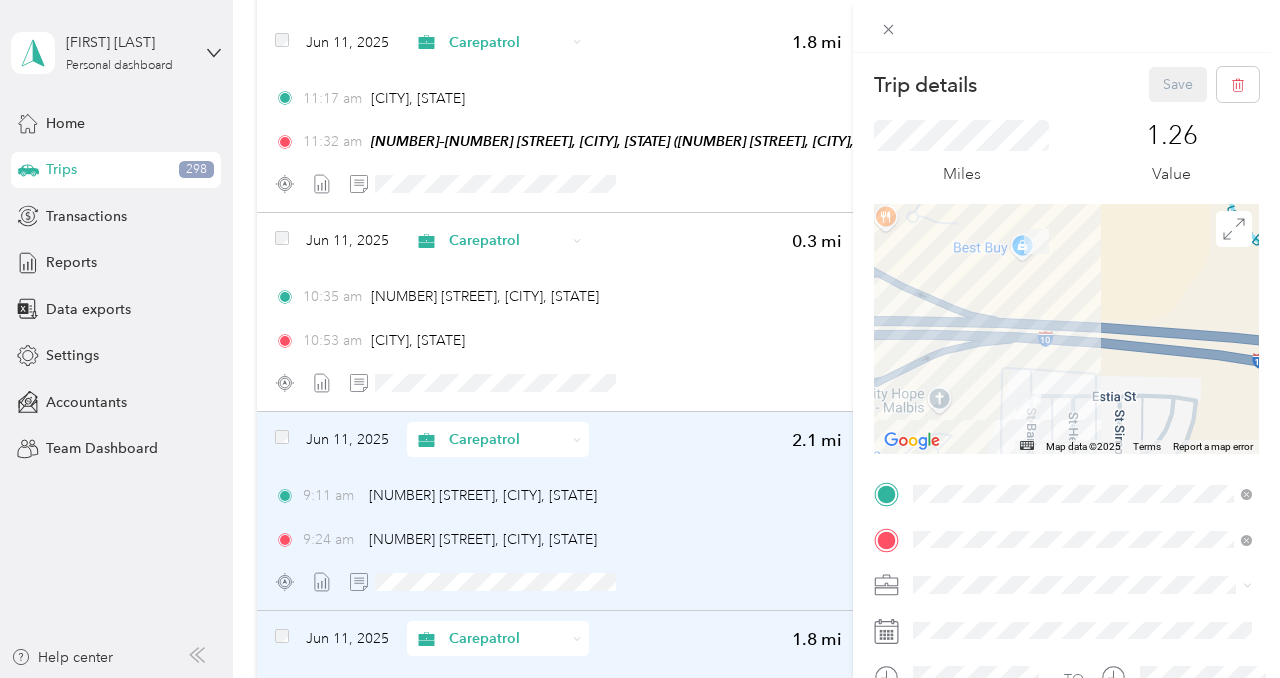 click at bounding box center (1066, 329) 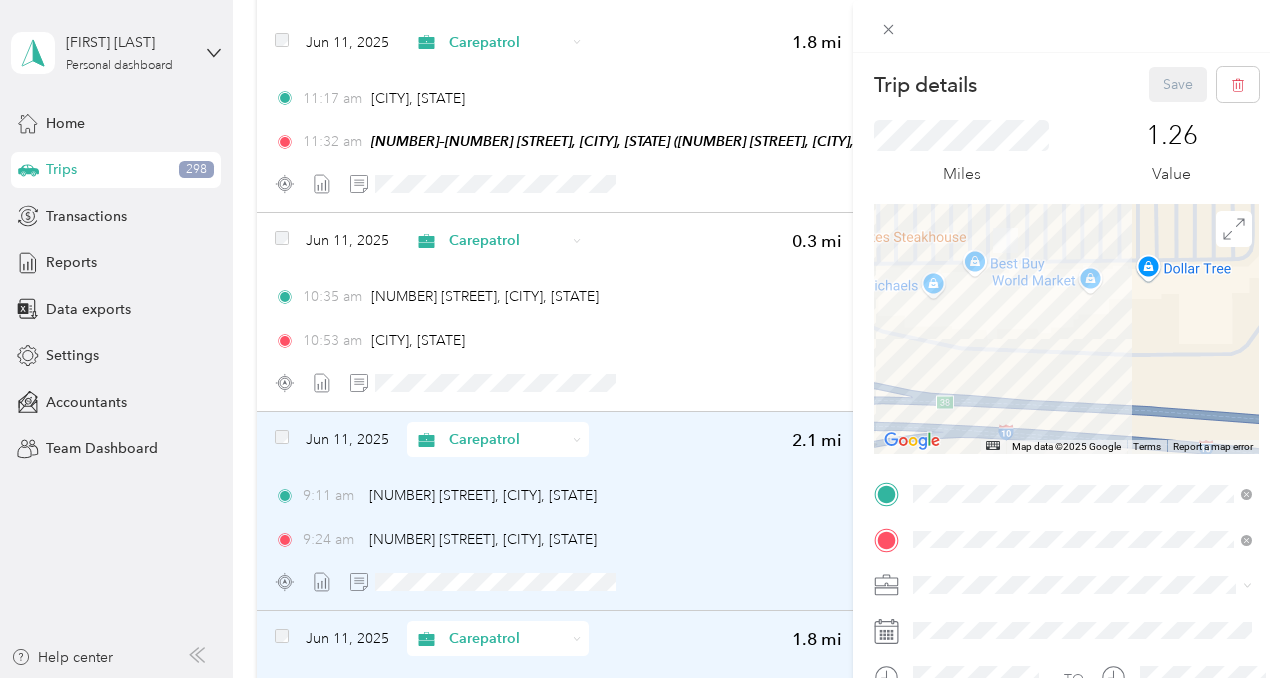 click on "Trip details Save This trip cannot be edited because it is either under review, approved, or paid. Contact your Team Manager to edit it. Miles 1.26 Value  ← Move left → Move right ↑ Move up ↓ Move down + Zoom in - Zoom out Home Jump left by 75% End Jump right by 75% Page Up Jump up by 75% Page Down Jump down by 75% Map Data Map data ©2025 Google Map data ©2025 Google 50 m  Click to toggle between metric and imperial units Terms Report a map error TO Add photo" at bounding box center [640, 339] 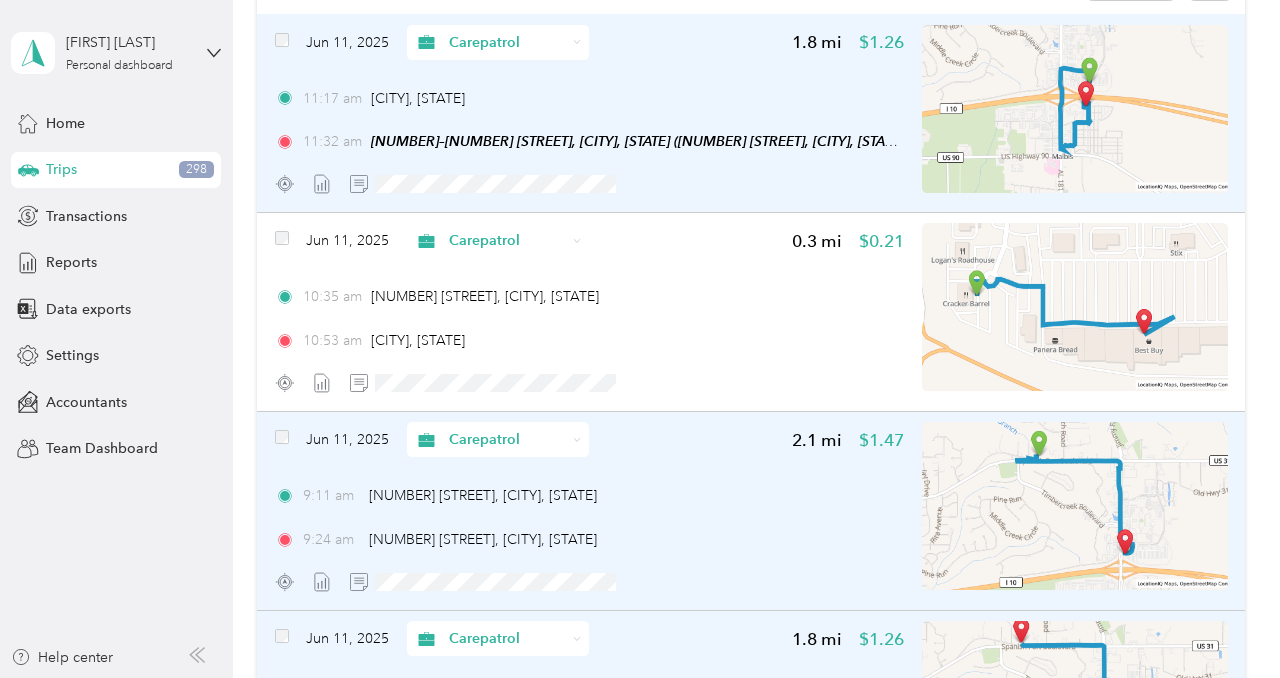 click on "[TIME] [CITY], [STATE] [TIME] [NUMBER]–[NUMBER] [STREET], [CITY], [STATE] ([NUMBER] [STREET], [CITY], [STATE])" at bounding box center [590, 120] 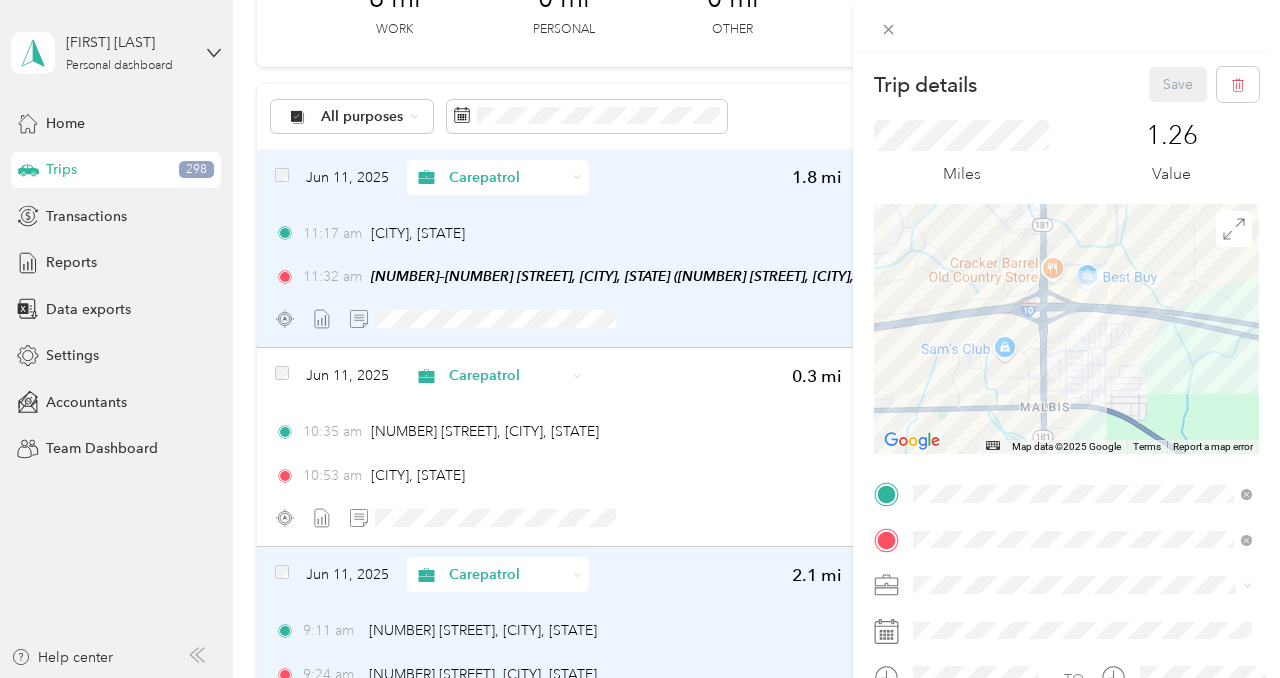 scroll, scrollTop: 108, scrollLeft: 0, axis: vertical 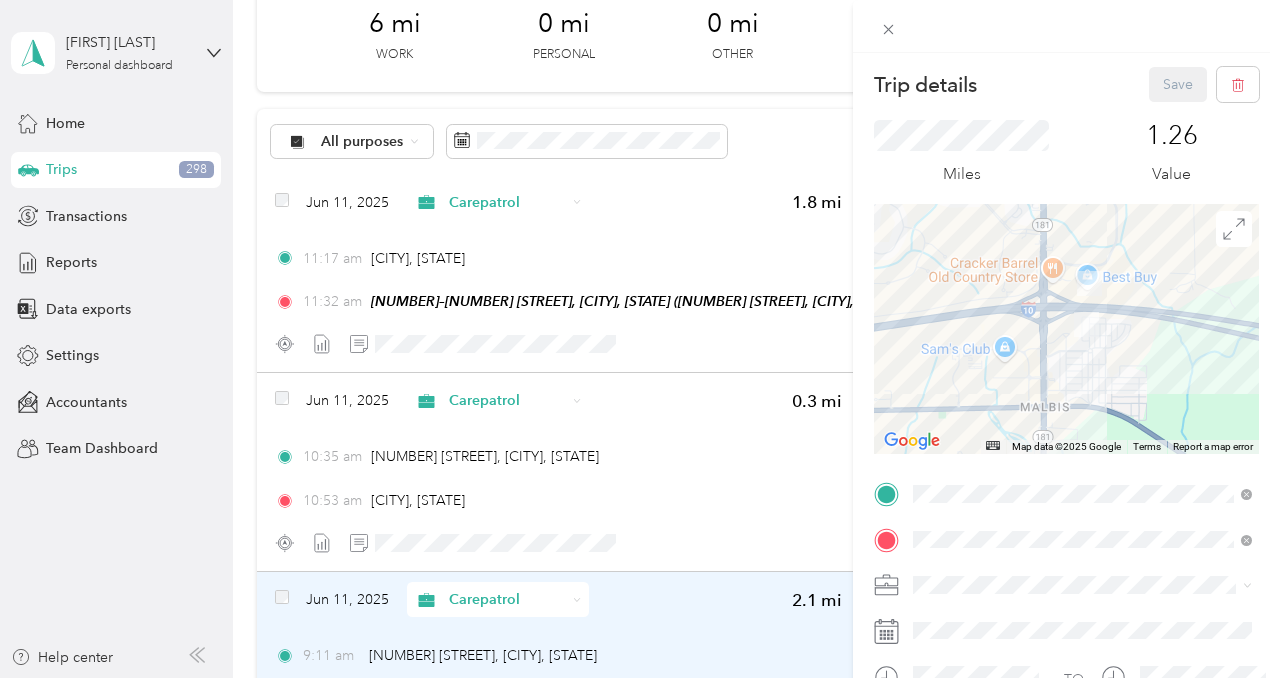 click on "Trip details Save This trip cannot be edited because it is either under review, approved, or paid. Contact your Team Manager to edit it. Miles 1.26 Value  ← Move left → Move right ↑ Move up ↓ Move down + Zoom in - Zoom out Home Jump left by 75% End Jump right by 75% Page Up Jump up by 75% Page Down Jump down by 75% Map Data Map data ©2025 Google Map data ©2025 Google 500 m  Click to toggle between metric and imperial units Terms Report a map error TO Add photo" at bounding box center (640, 339) 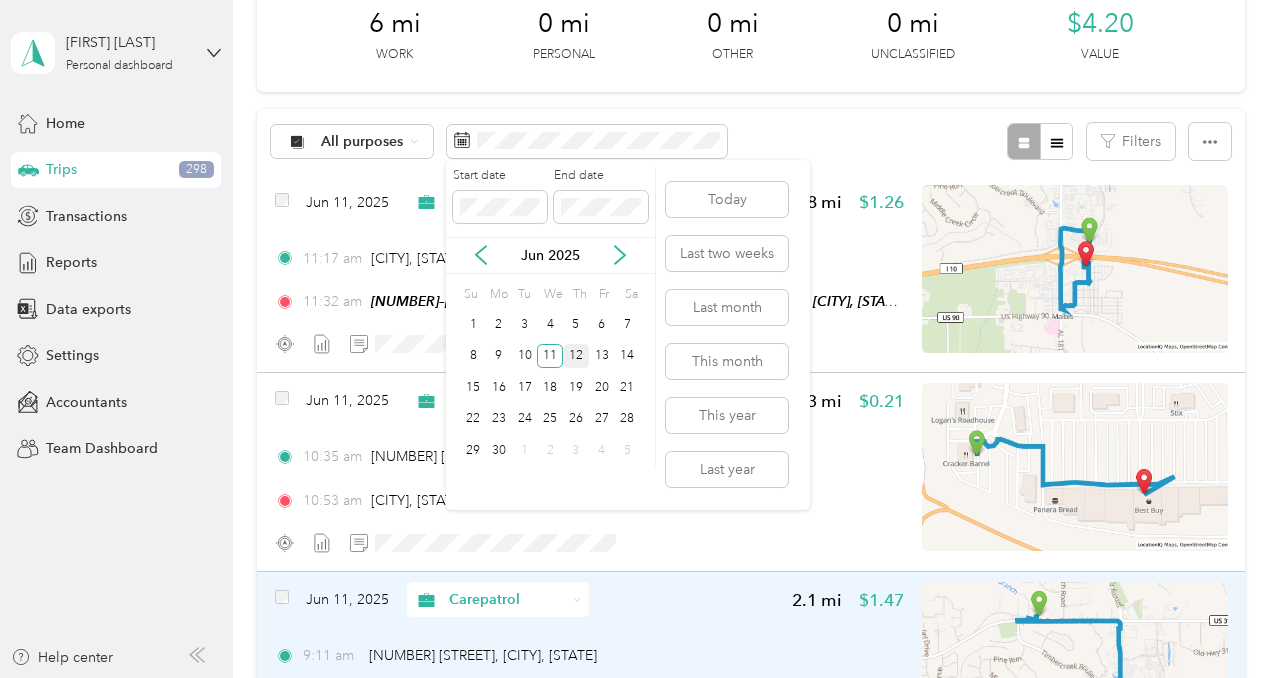click on "12" at bounding box center (576, 356) 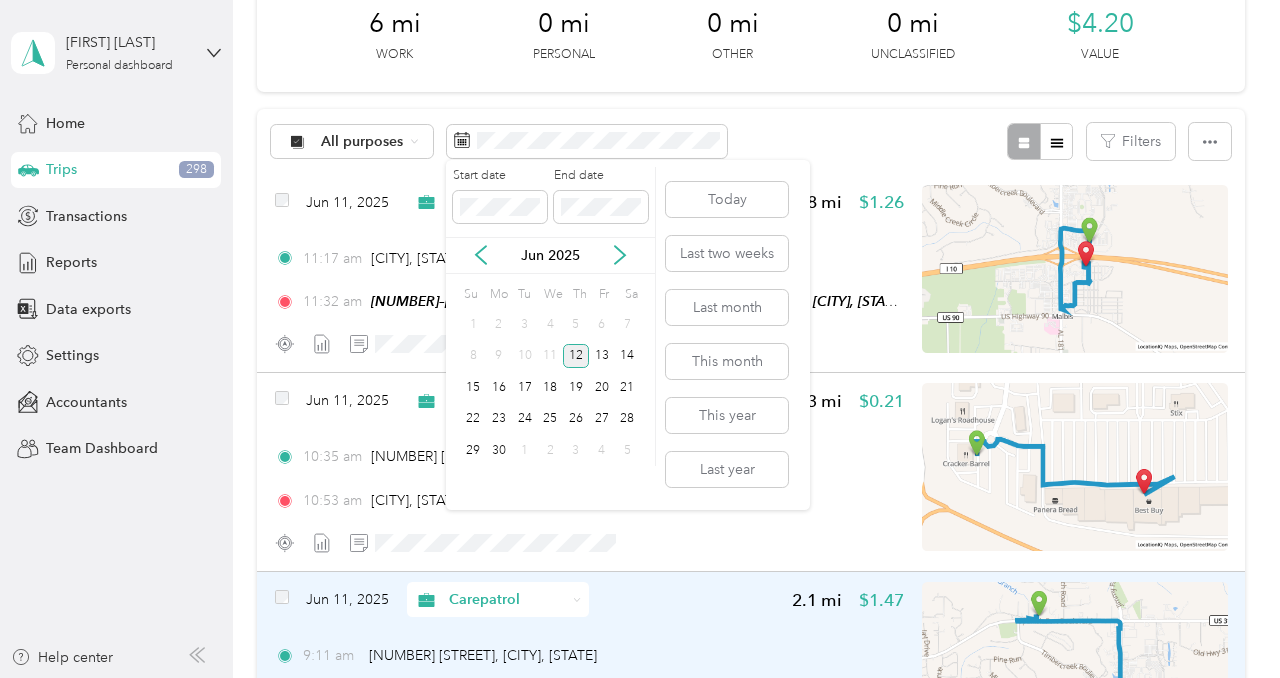 click on "12" at bounding box center (576, 356) 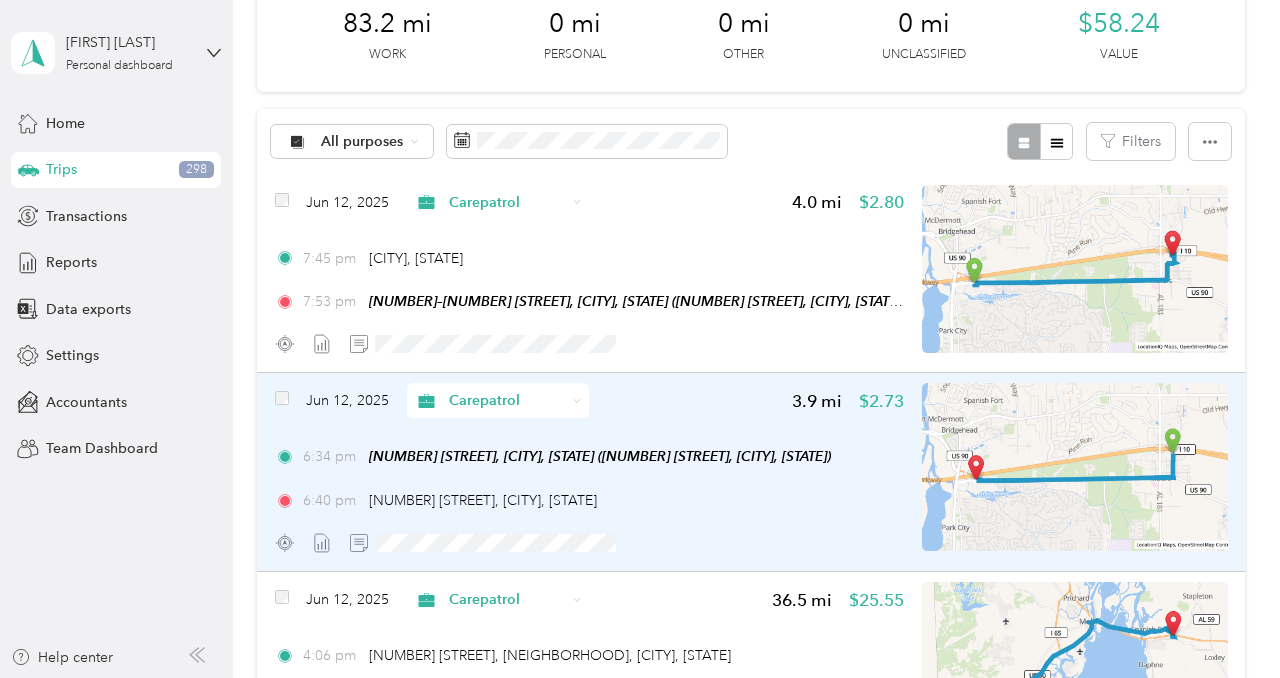 click on "[TIME] [NUMBER] [STREET], [CITY], [STATE]" at bounding box center (590, 500) 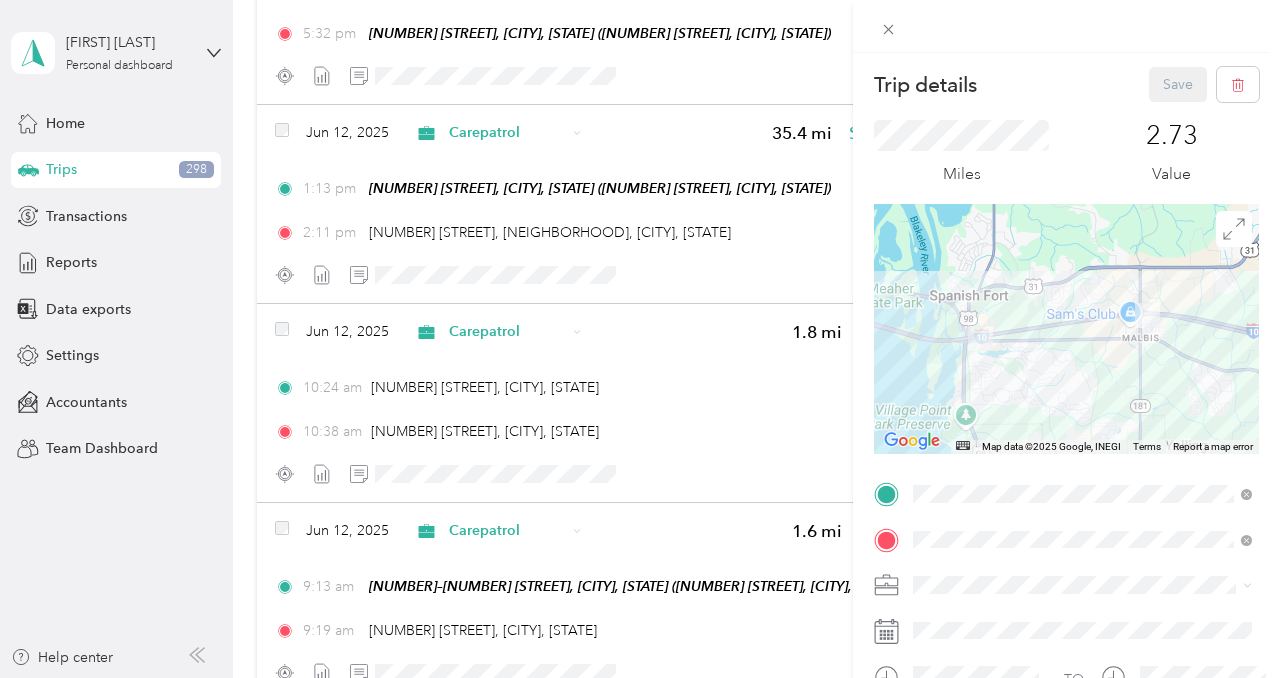 scroll, scrollTop: 788, scrollLeft: 0, axis: vertical 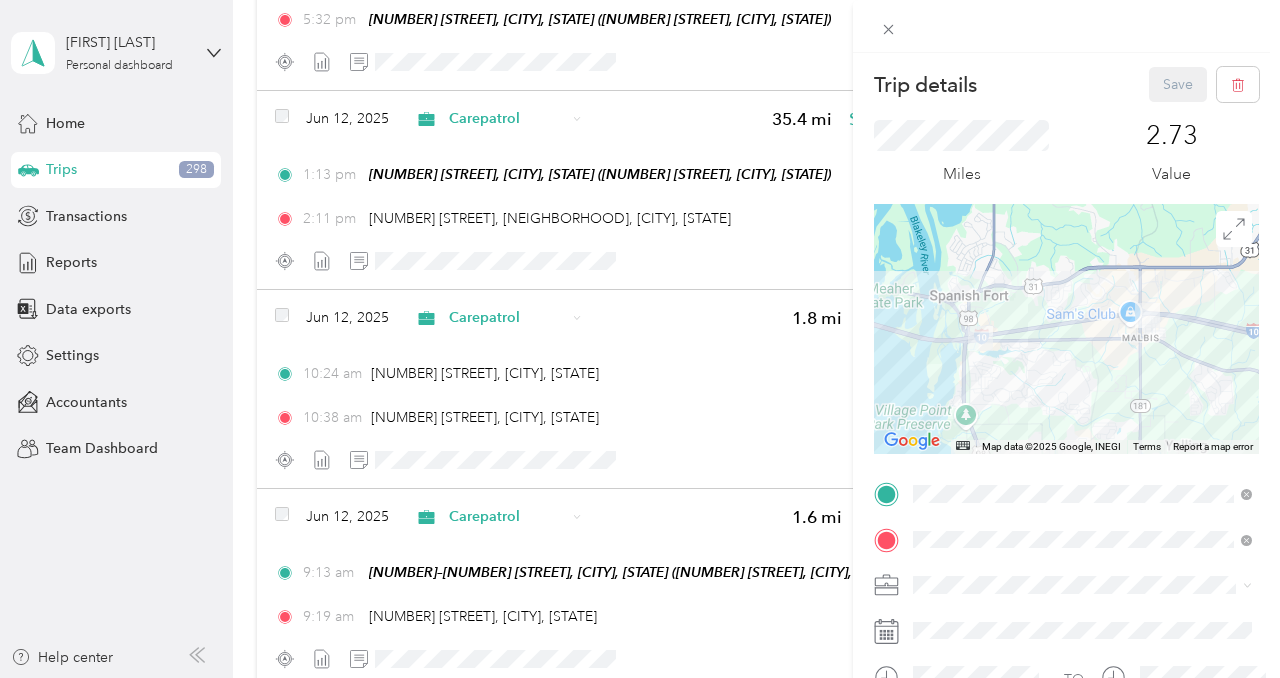 click on "Trip details Save This trip cannot be edited because it is either under review, approved, or paid. Contact your Team Manager to edit it. Miles 2.73 Value  ← Move left → Move right ↑ Move up ↓ Move down + Zoom in - Zoom out Home Jump left by 75% End Jump right by 75% Page Up Jump up by 75% Page Down Jump down by 75% Map Data Map data ©2025 Google, INEGI Map data ©2025 Google, INEGI 2 km  Click to toggle between metric and imperial units Terms Report a map error TO Add photo" at bounding box center (640, 339) 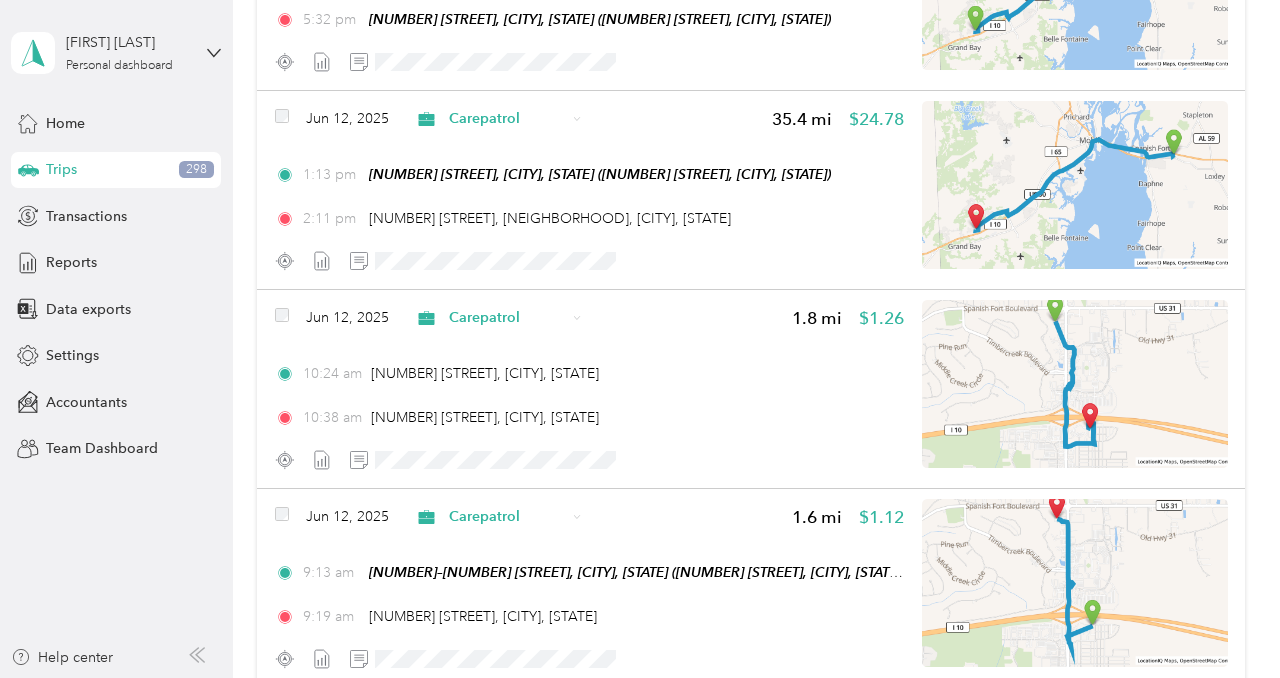 click on "[TIME] [NUMBER] [STREET], [CITY], [STATE] [TIME] [NUMBER] [STREET], [CITY], [STATE]" at bounding box center (590, 395) 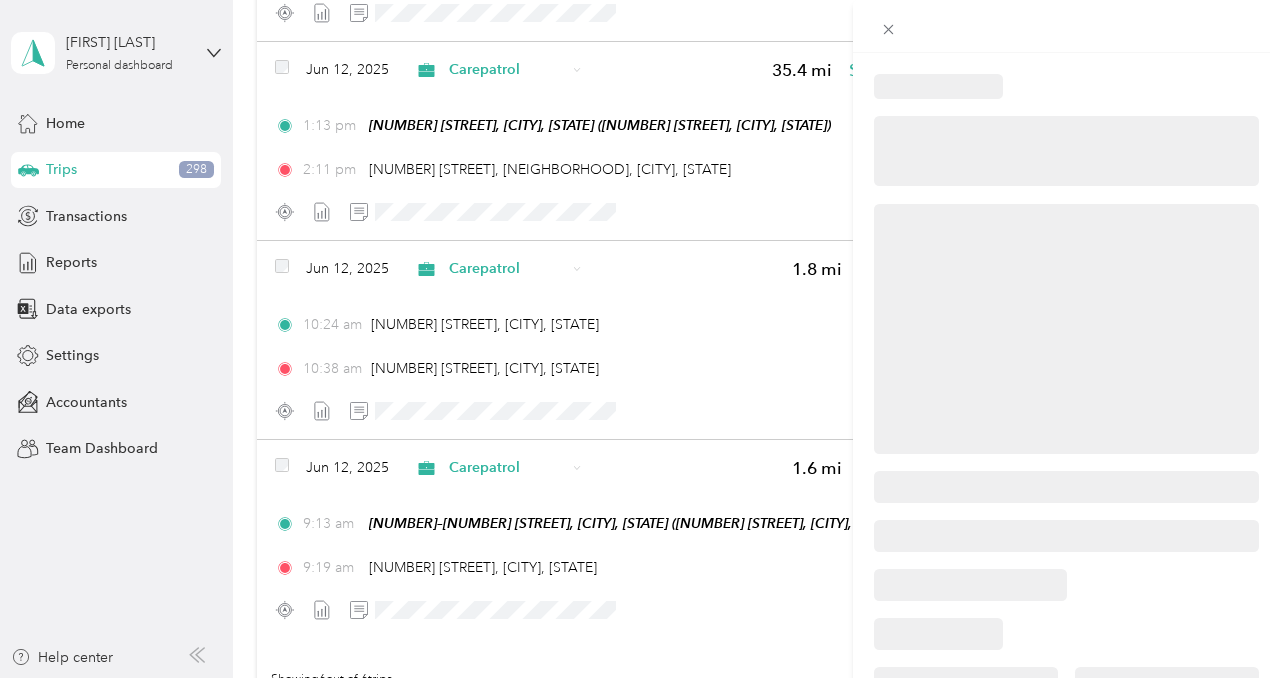 scroll, scrollTop: 868, scrollLeft: 0, axis: vertical 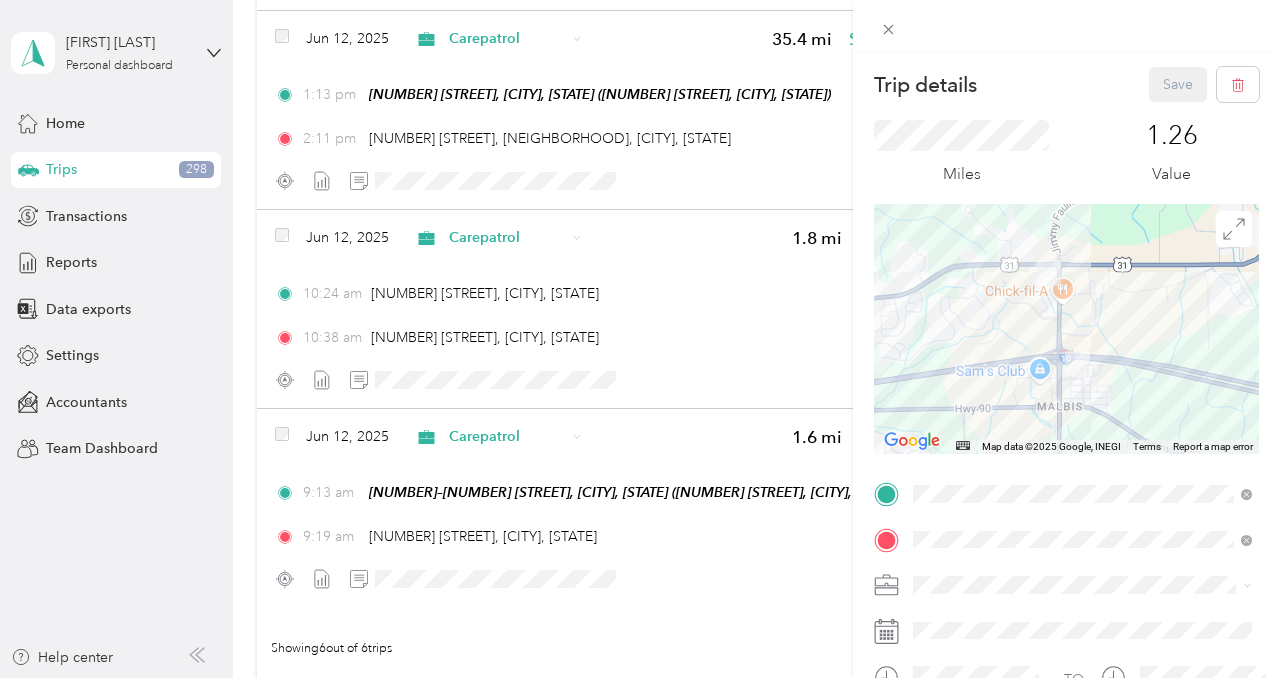 click on "Trip details Save This trip cannot be edited because it is either under review, approved, or paid. Contact your Team Manager to edit it. Miles 1.26 Value  ← Move left → Move right ↑ Move up ↓ Move down + Zoom in - Zoom out Home Jump left by 75% End Jump right by 75% Page Up Jump up by 75% Page Down Jump down by 75% Map Data Map data ©2025 Google, INEGI Map data ©2025 Google, INEGI 1 km  Click to toggle between metric and imperial units Terms Report a map error TO Add photo" at bounding box center [640, 339] 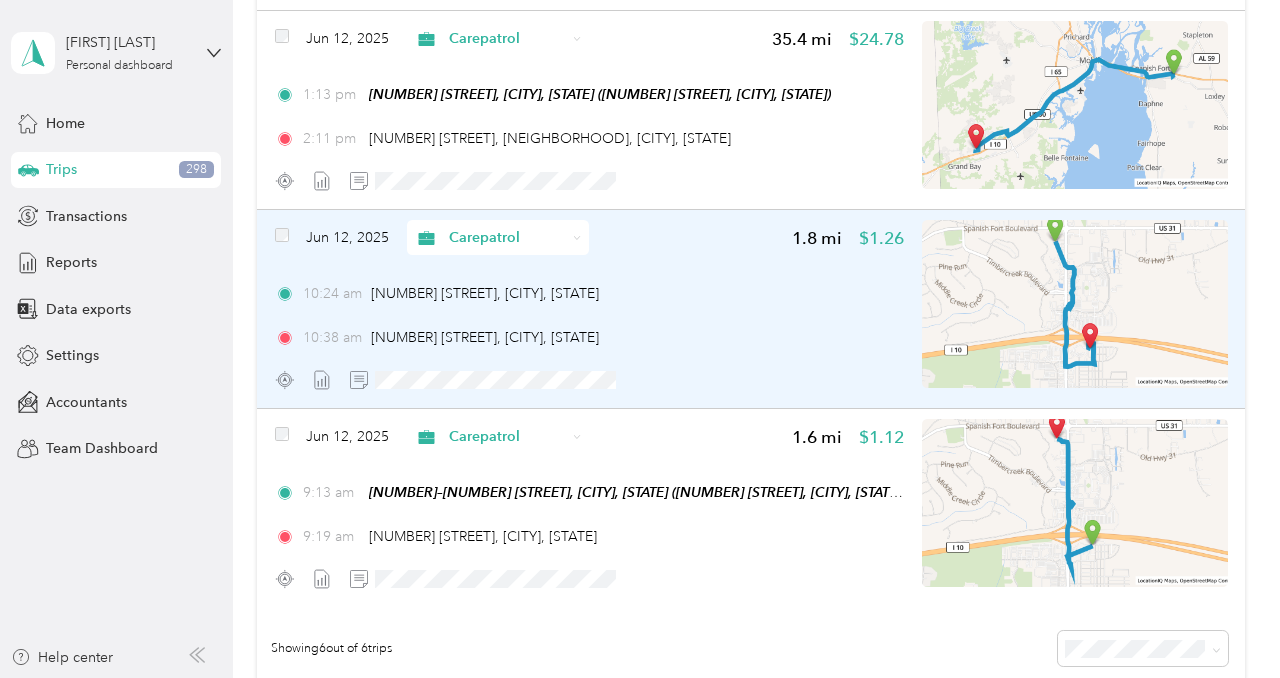 scroll, scrollTop: 866, scrollLeft: 0, axis: vertical 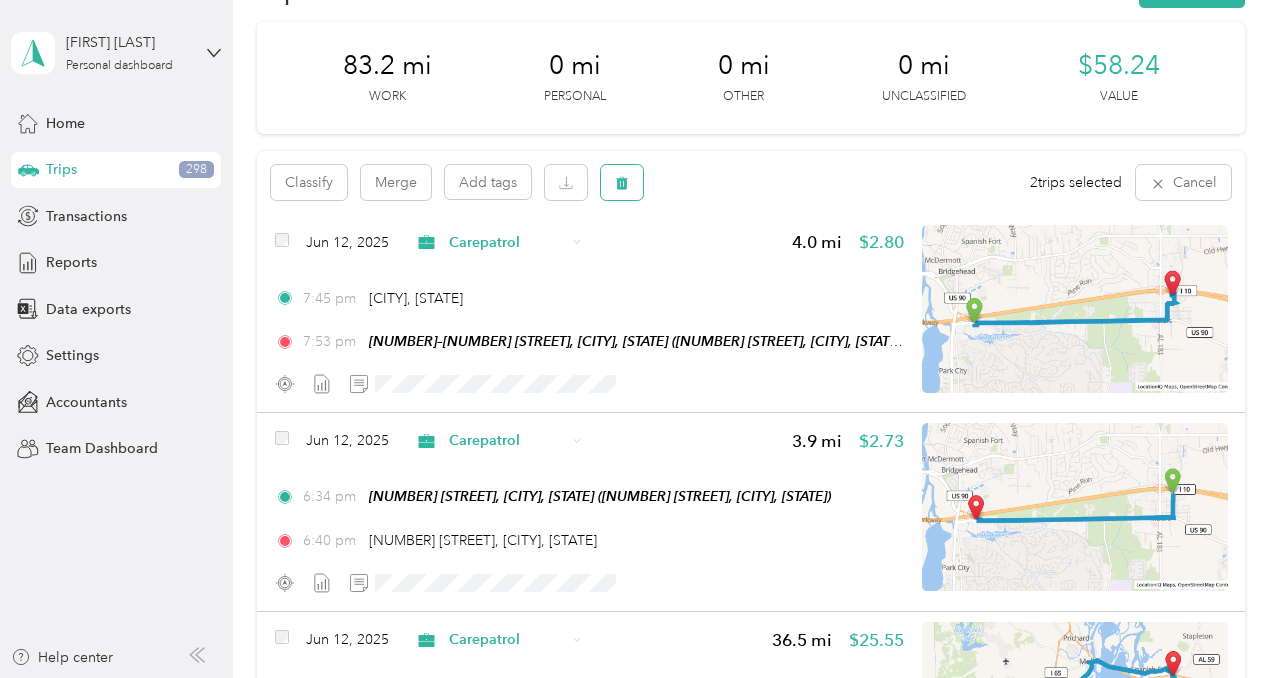 click 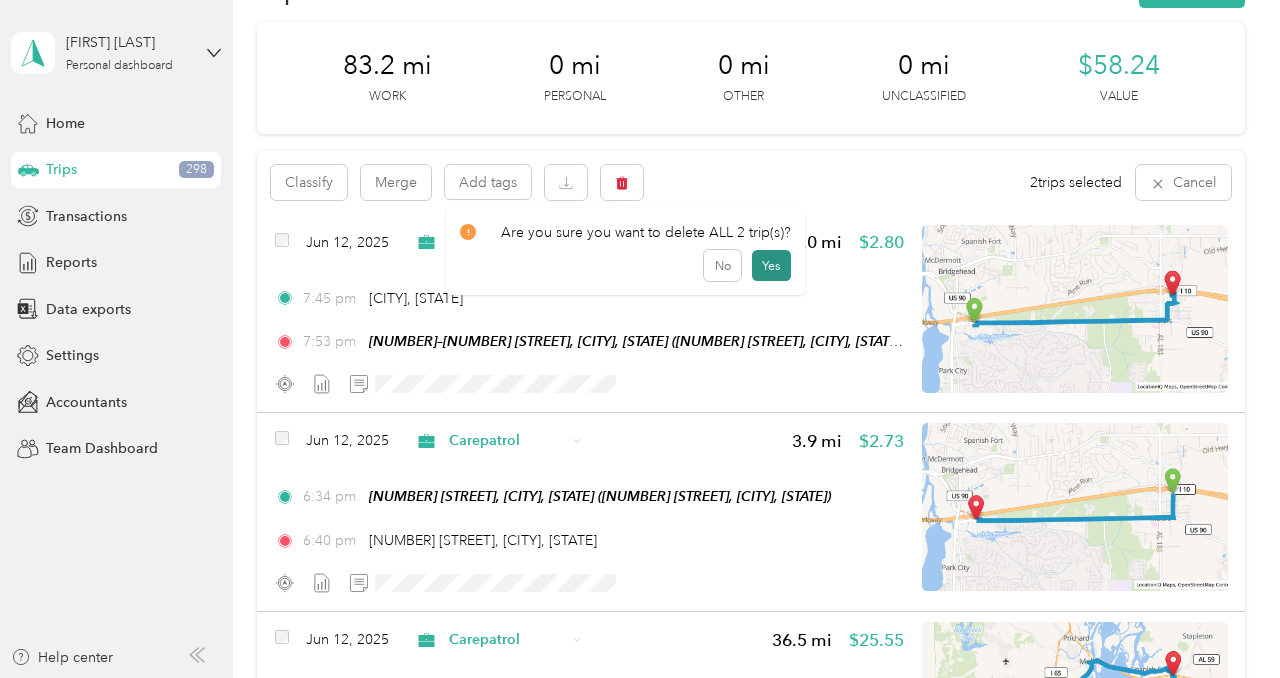 click on "Yes" at bounding box center (771, 266) 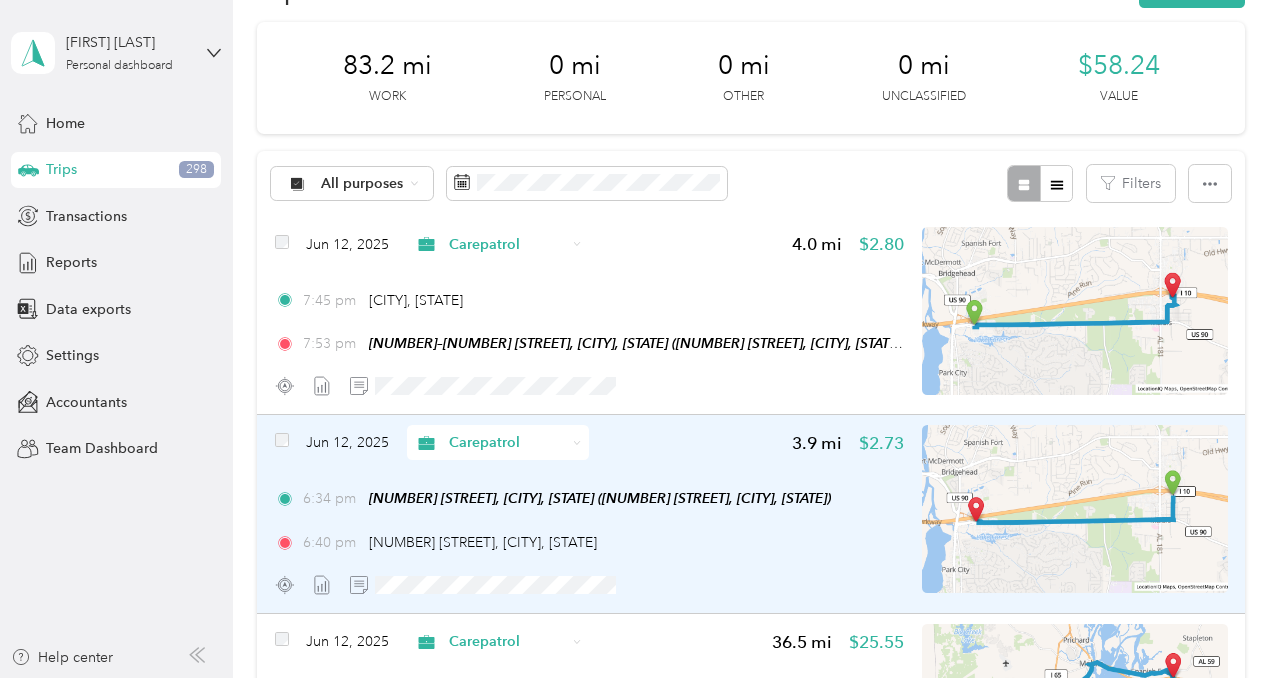 click on "[TIME] [NUMBER] [STREET], [CITY], [STATE] ([NUMBER] [STREET], [CITY], [STATE]) [TIME] [NUMBER] [STREET], [CITY], [STATE]" at bounding box center [590, 520] 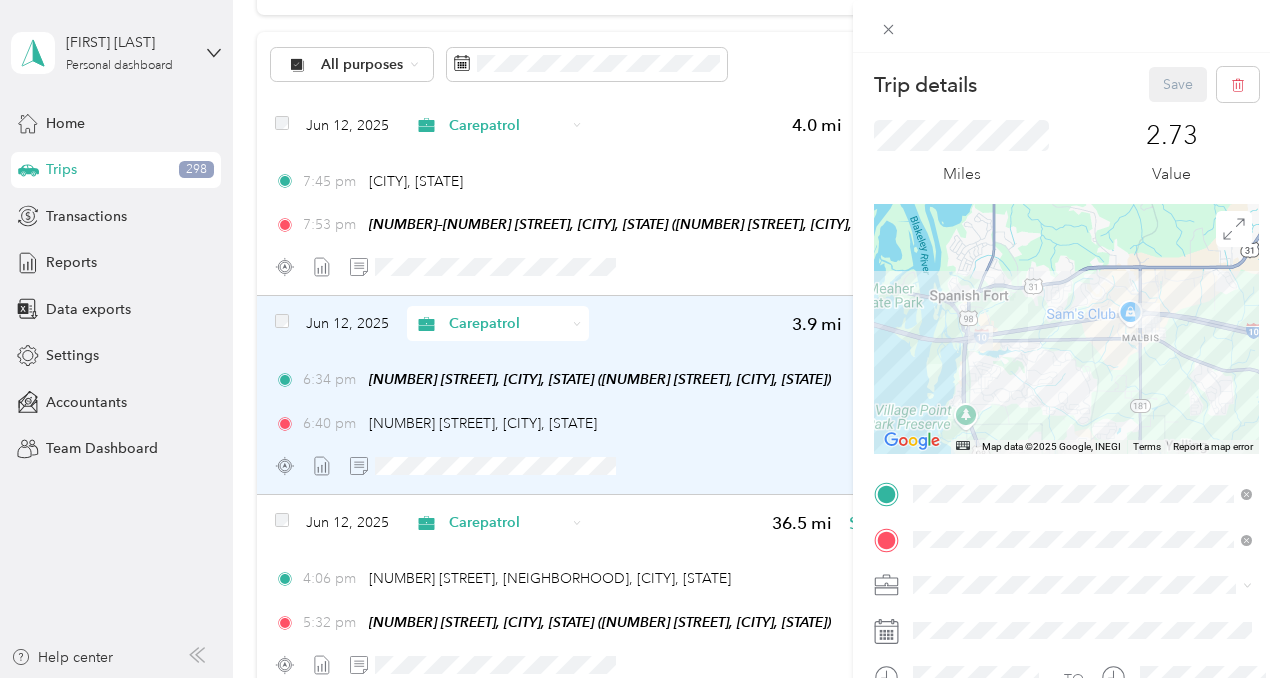 scroll, scrollTop: 186, scrollLeft: 0, axis: vertical 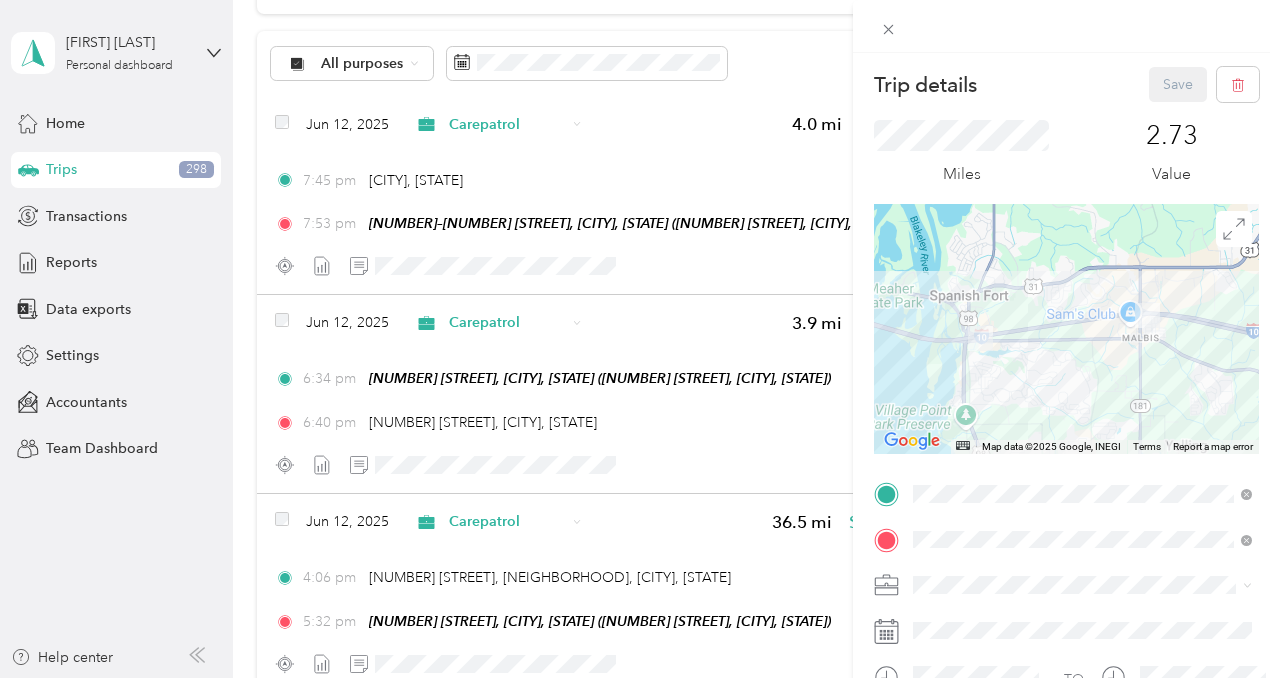 click on "Trip details Save This trip cannot be edited because it is either under review, approved, or paid. Contact your Team Manager to edit it. Miles 2.73 Value  ← Move left → Move right ↑ Move up ↓ Move down + Zoom in - Zoom out Home Jump left by 75% End Jump right by 75% Page Up Jump up by 75% Page Down Jump down by 75% Map Data Map data ©2025 Google, INEGI Map data ©2025 Google, INEGI 2 km  Click to toggle between metric and imperial units Terms Report a map error TO Add photo" at bounding box center (640, 339) 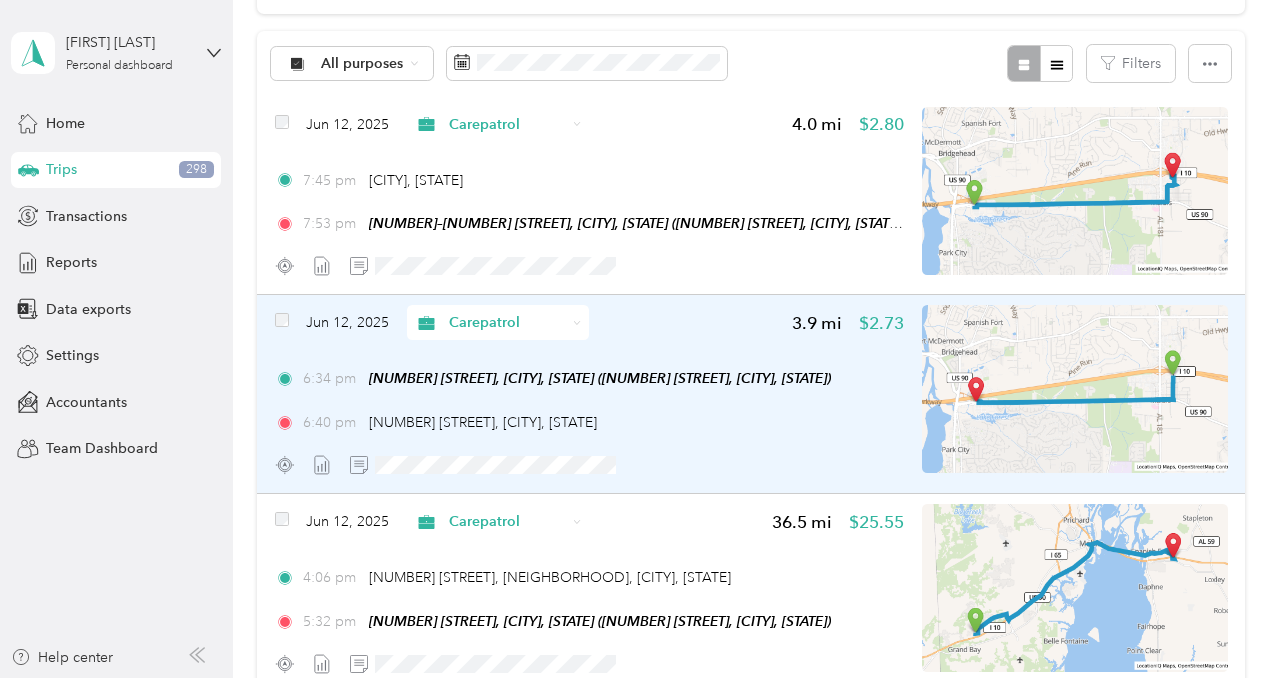 click at bounding box center [1075, 389] 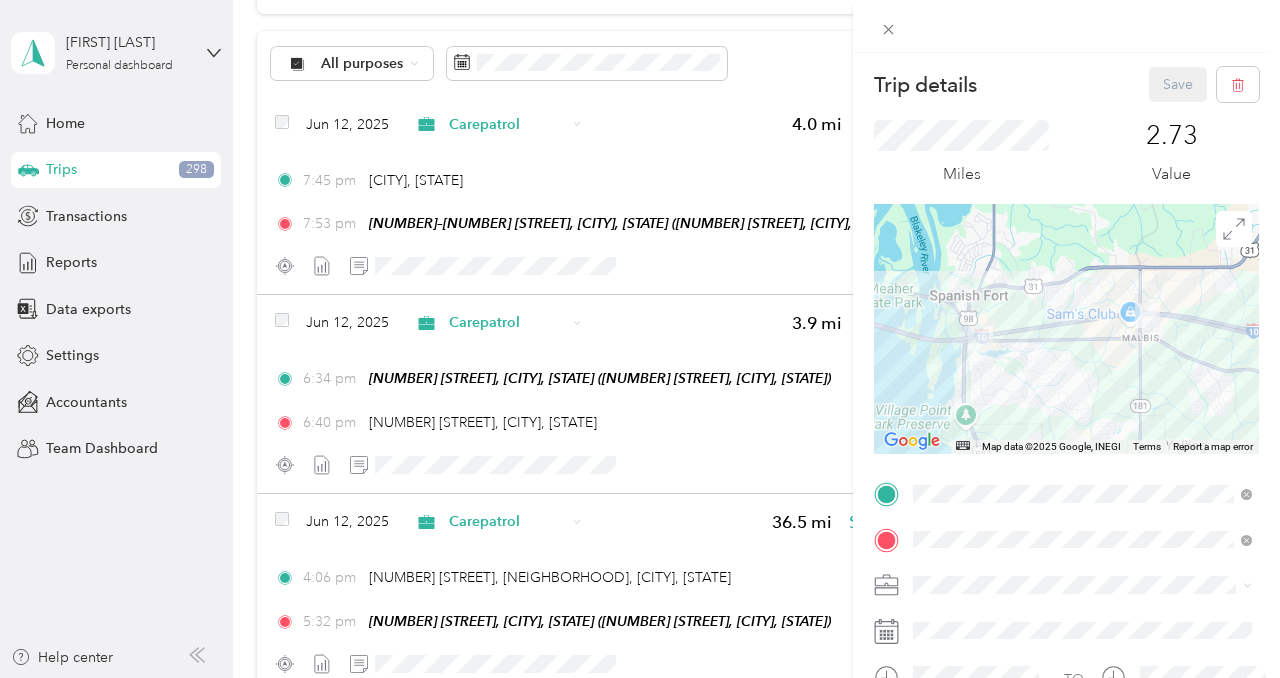 click at bounding box center [1066, 329] 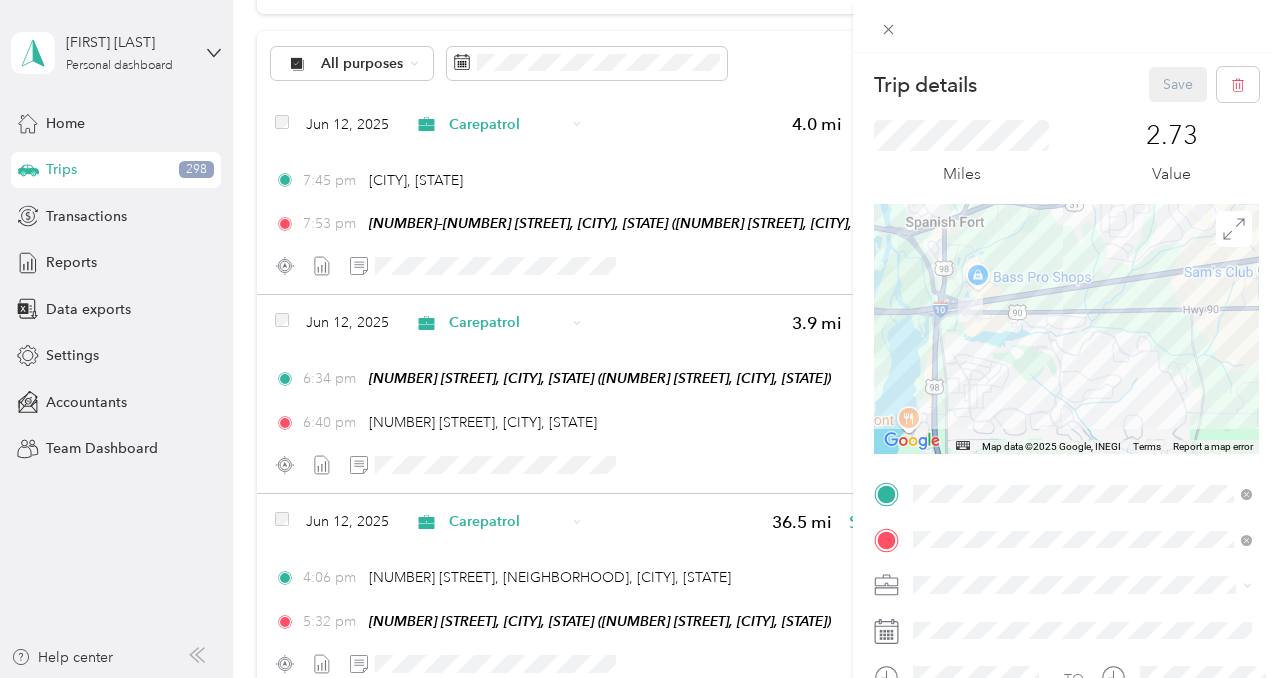 click at bounding box center (1066, 329) 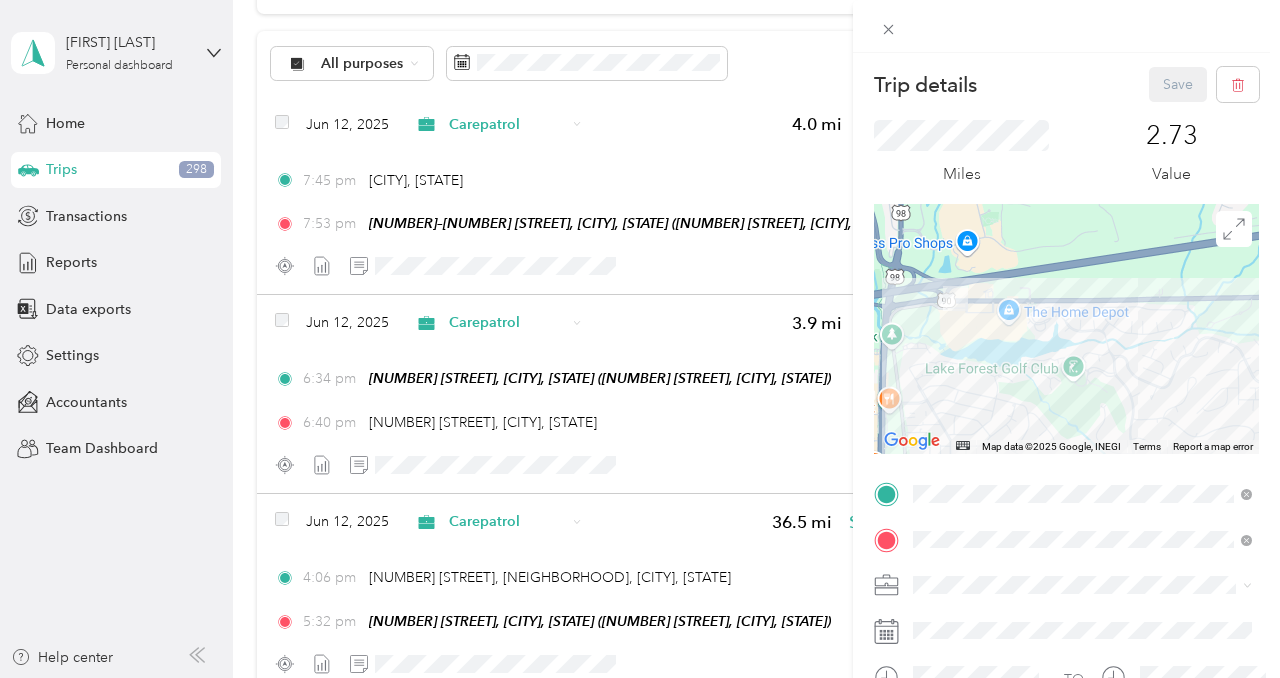 drag, startPoint x: 992, startPoint y: 341, endPoint x: 999, endPoint y: 368, distance: 27.89265 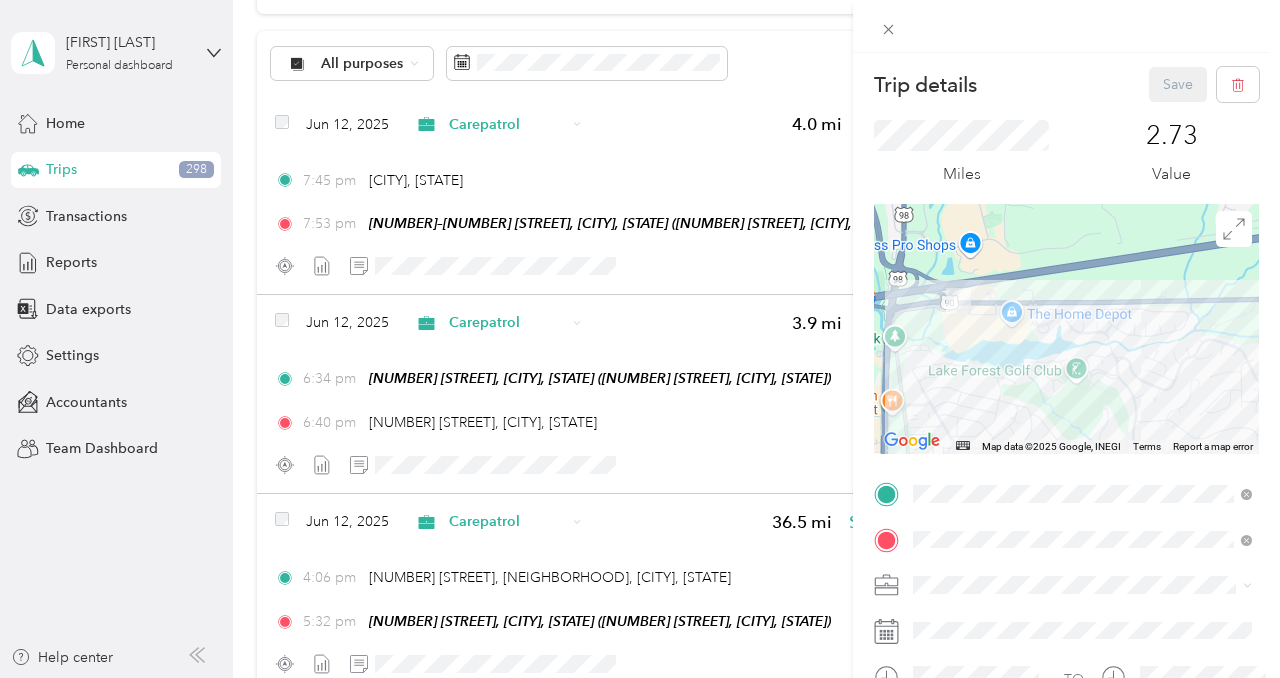 click at bounding box center (1066, 329) 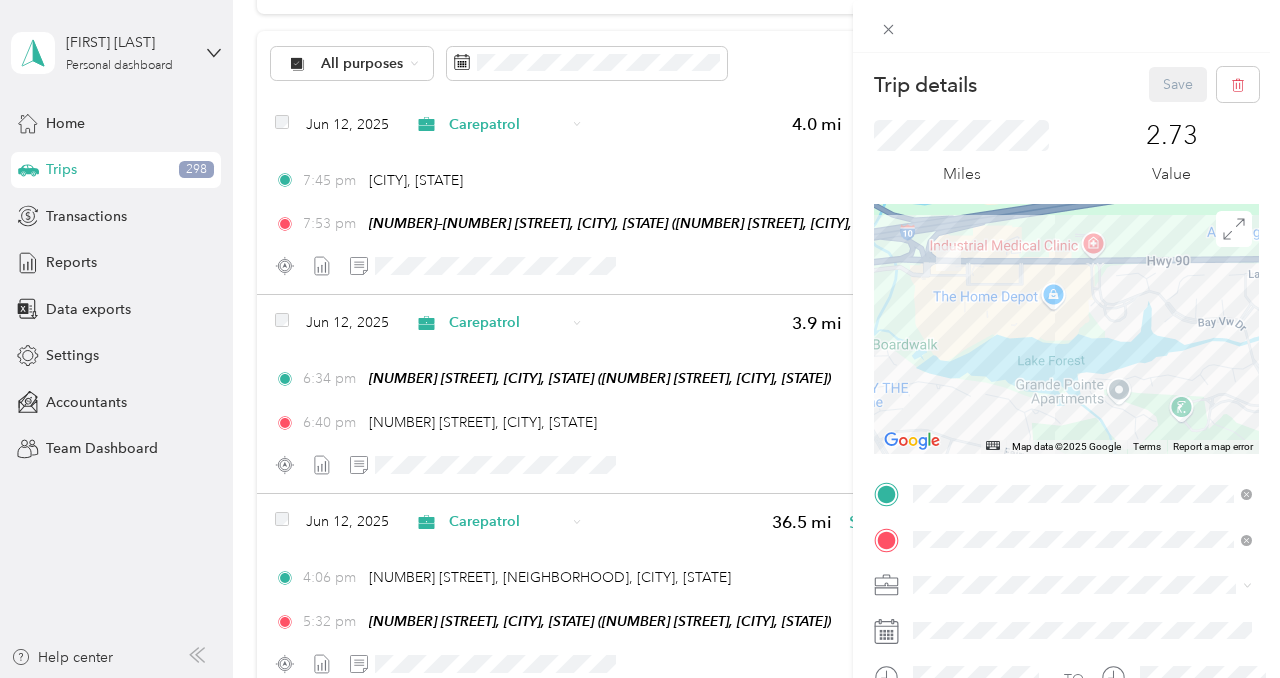 click at bounding box center (1066, 329) 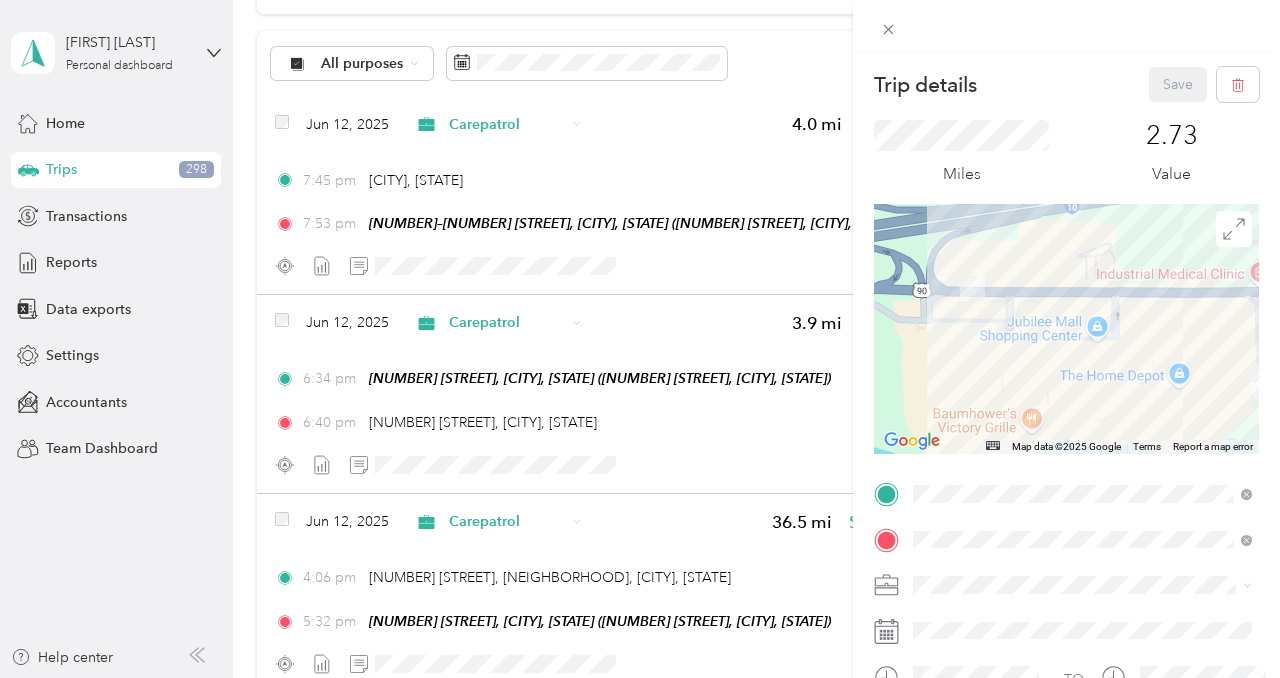 drag, startPoint x: 936, startPoint y: 286, endPoint x: 1010, endPoint y: 398, distance: 134.23859 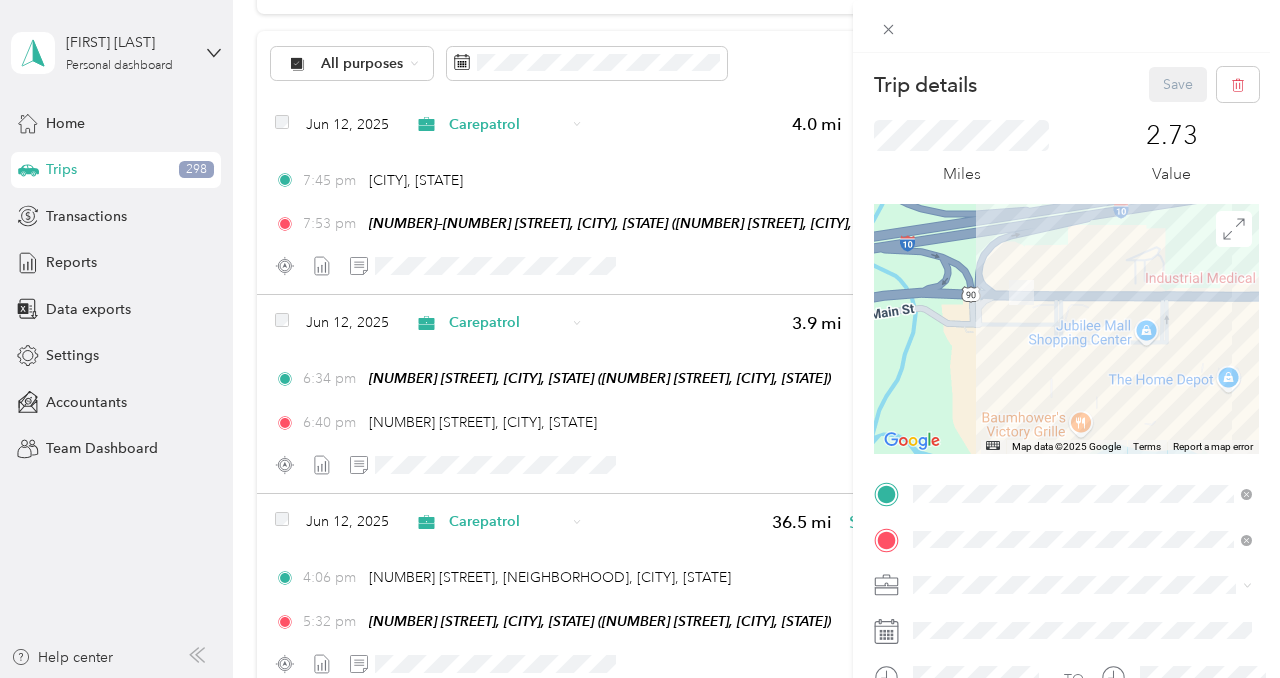click at bounding box center [1066, 329] 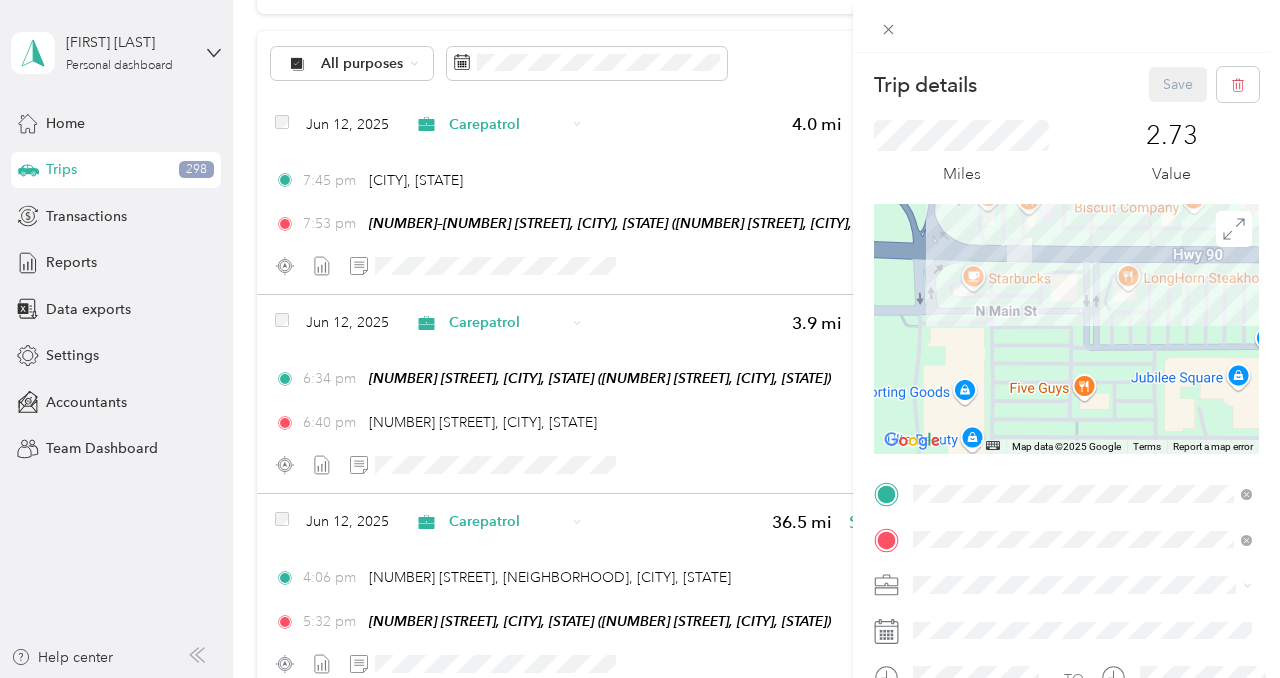 click at bounding box center (1066, 329) 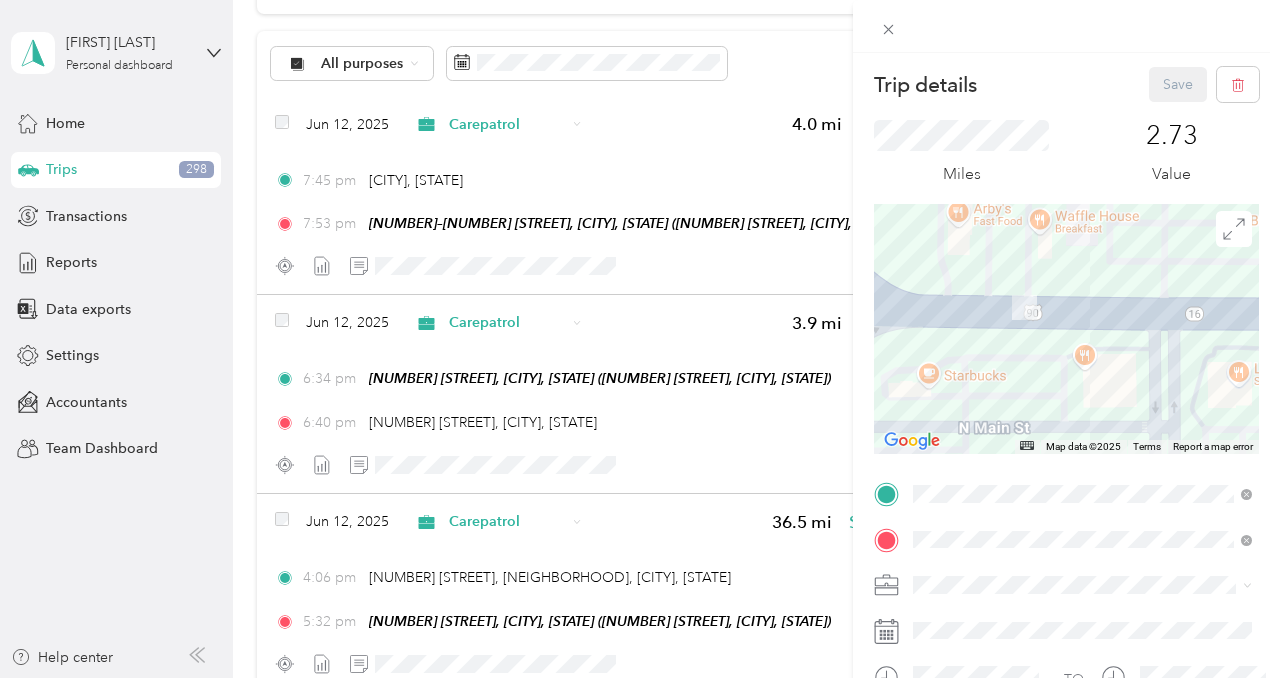 drag, startPoint x: 1041, startPoint y: 276, endPoint x: 1041, endPoint y: 406, distance: 130 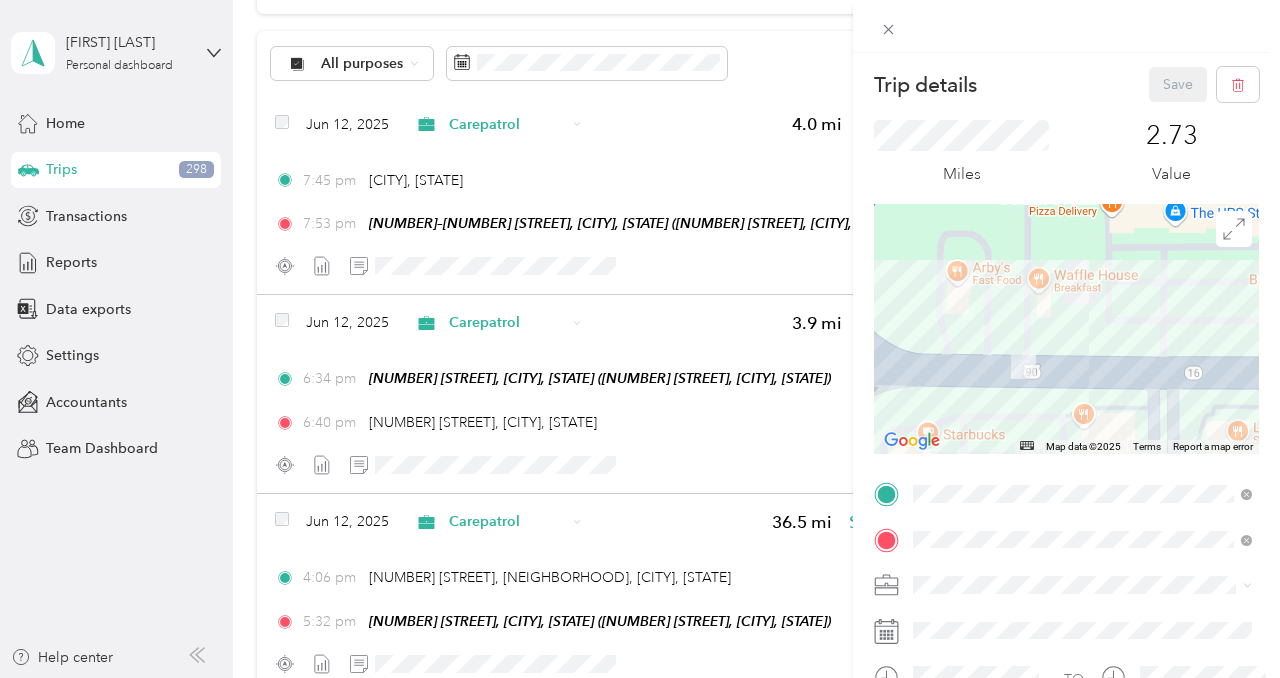 drag, startPoint x: 1040, startPoint y: 352, endPoint x: 1039, endPoint y: 417, distance: 65.00769 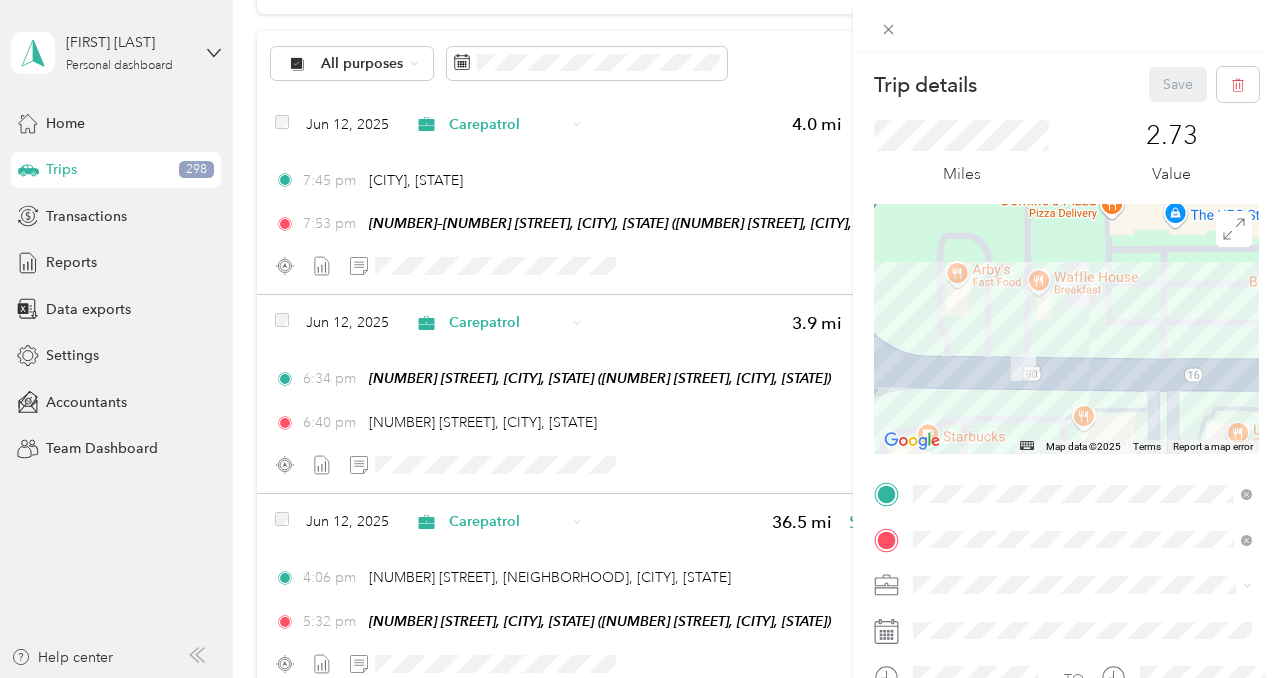 click at bounding box center [1066, 329] 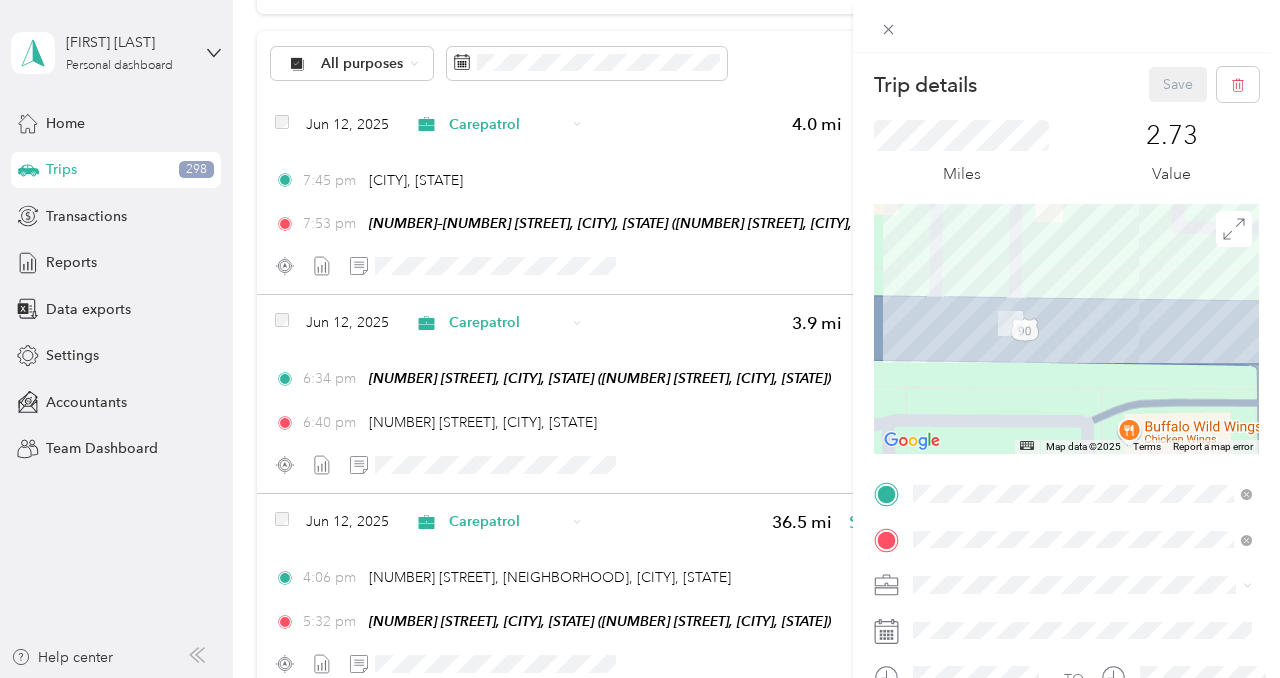 click on "Trip details Save This trip cannot be edited because it is either under review, approved, or paid. Contact your Team Manager to edit it. Miles 2.73 Value  ← Move left → Move right ↑ Move up ↓ Move down + Zoom in - Zoom out Home Jump left by 75% End Jump right by 75% Page Up Jump up by 75% Page Down Jump down by 75% Map Data Map data ©2025 Map data ©2025 20 m  Click to toggle between metric and imperial units Terms Report a map error TO Add photo" at bounding box center [640, 339] 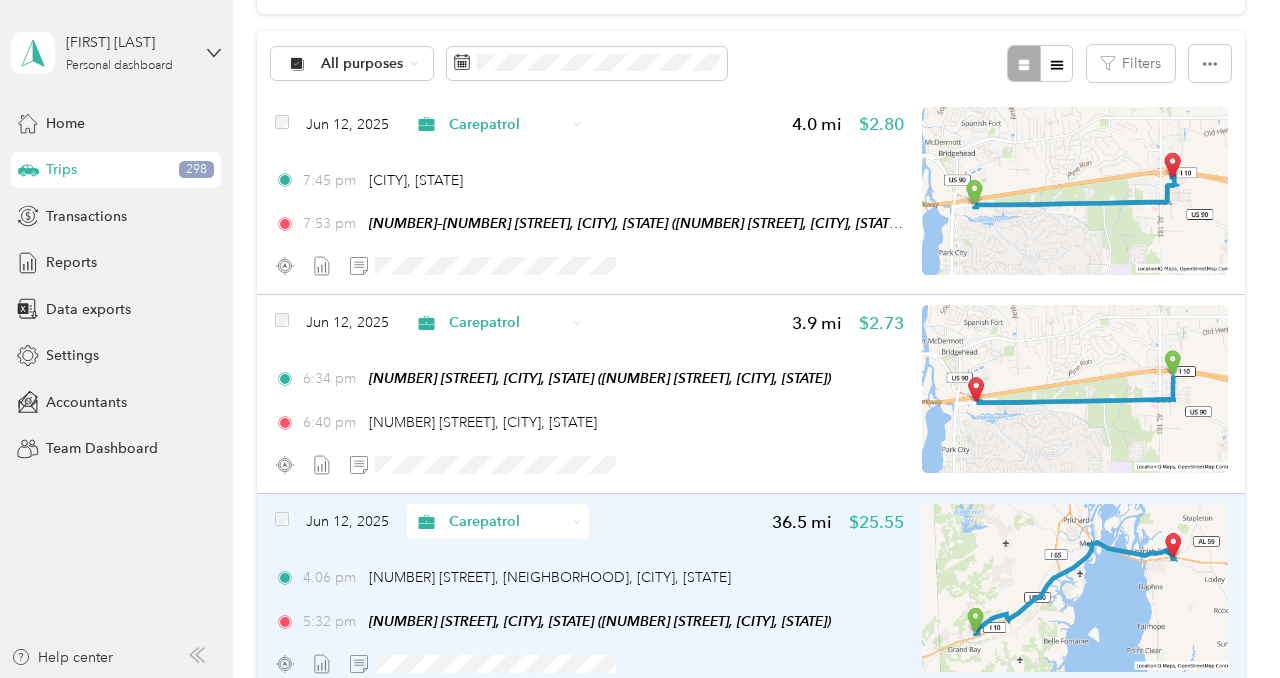 click on "4:06 pm [NUMBER] [STREET], [CITY], [STATE]" at bounding box center (590, 577) 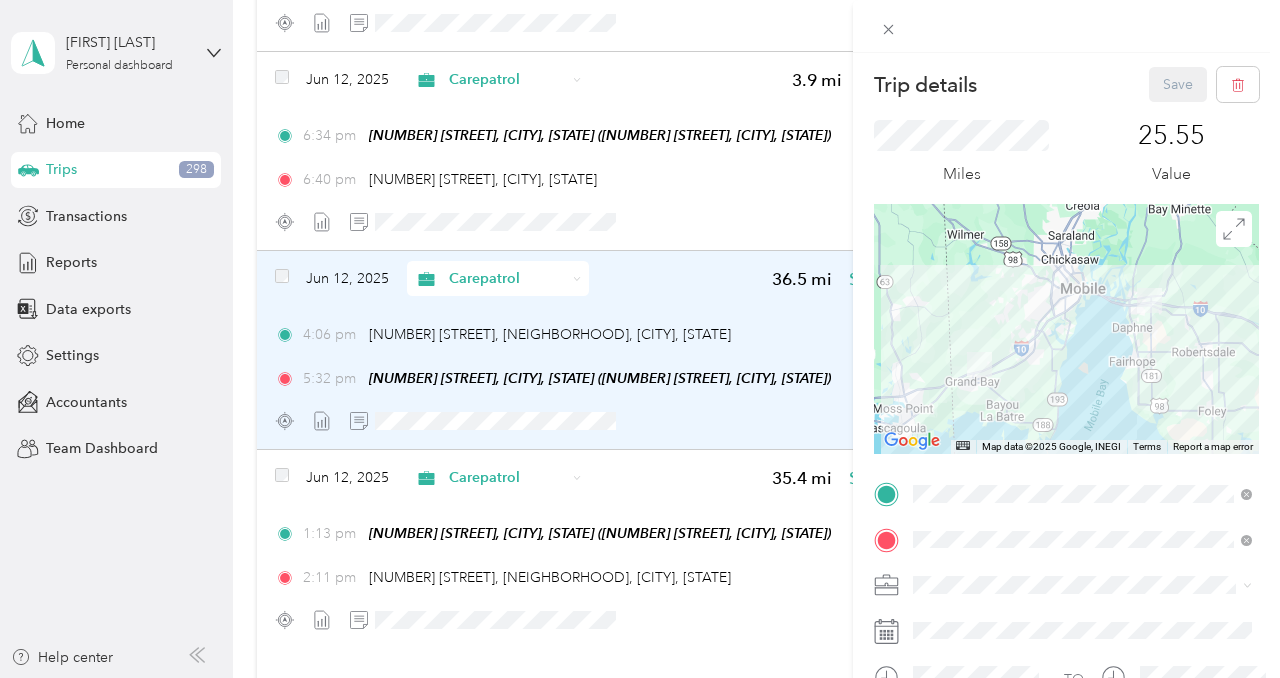 scroll, scrollTop: 466, scrollLeft: 0, axis: vertical 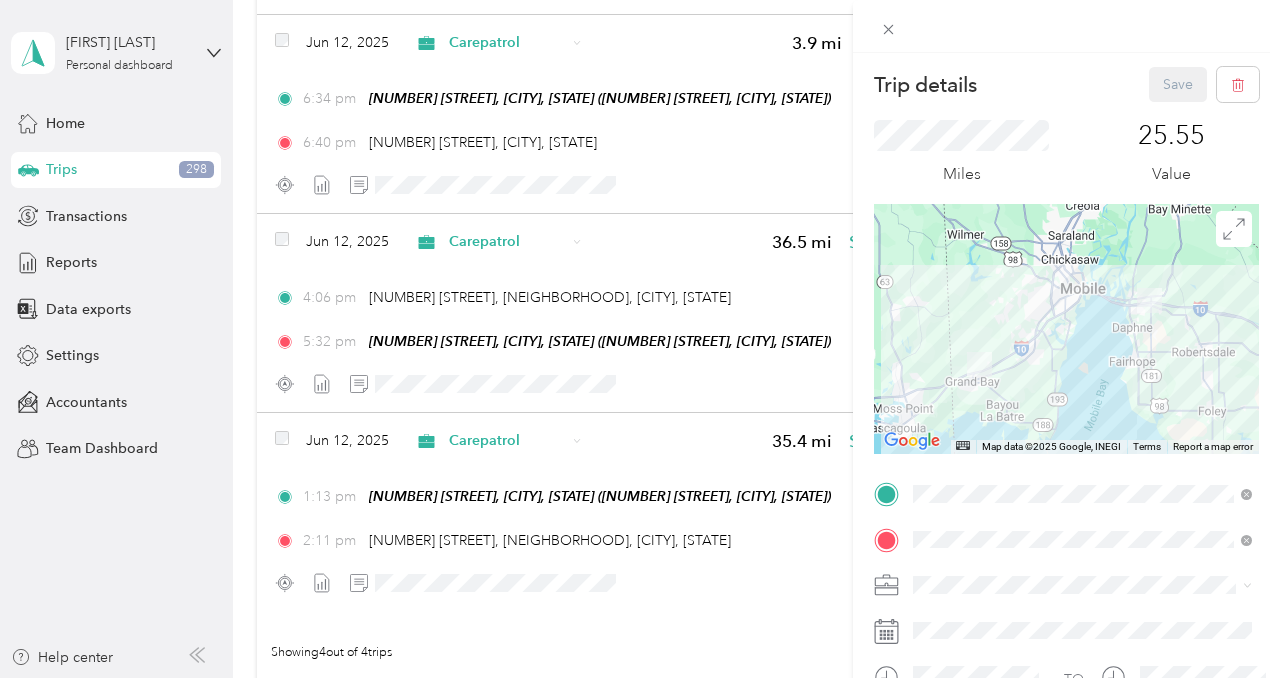click on "Trip details Save This trip cannot be edited because it is either under review, approved, or paid. Contact your Team Manager to edit it. Miles 25.55 Value  ← Move left → Move right ↑ Move up ↓ Move down + Zoom in - Zoom out Home Jump left by 75% End Jump right by 75% Page Up Jump up by 75% Page Down Jump down by 75% Map Data Map data ©2025 Google, INEGI Map data ©2025 Google, INEGI 20 km  Click to toggle between metric and imperial units Terms Report a map error TO Add photo" at bounding box center (640, 339) 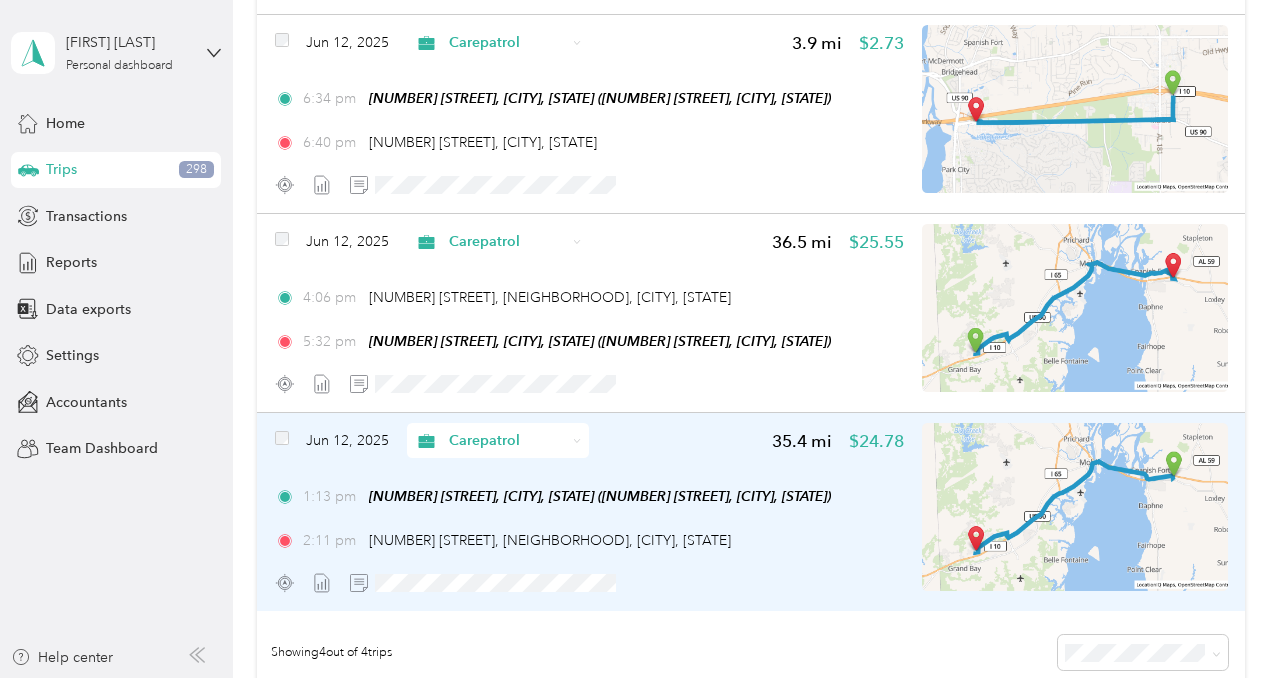 scroll, scrollTop: 464, scrollLeft: 0, axis: vertical 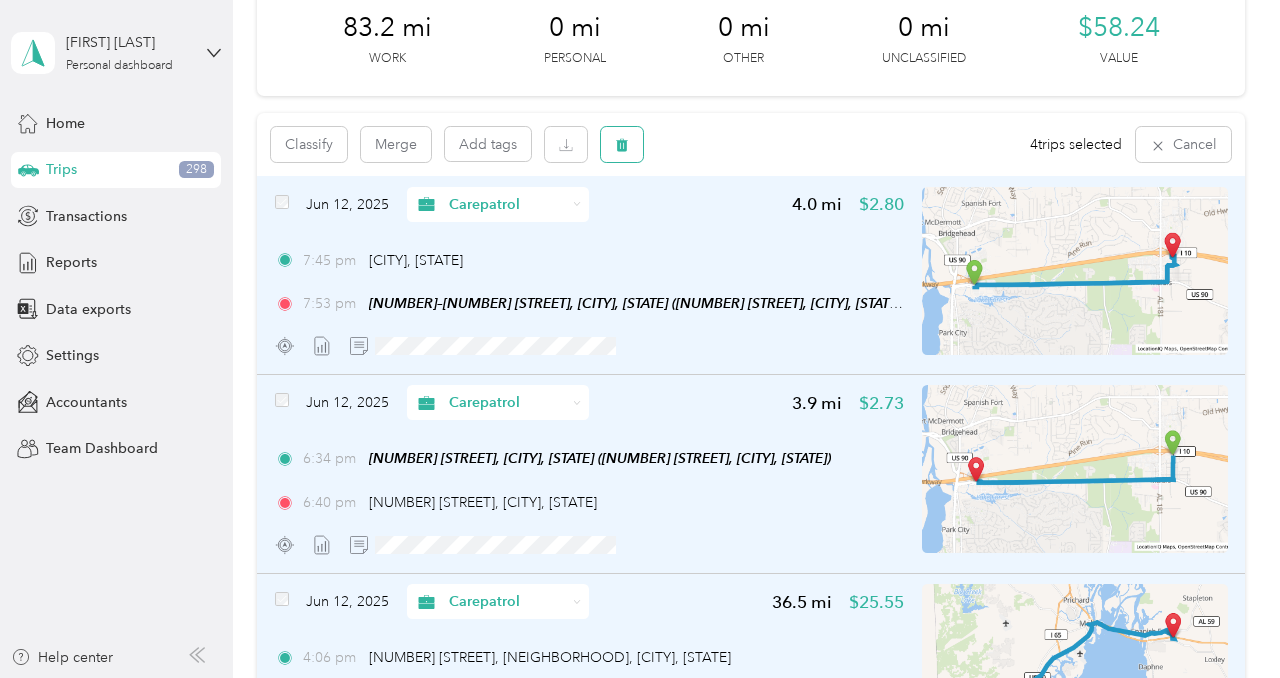 click at bounding box center [622, 144] 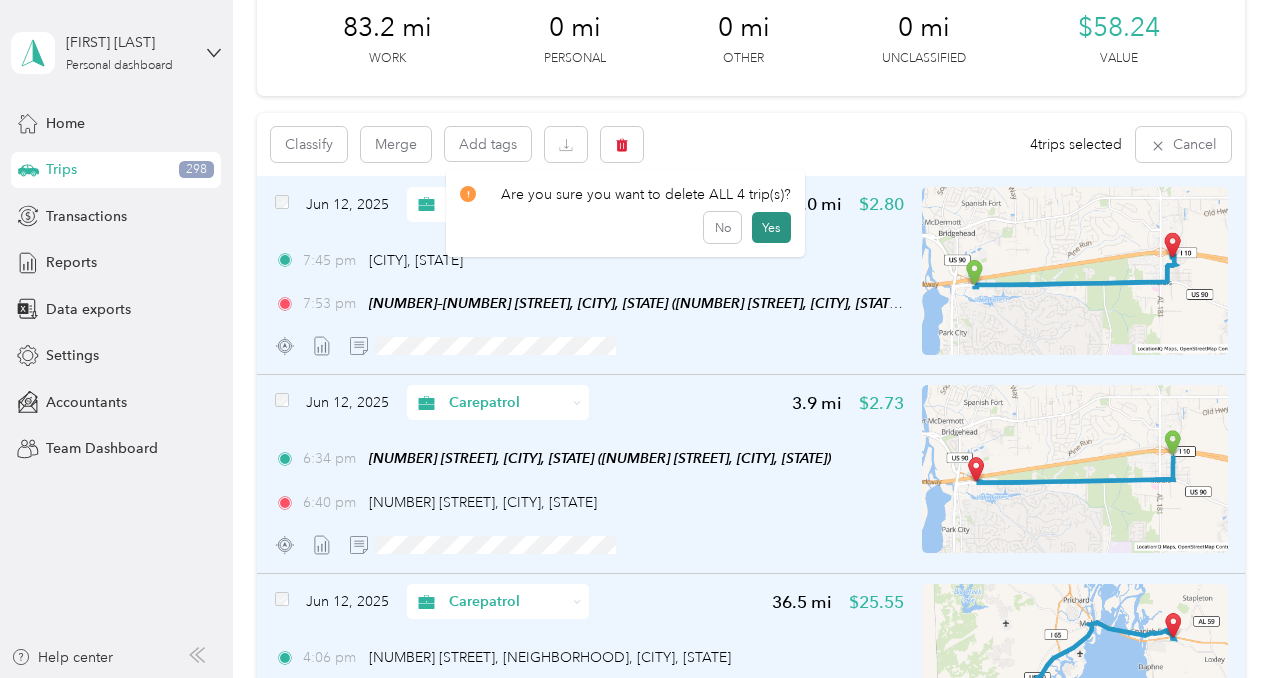 click on "Yes" at bounding box center (771, 228) 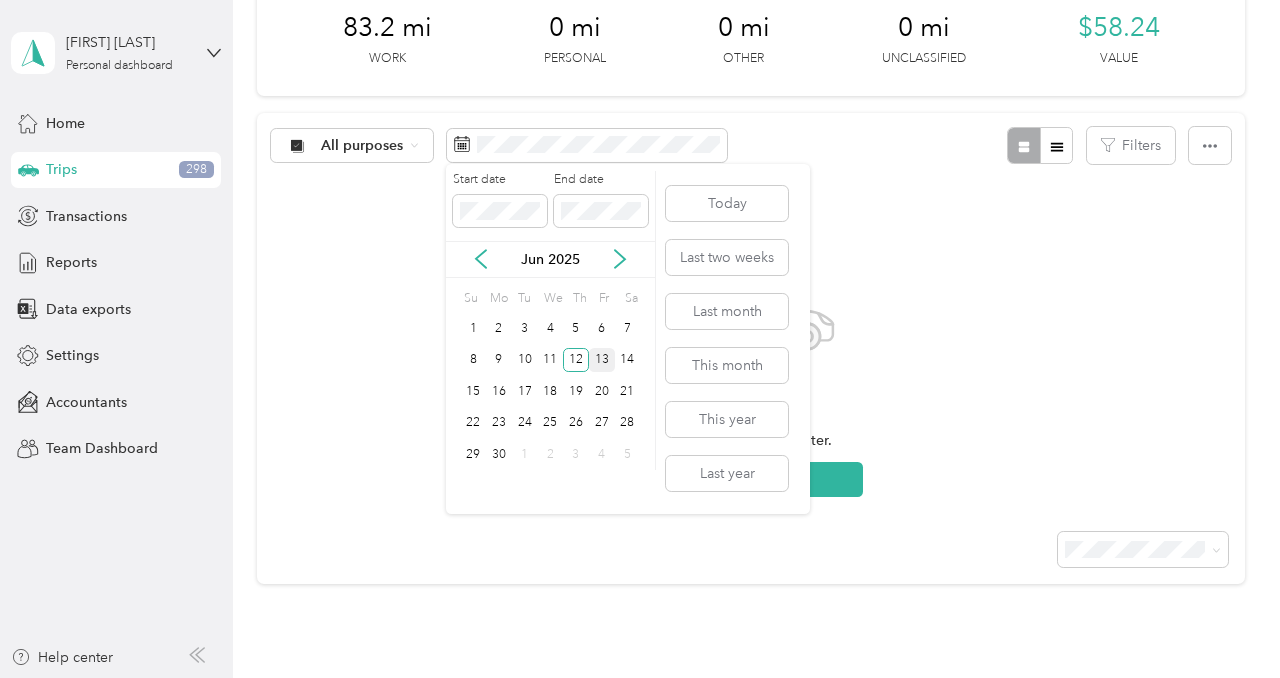 click on "13" at bounding box center (602, 360) 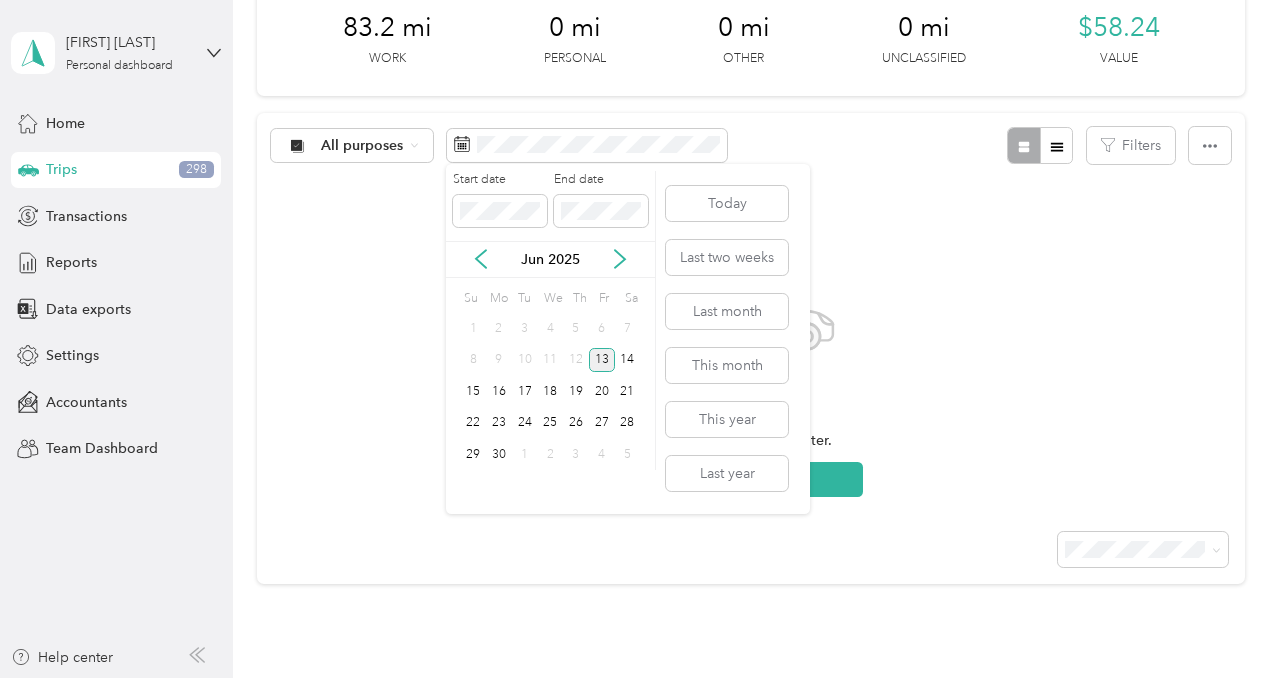 click on "13" at bounding box center [602, 360] 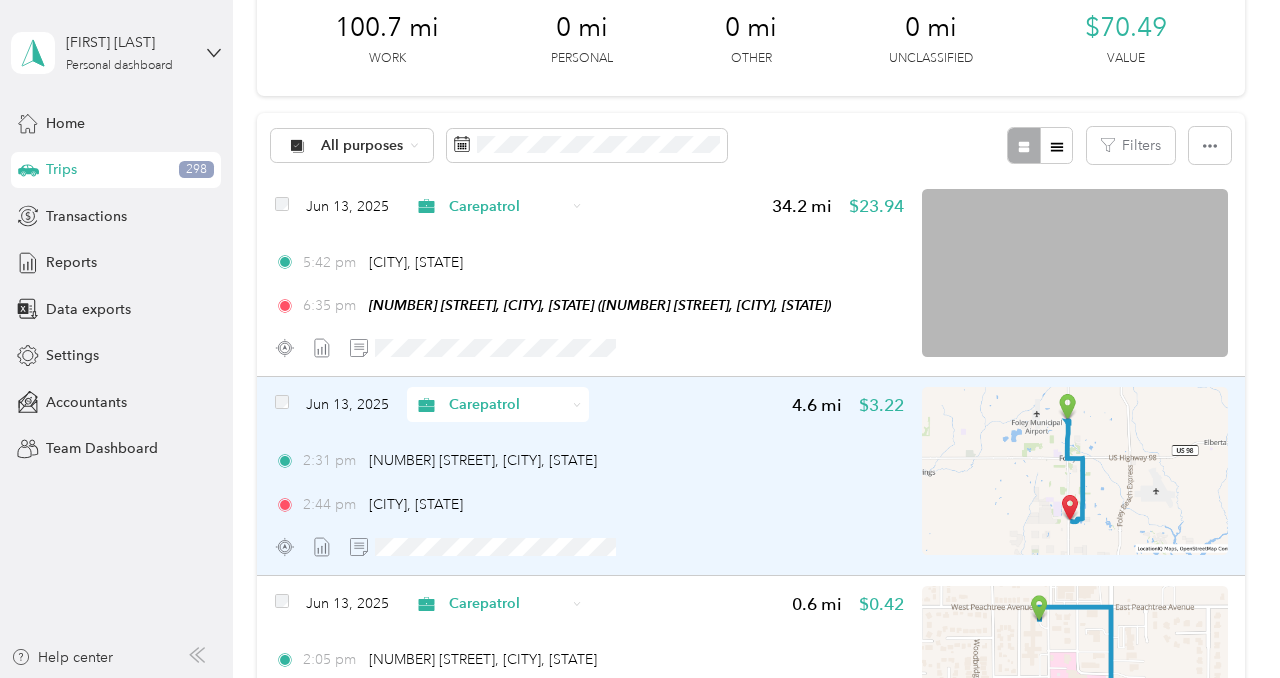 click on "2:31 pm [NUMBER] [STREET], [CITY], [STATE] 2:44 pm [CITY], [STATE]" at bounding box center (590, 482) 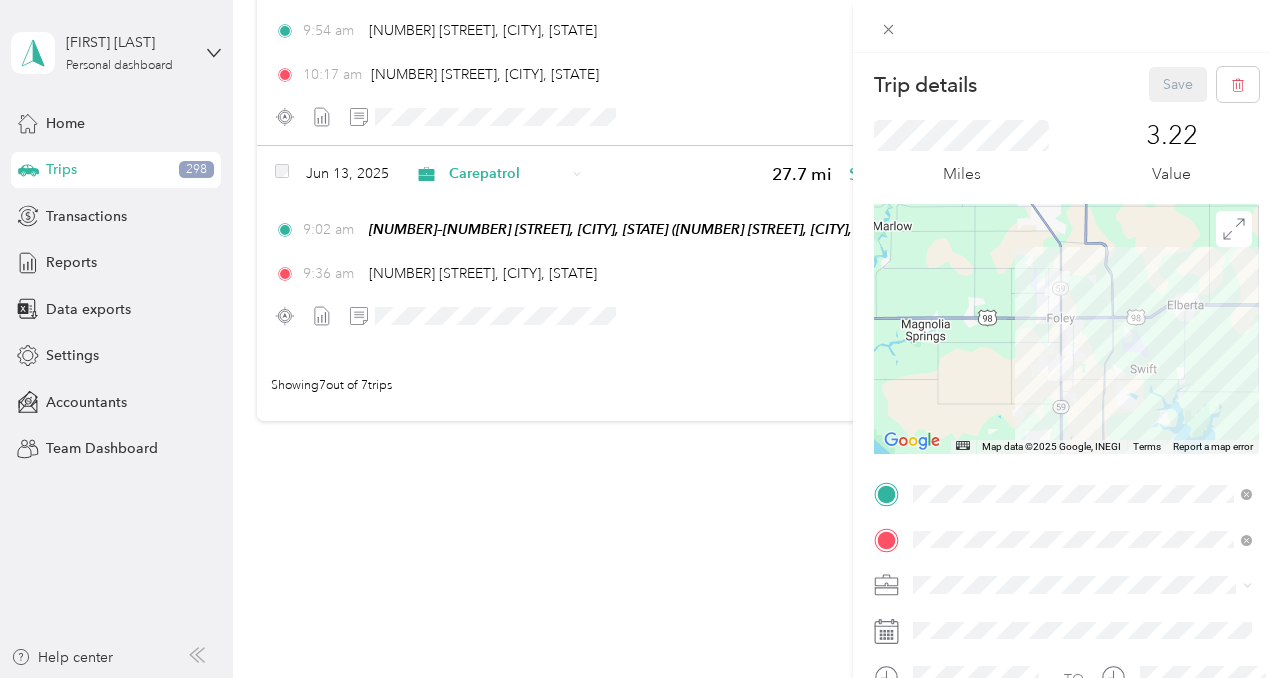 scroll, scrollTop: 1350, scrollLeft: 0, axis: vertical 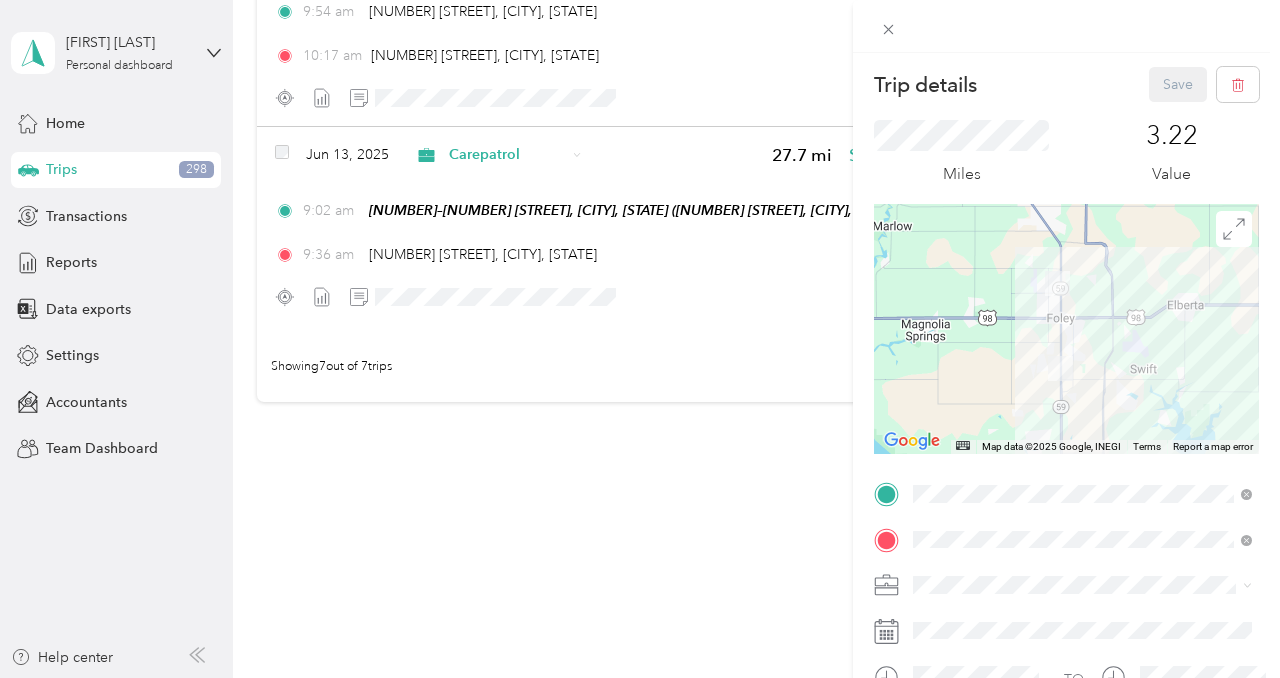 click on "Trip details Save This trip cannot be edited because it is either under review, approved, or paid. Contact your Team Manager to edit it. Miles 3.22 Value  ← Move left → Move right ↑ Move up ↓ Move down + Zoom in - Zoom out Home Jump left by 75% End Jump right by 75% Page Up Jump up by 75% Page Down Jump down by 75% Map Data Map data ©2025 Google, INEGI Map data ©2025 Google, INEGI 5 km  Click to toggle between metric and imperial units Terms Report a map error TO Add photo" at bounding box center (640, 339) 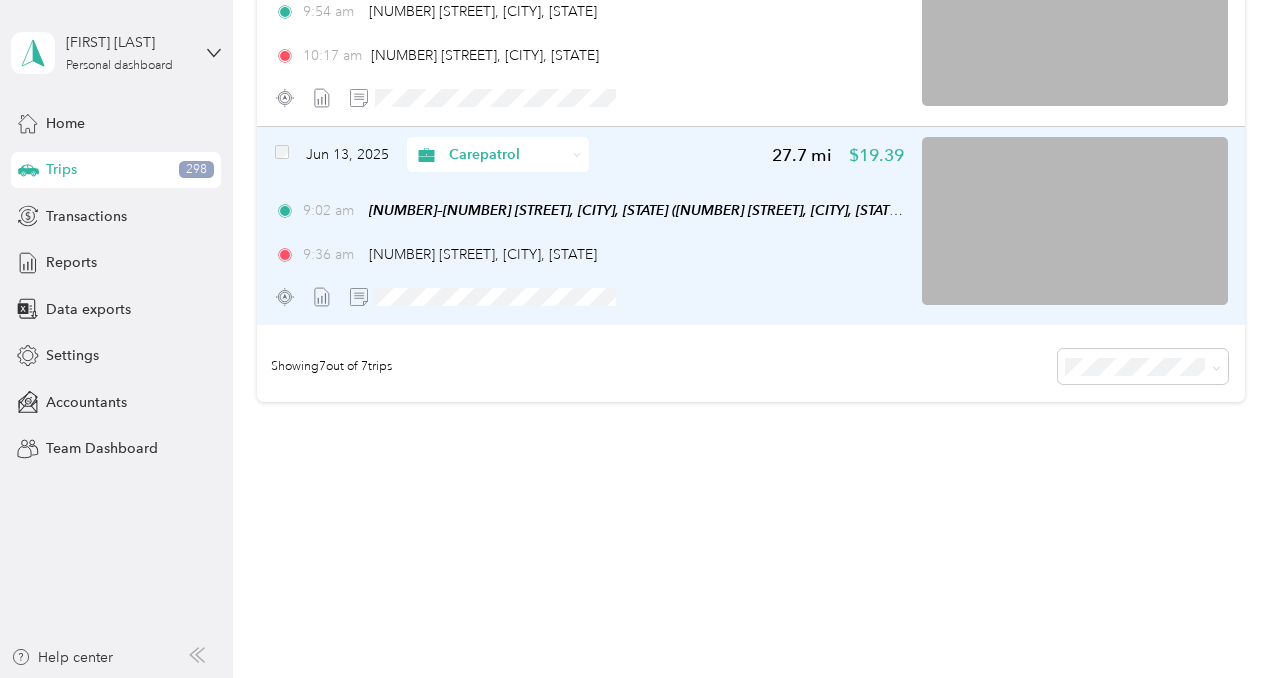 click at bounding box center [1075, 221] 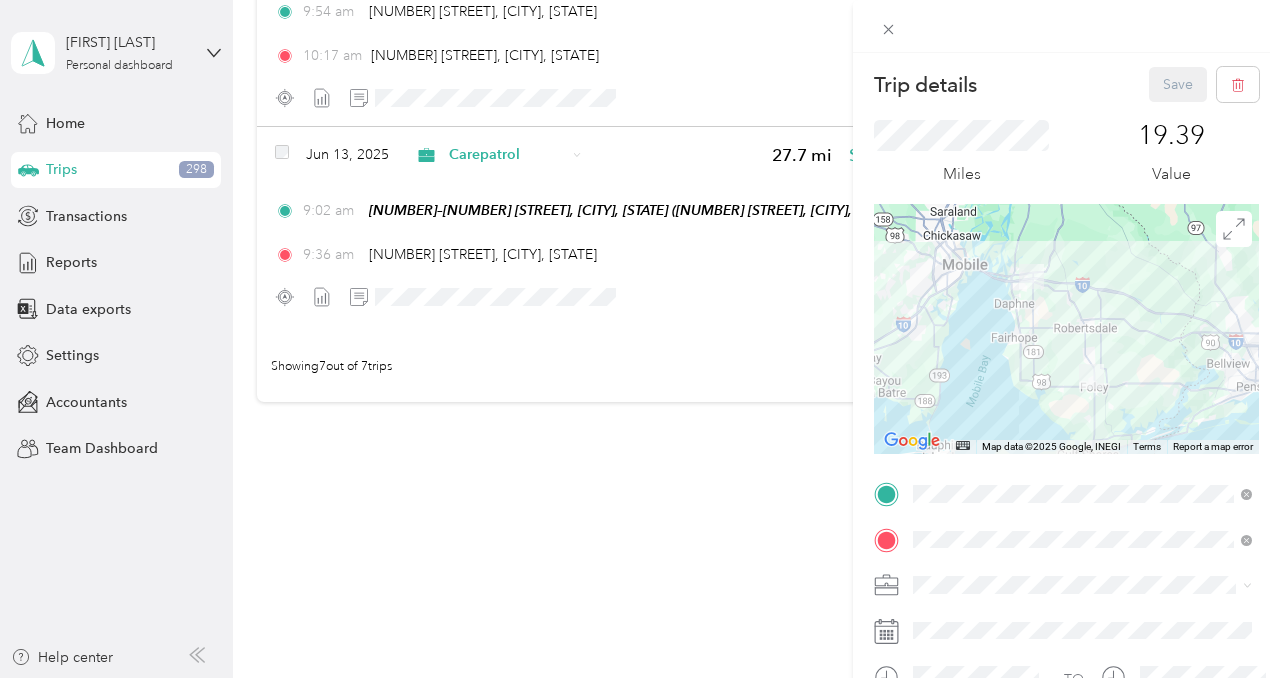 click at bounding box center [1066, 329] 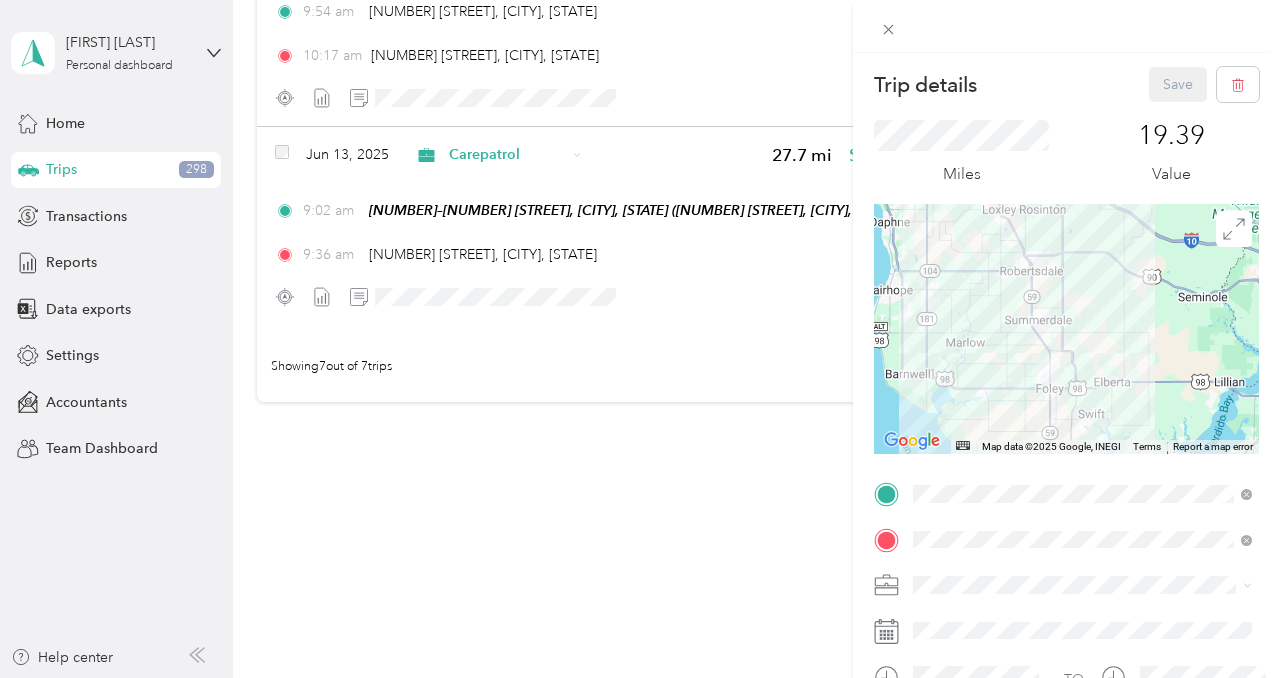 click at bounding box center (1066, 329) 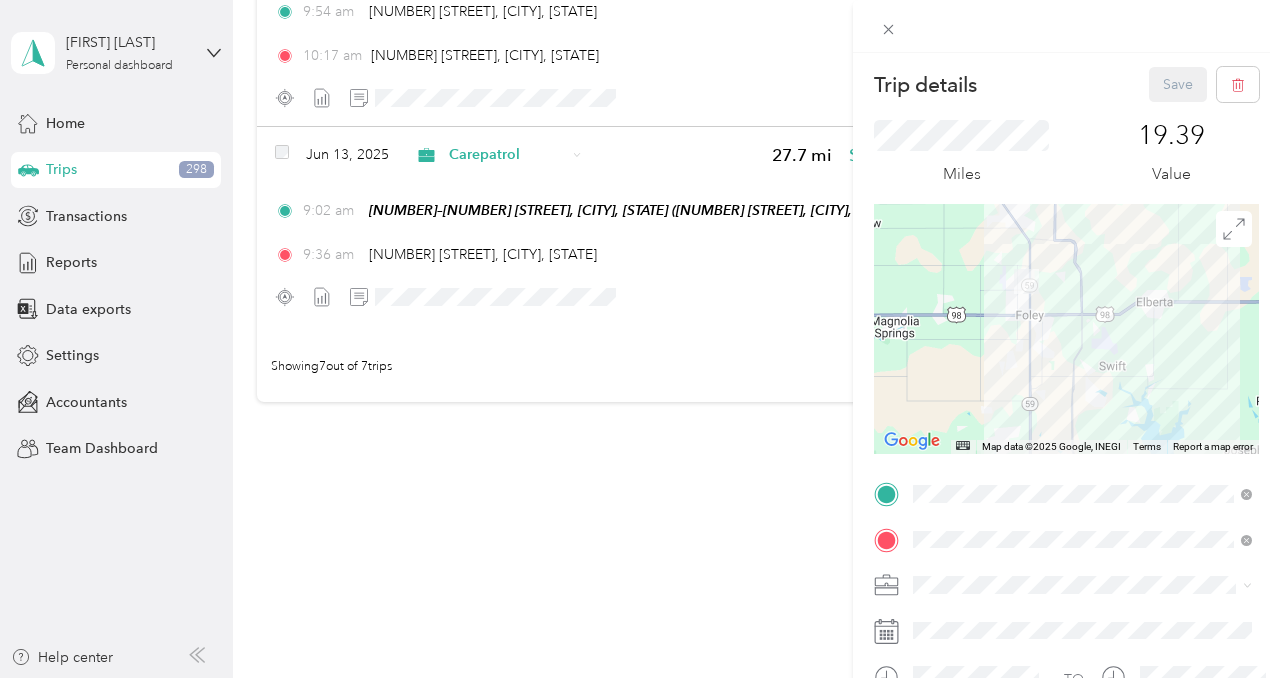 drag, startPoint x: 1088, startPoint y: 369, endPoint x: 1103, endPoint y: 282, distance: 88.28363 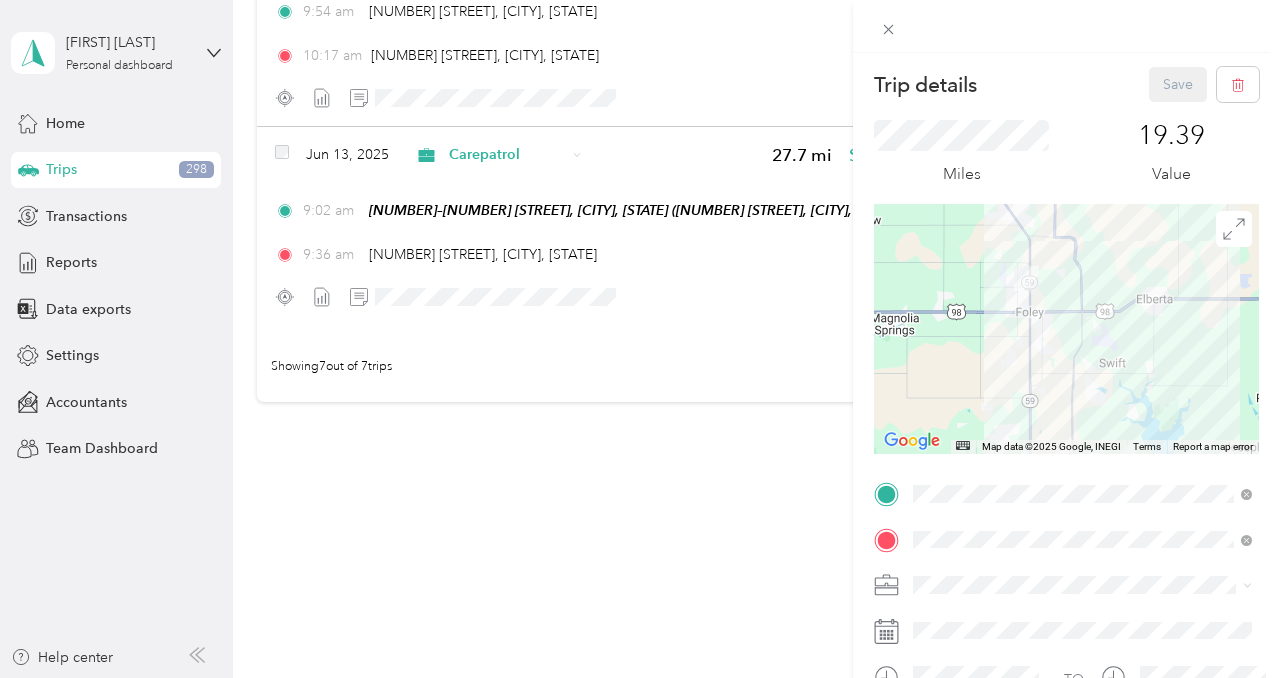 click at bounding box center (1066, 329) 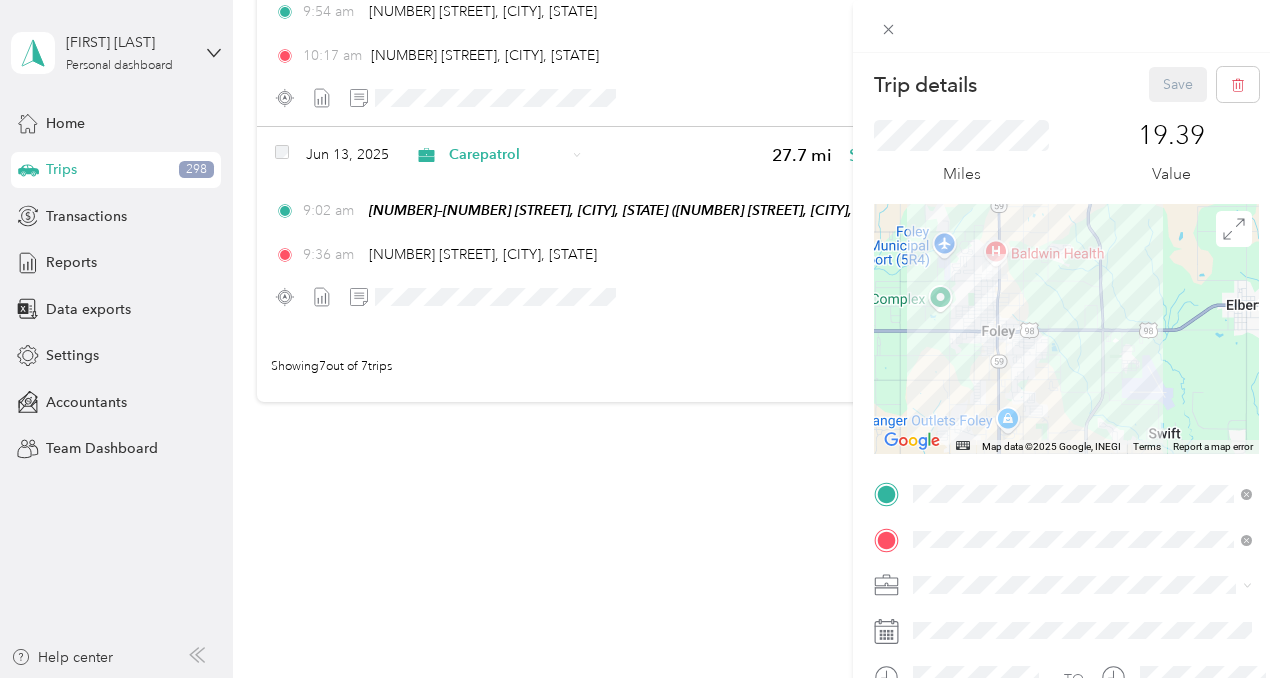 click at bounding box center (1066, 329) 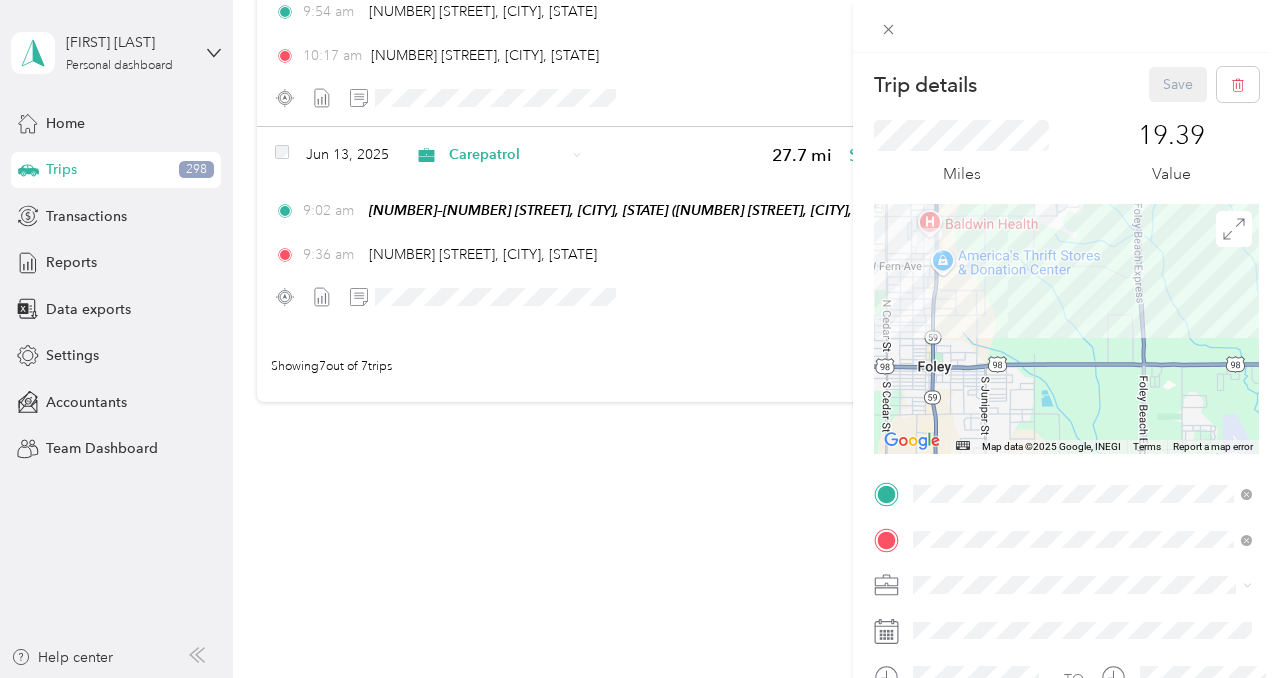 click on "Trip details Save This trip cannot be edited because it is either under review, approved, or paid. Contact your Team Manager to edit it. Miles 19.39 Value  ← Move left → Move right ↑ Move up ↓ Move down + Zoom in - Zoom out Home Jump left by 75% End Jump right by 75% Page Up Jump up by 75% Page Down Jump down by 75% Map Data Map data ©2025 Google, INEGI Map data ©2025 Google, INEGI 1 km  Click to toggle between metric and imperial units Terms Report a map error TO Add photo" at bounding box center (640, 339) 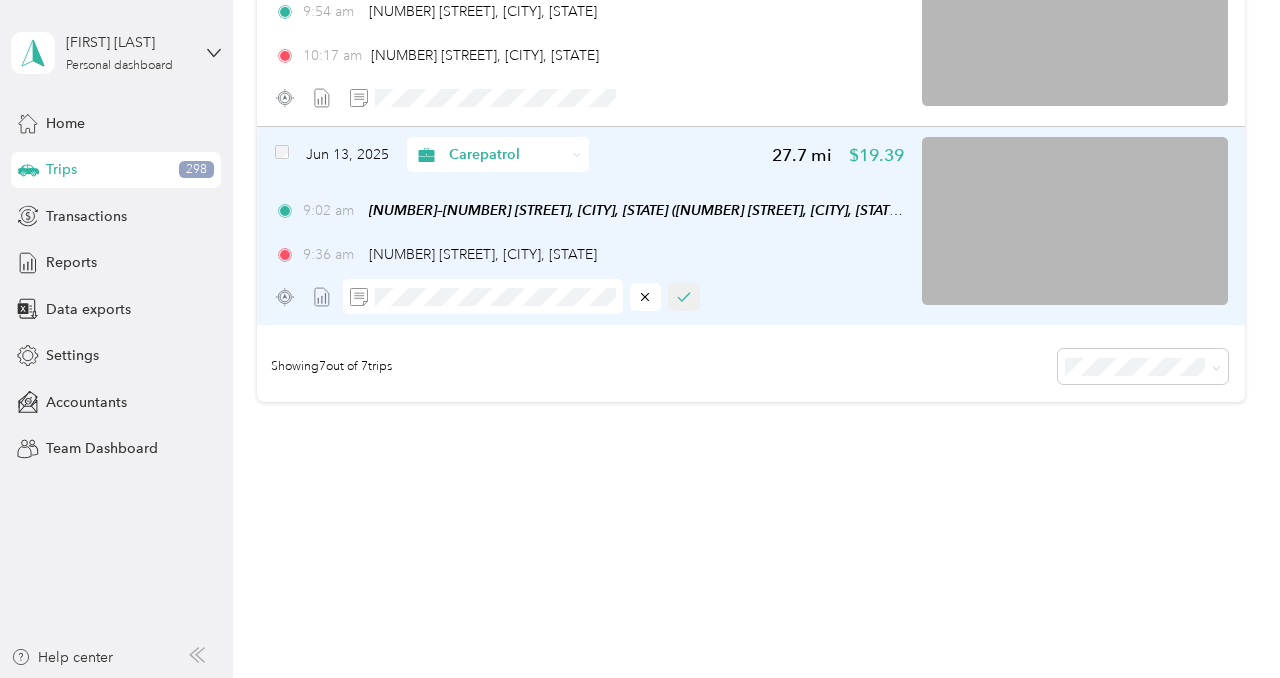 click at bounding box center [684, 297] 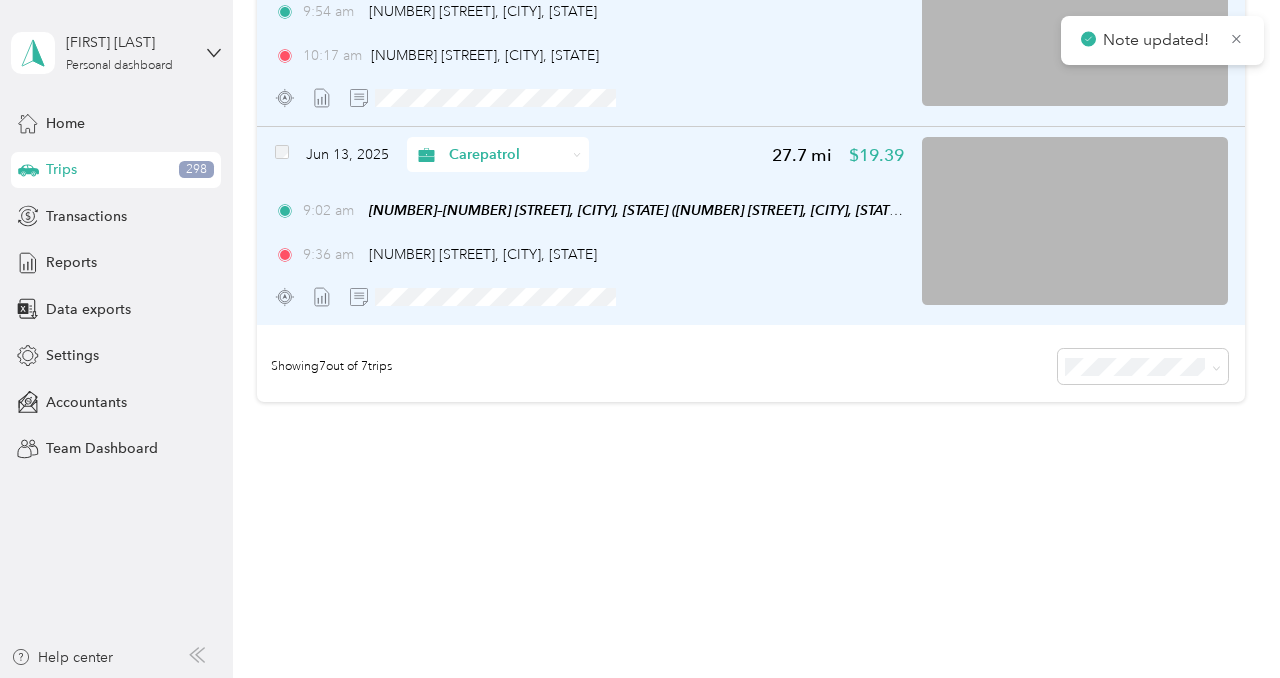 click at bounding box center [590, 97] 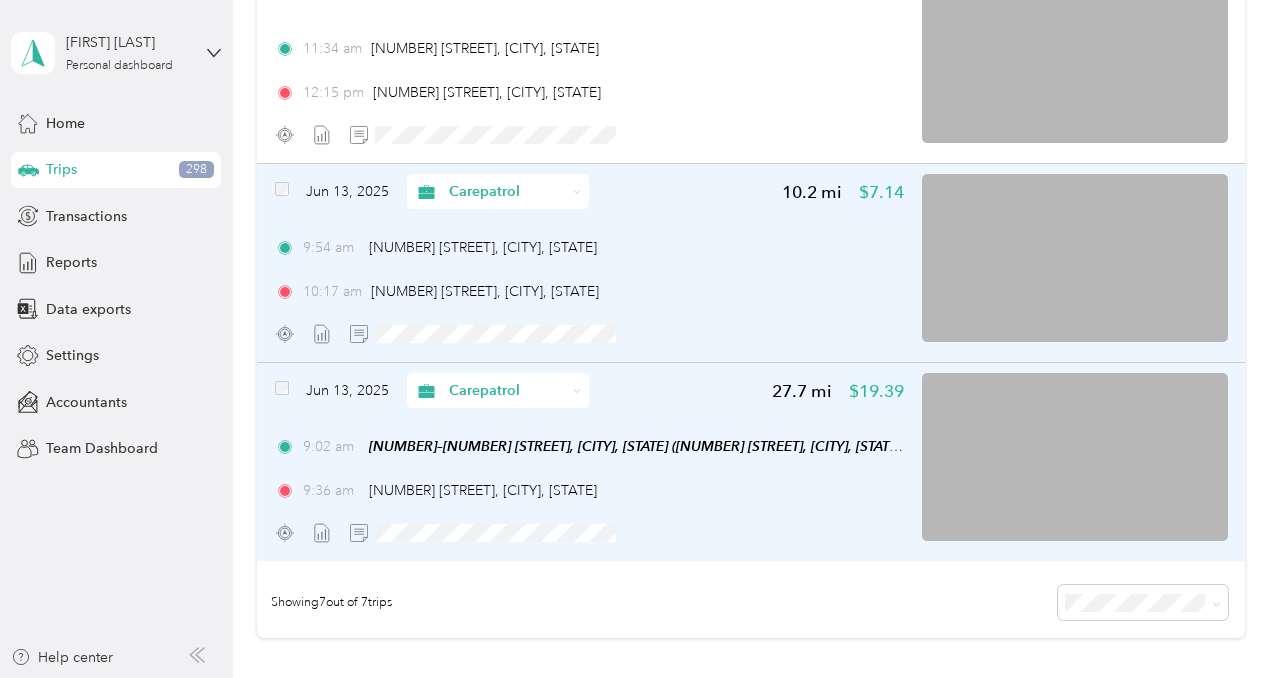 scroll, scrollTop: 1110, scrollLeft: 0, axis: vertical 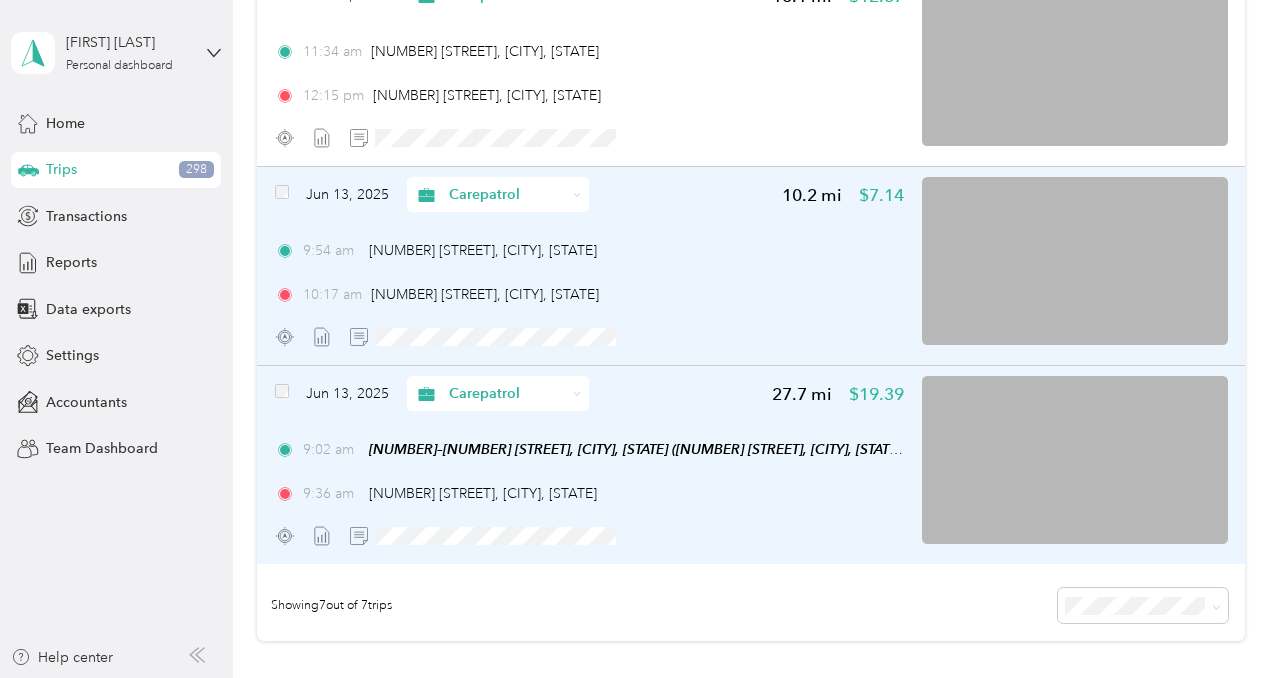 click at bounding box center [1075, 261] 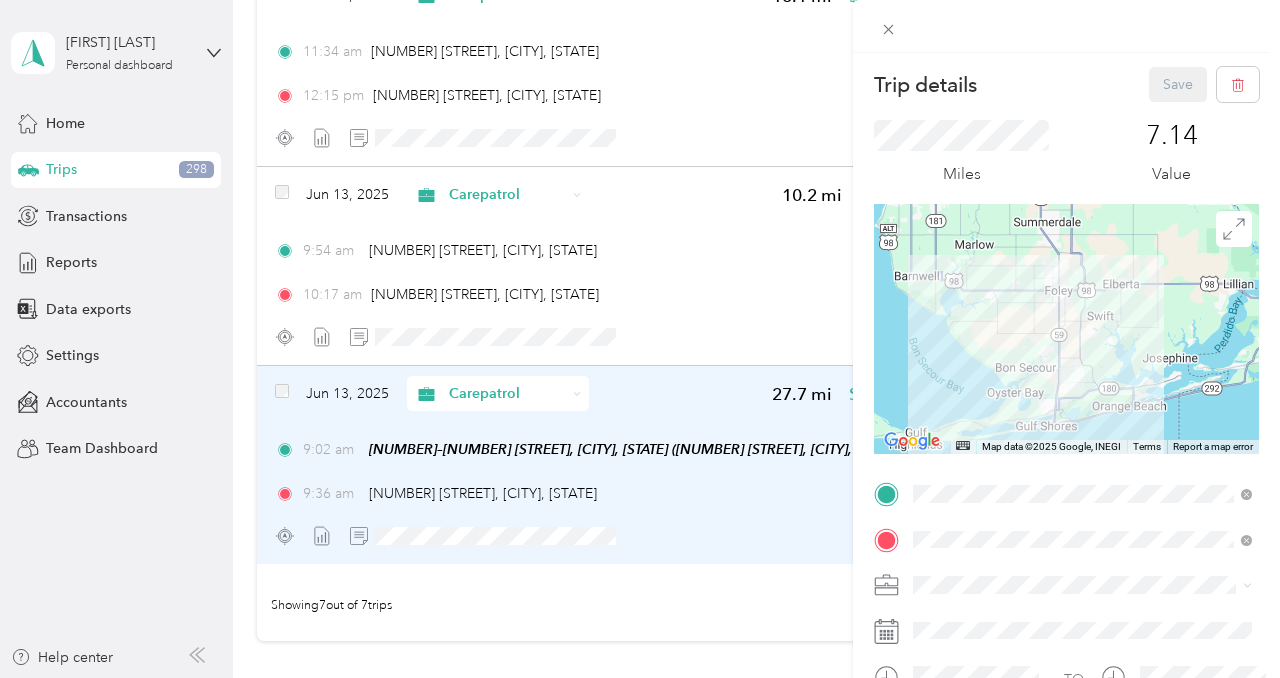 click at bounding box center [1066, 329] 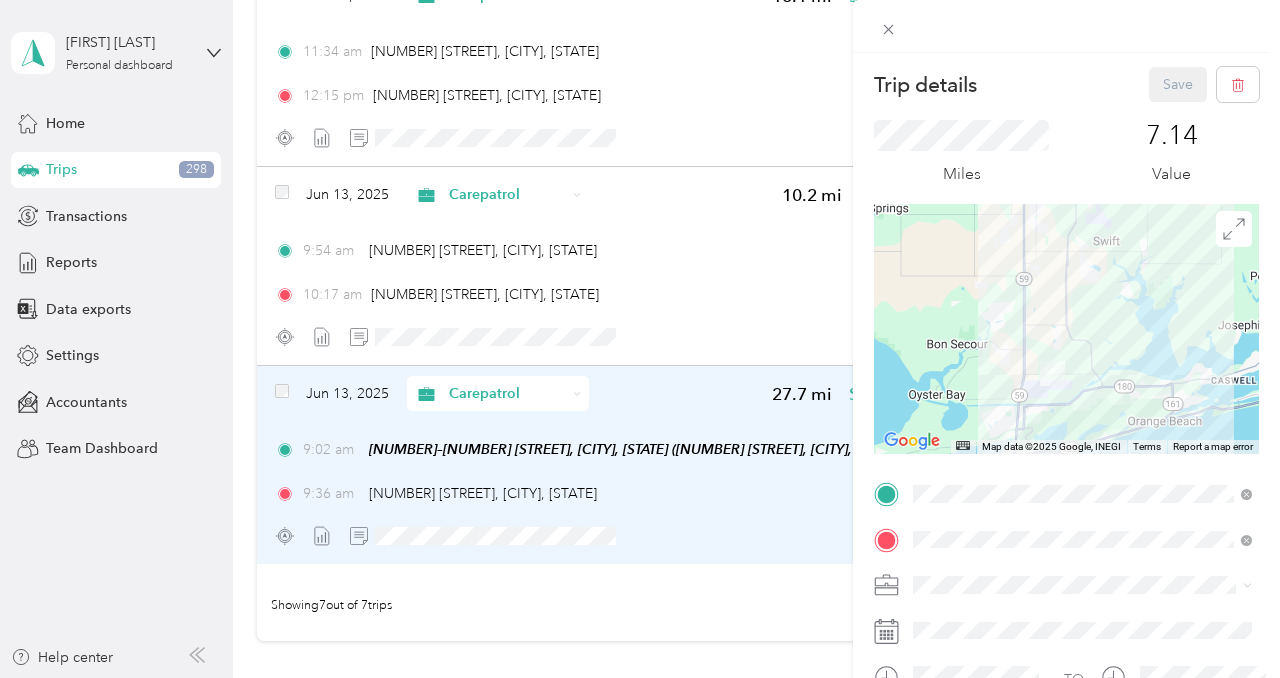 click at bounding box center (1066, 329) 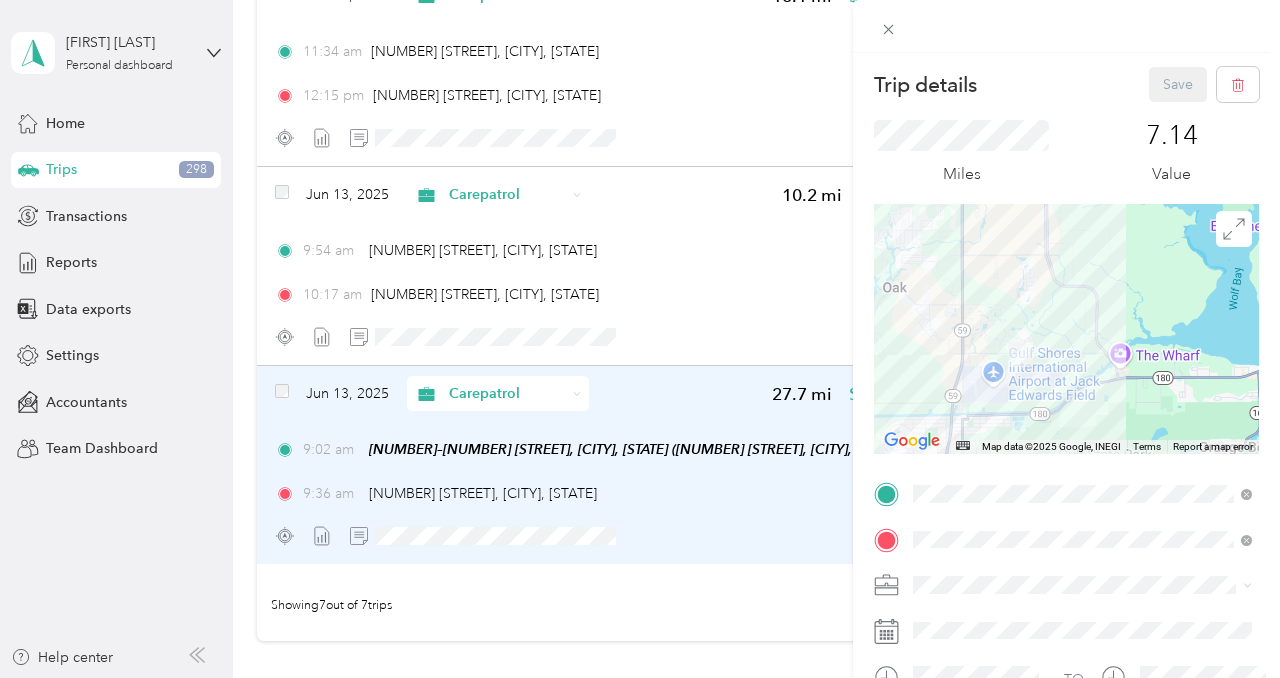 click at bounding box center (1066, 329) 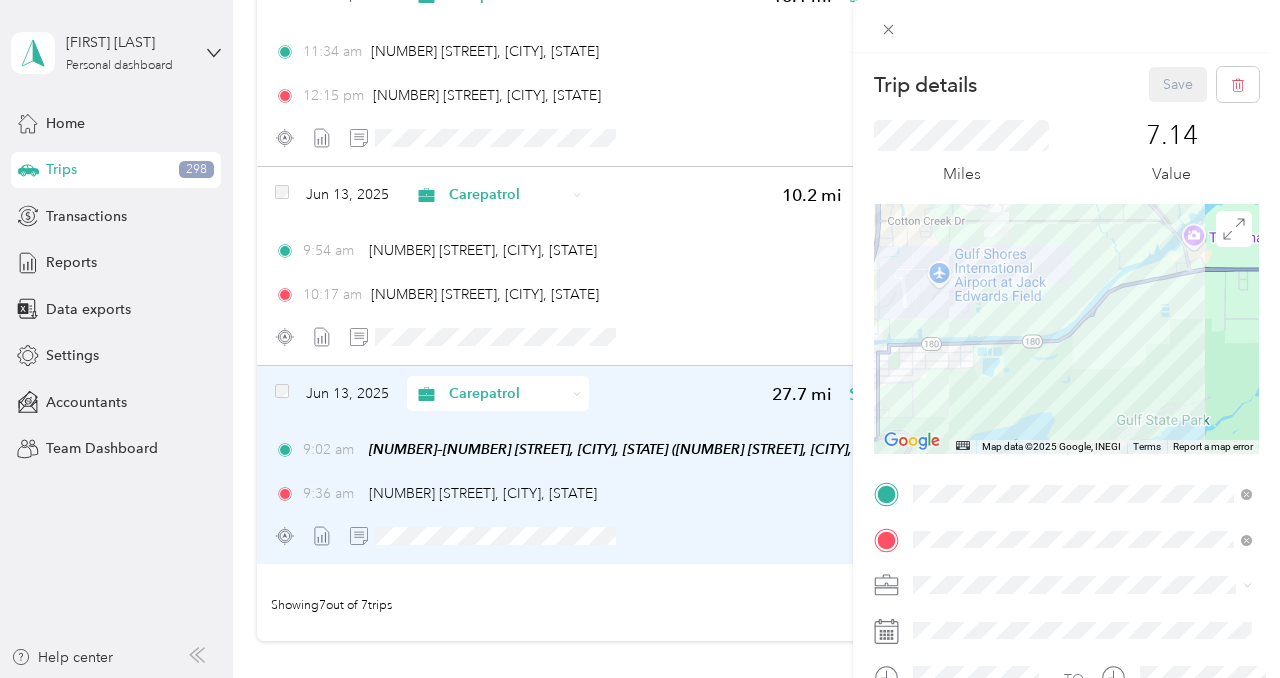 drag, startPoint x: 1072, startPoint y: 384, endPoint x: 1096, endPoint y: 284, distance: 102.83968 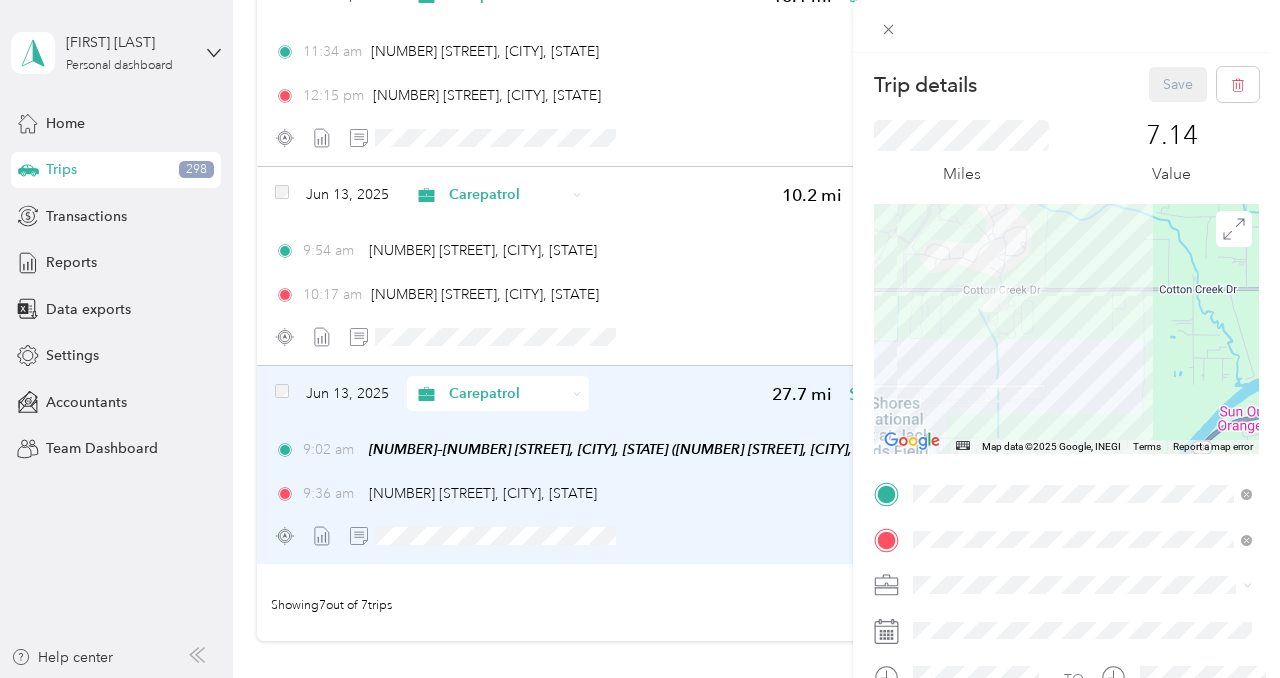 drag, startPoint x: 1058, startPoint y: 243, endPoint x: 1143, endPoint y: 349, distance: 135.87126 